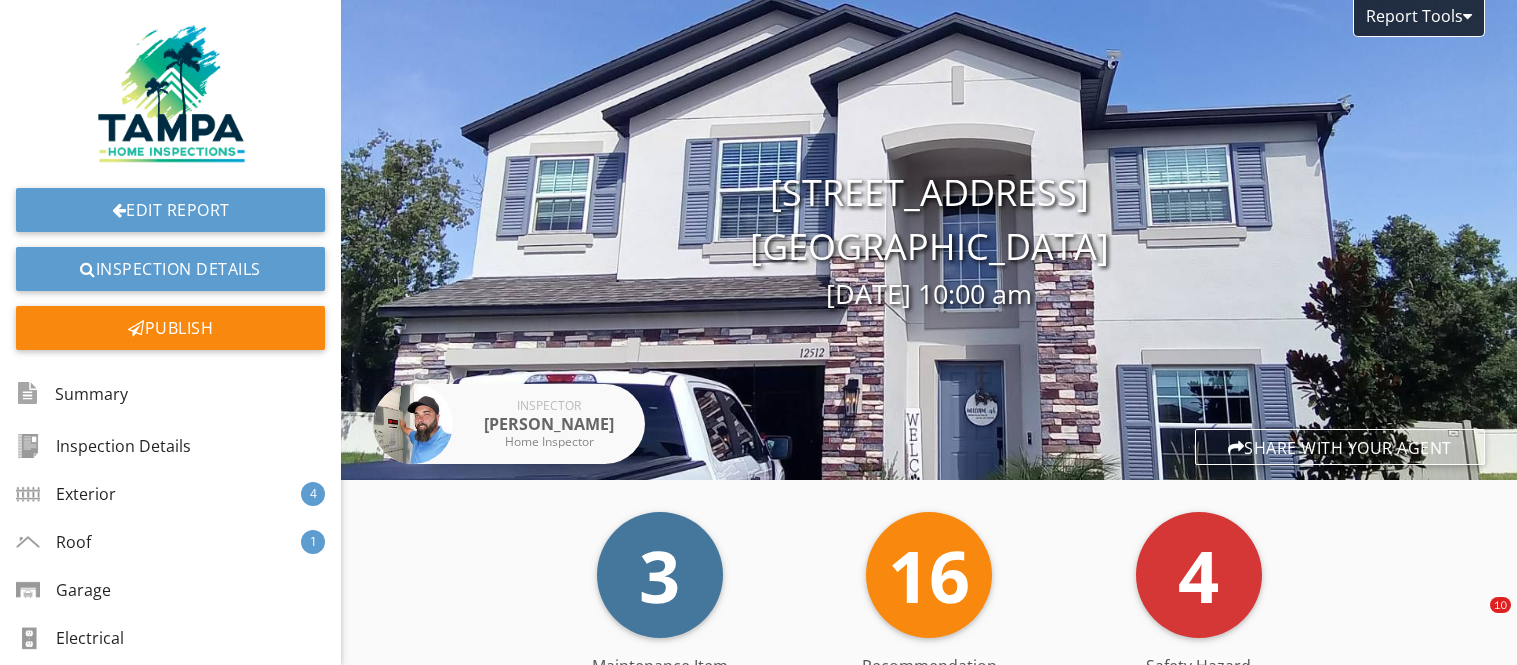 scroll, scrollTop: 0, scrollLeft: 0, axis: both 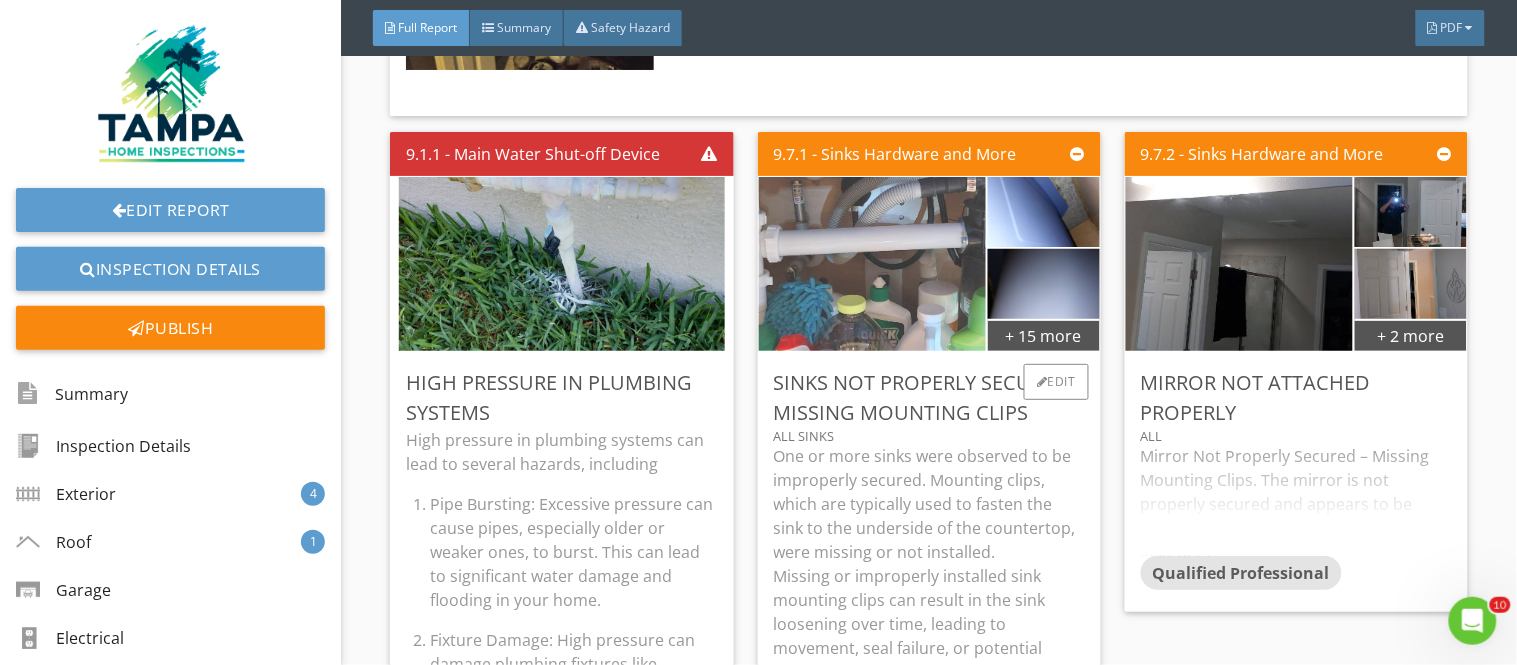 click at bounding box center [872, 263] 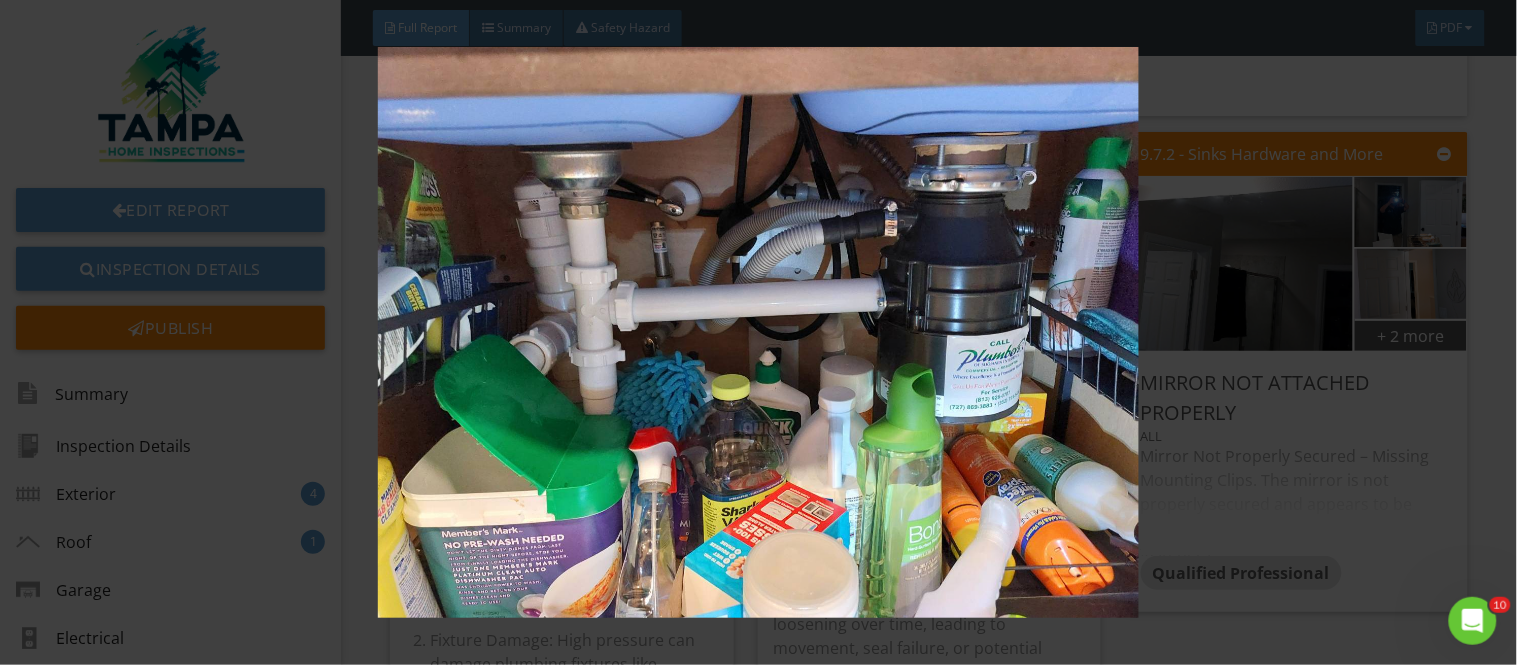 click at bounding box center [758, 332] 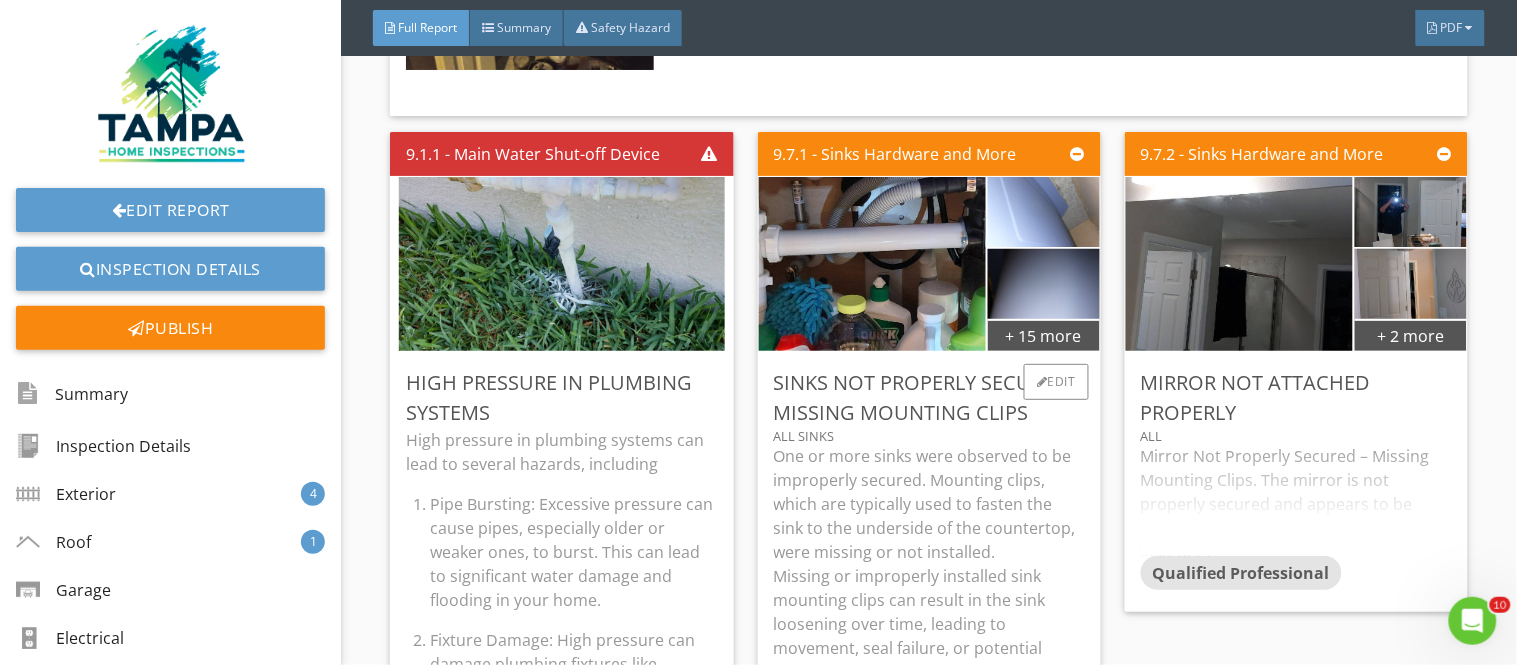 click at bounding box center (1043, 211) 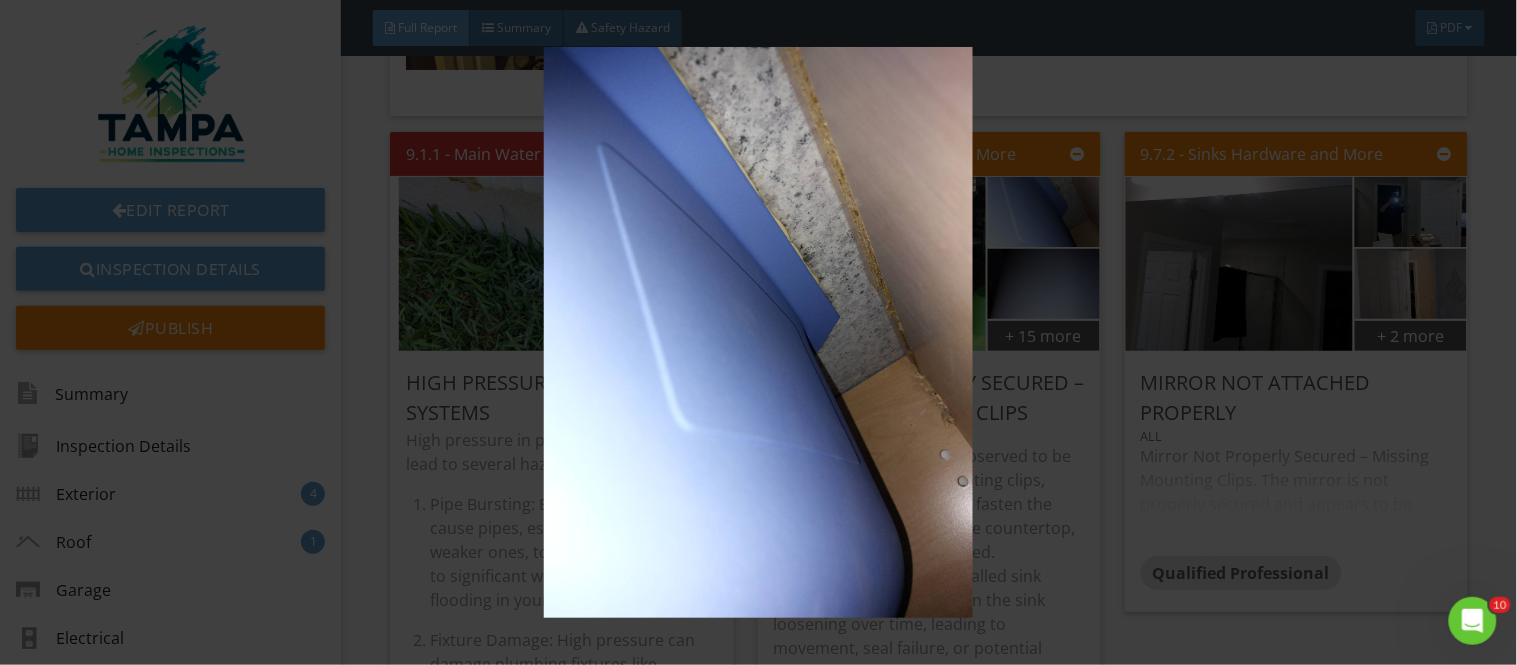 click at bounding box center (758, 332) 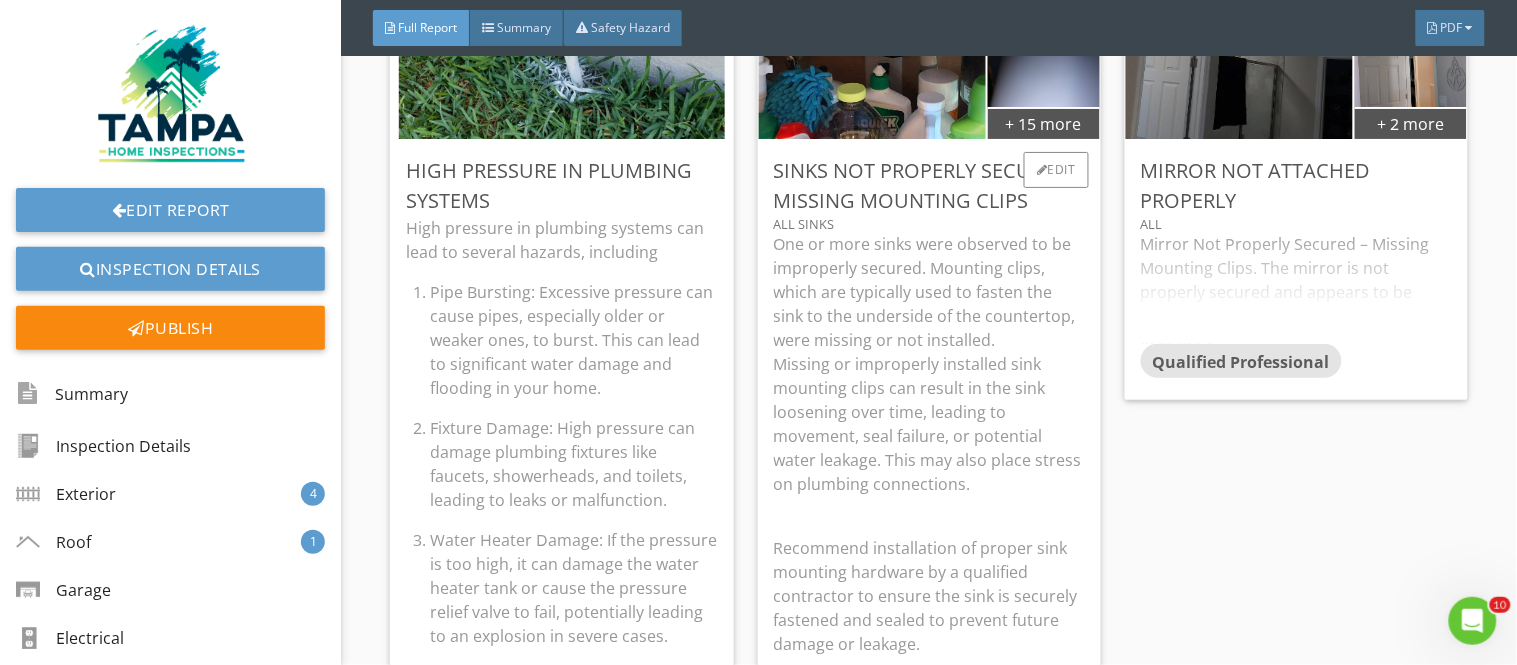 scroll, scrollTop: 17767, scrollLeft: 0, axis: vertical 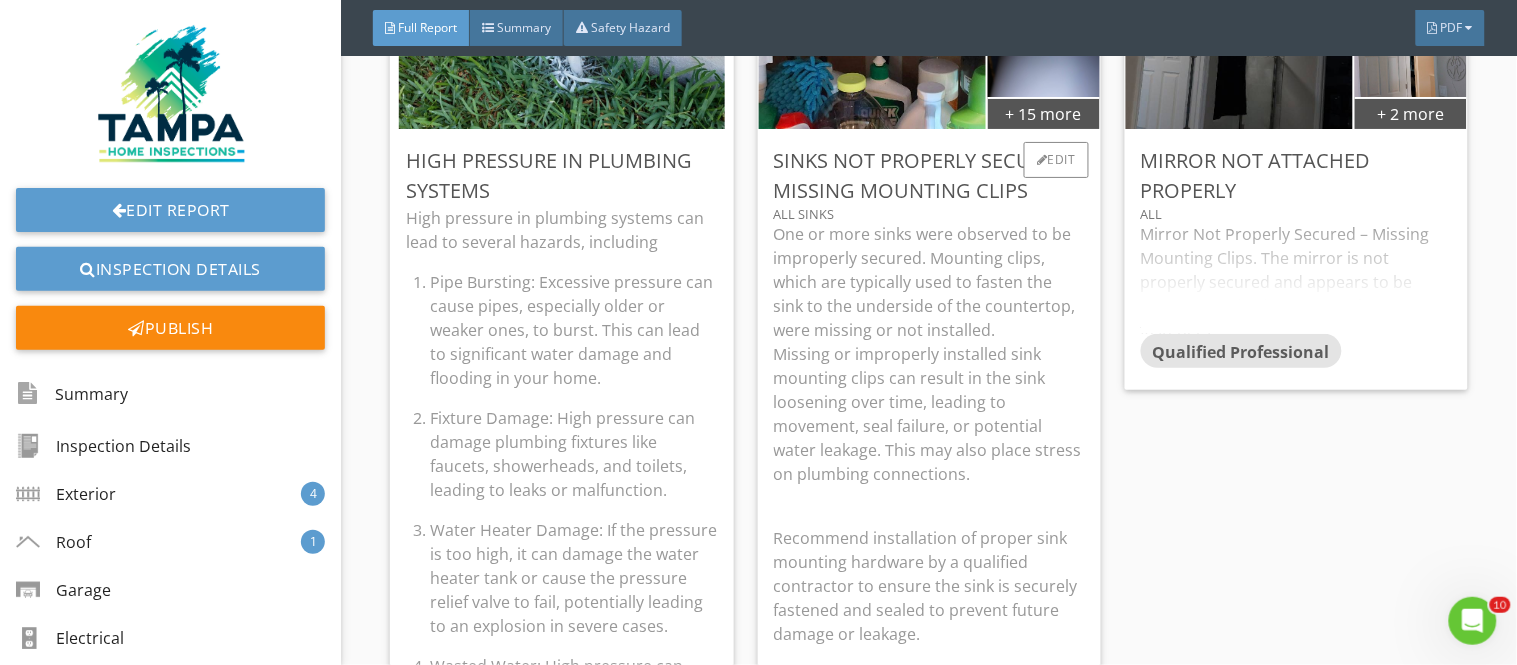 click on "One or more sinks were observed to be improperly secured. Mounting clips, which are typically used to fasten the sink to the underside of the countertop, were missing or not installed.  Missing or improperly installed sink mounting clips can result in the sink loosening over time, leading to movement, seal failure, or potential water leakage. This may also place stress on plumbing connections." at bounding box center [929, 354] 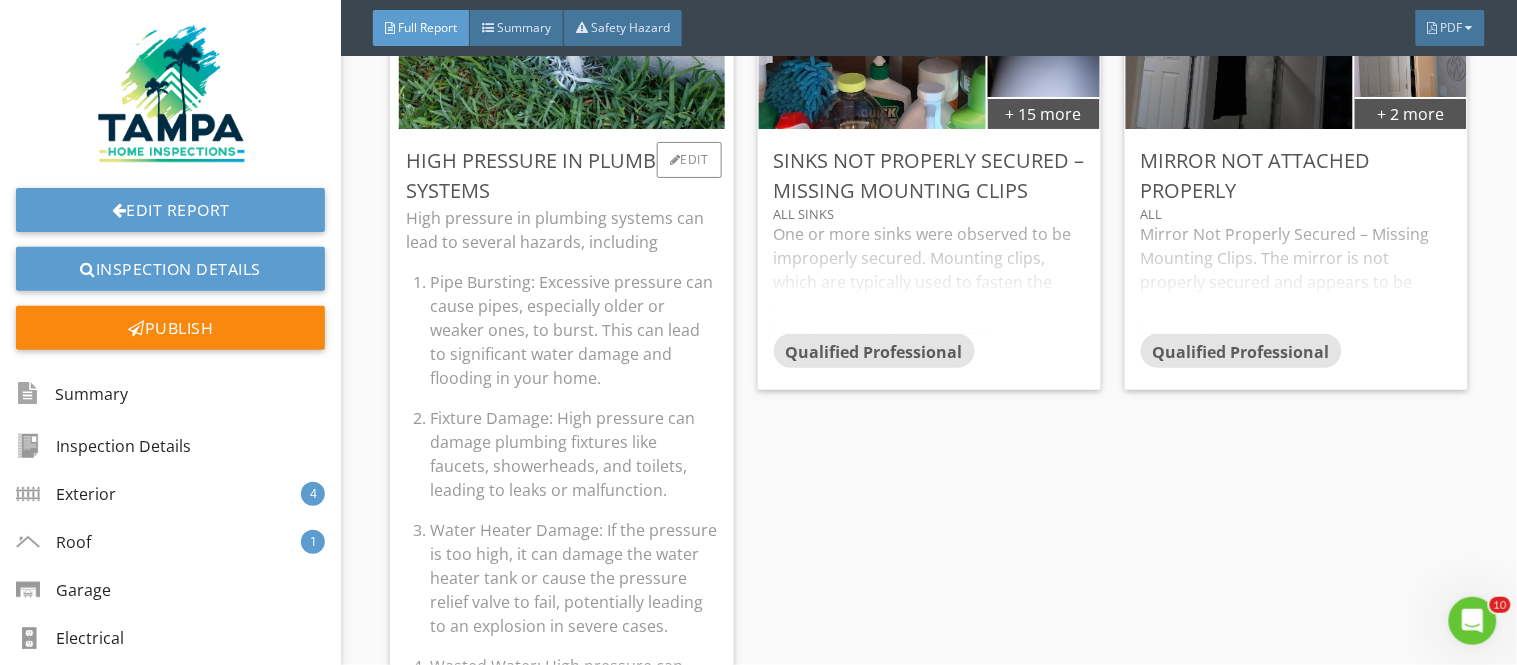 click on "Fixture Damage: High pressure can damage plumbing fixtures like faucets, showerheads, and toilets, leading to leaks or malfunction." at bounding box center [573, 454] 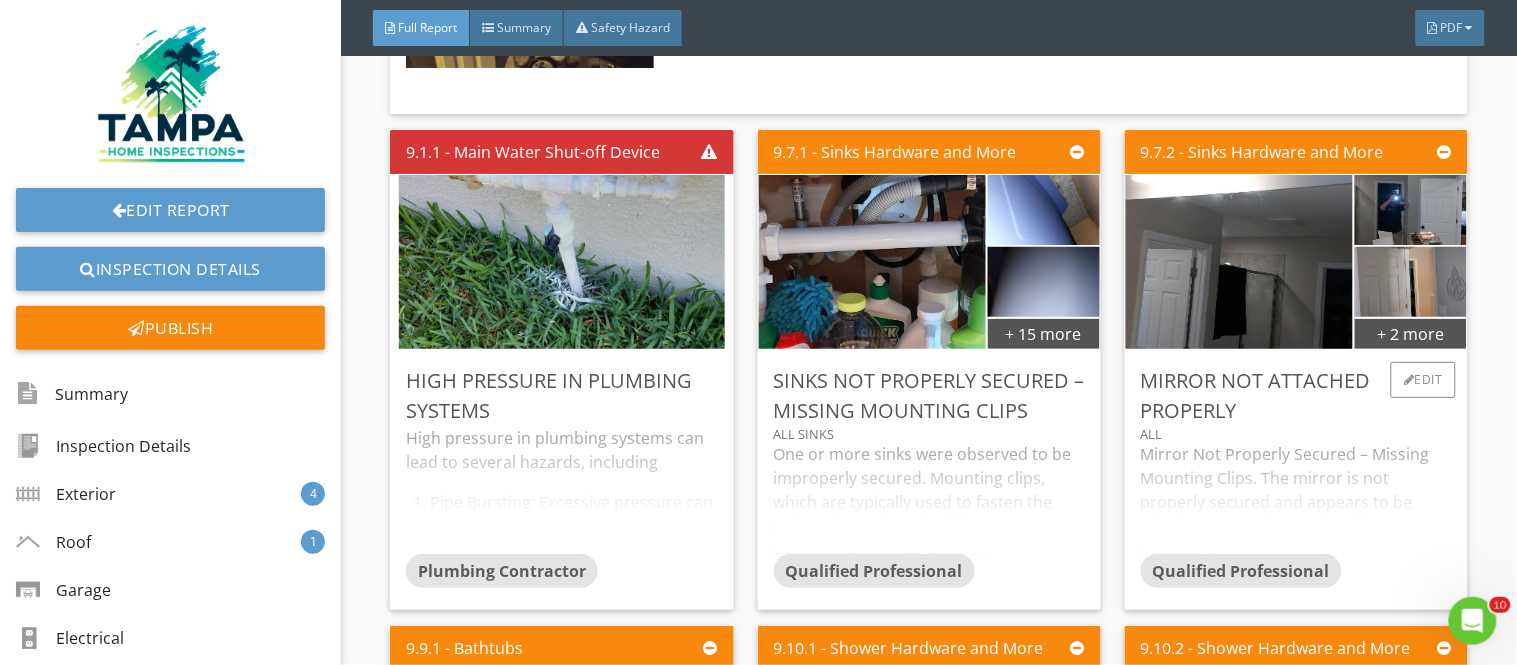 scroll, scrollTop: 17545, scrollLeft: 0, axis: vertical 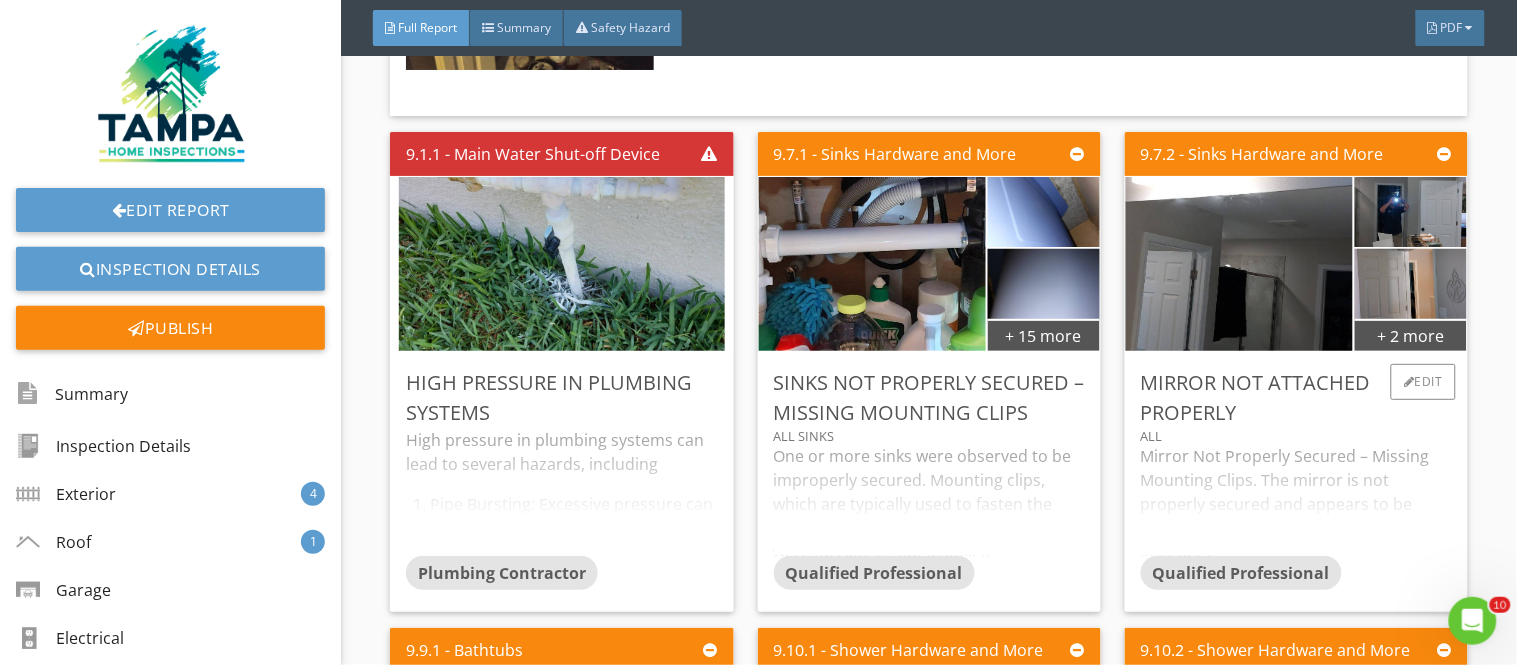 click on "Mirror Not Properly Secured – Missing Mounting Clips. The mirror is not properly secured and appears to be missing required mounting clips or fasteners.  Improperly secured mirrors may become loose or fall, posing a safety hazard and potential for injury or damage. Secure mounting is especially important in areas with frequent moisture, such as bathrooms, where adhesives alone may degrade over time. Recommend proper reattachment of the mirror using manufacturer-approved mounting clips or hardware by a qualified contractor to ensure safe and secure installation." at bounding box center [1296, 500] 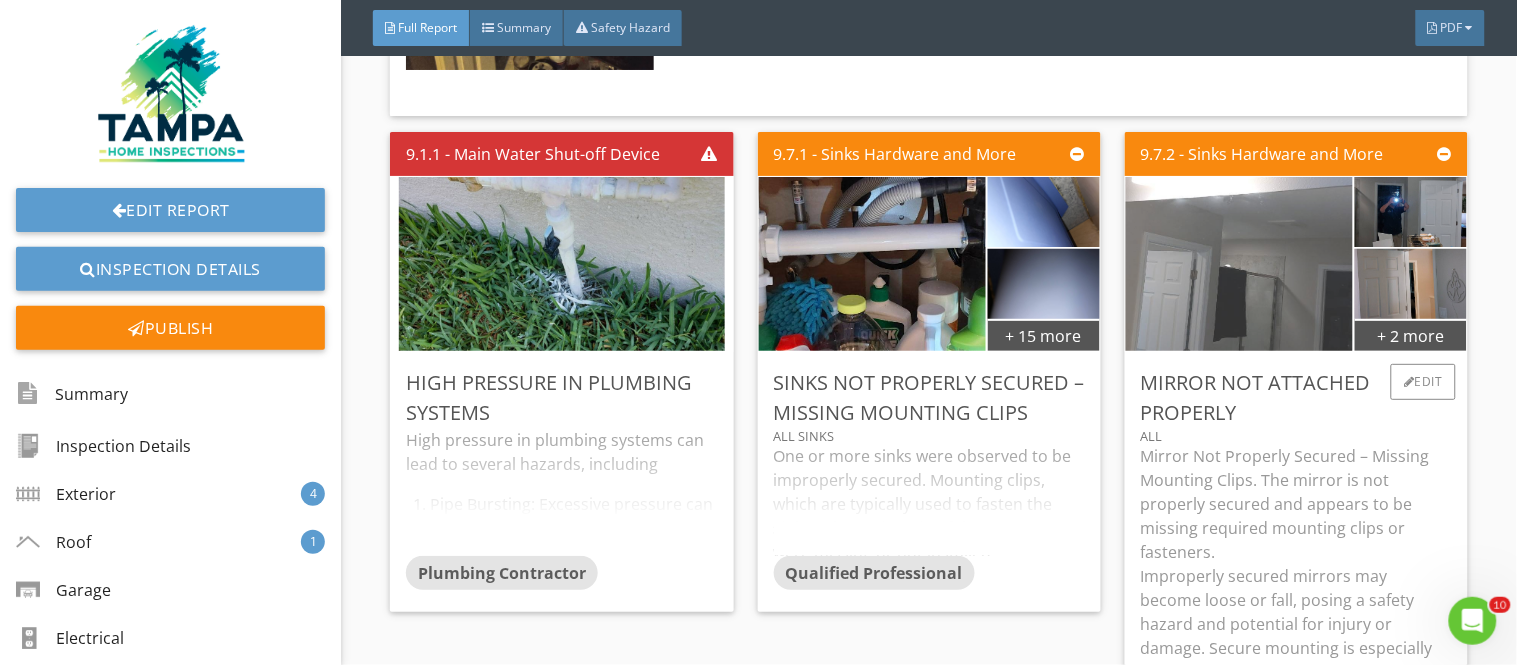 click at bounding box center (1239, 263) 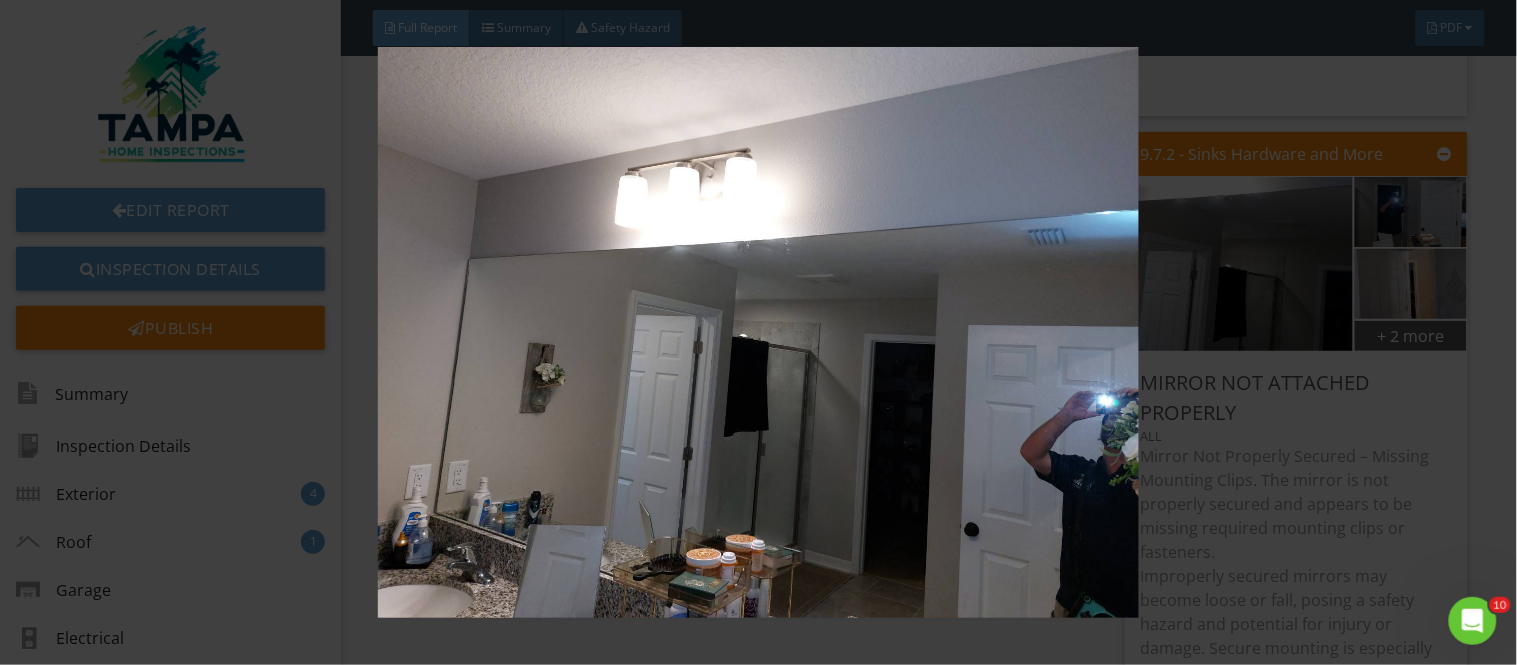 click at bounding box center [758, 332] 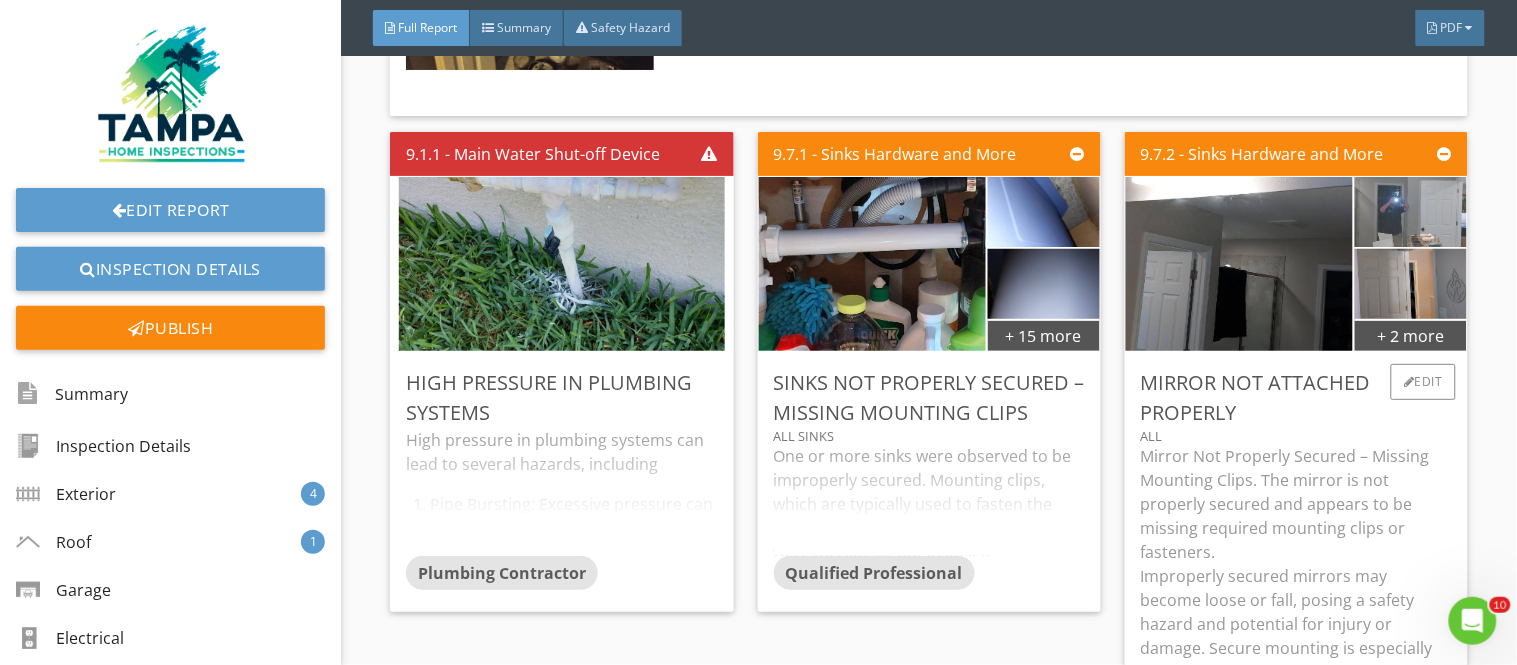 click at bounding box center [1410, 211] 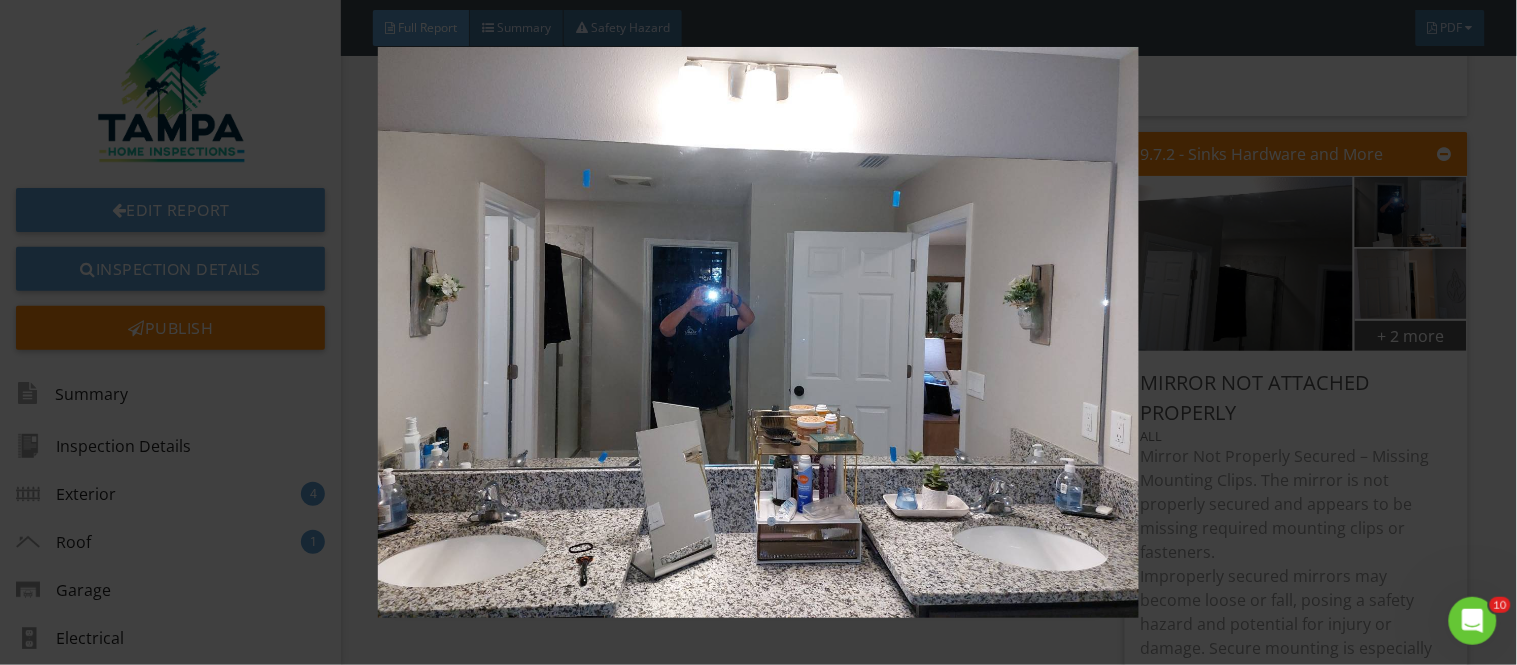 click at bounding box center [758, 332] 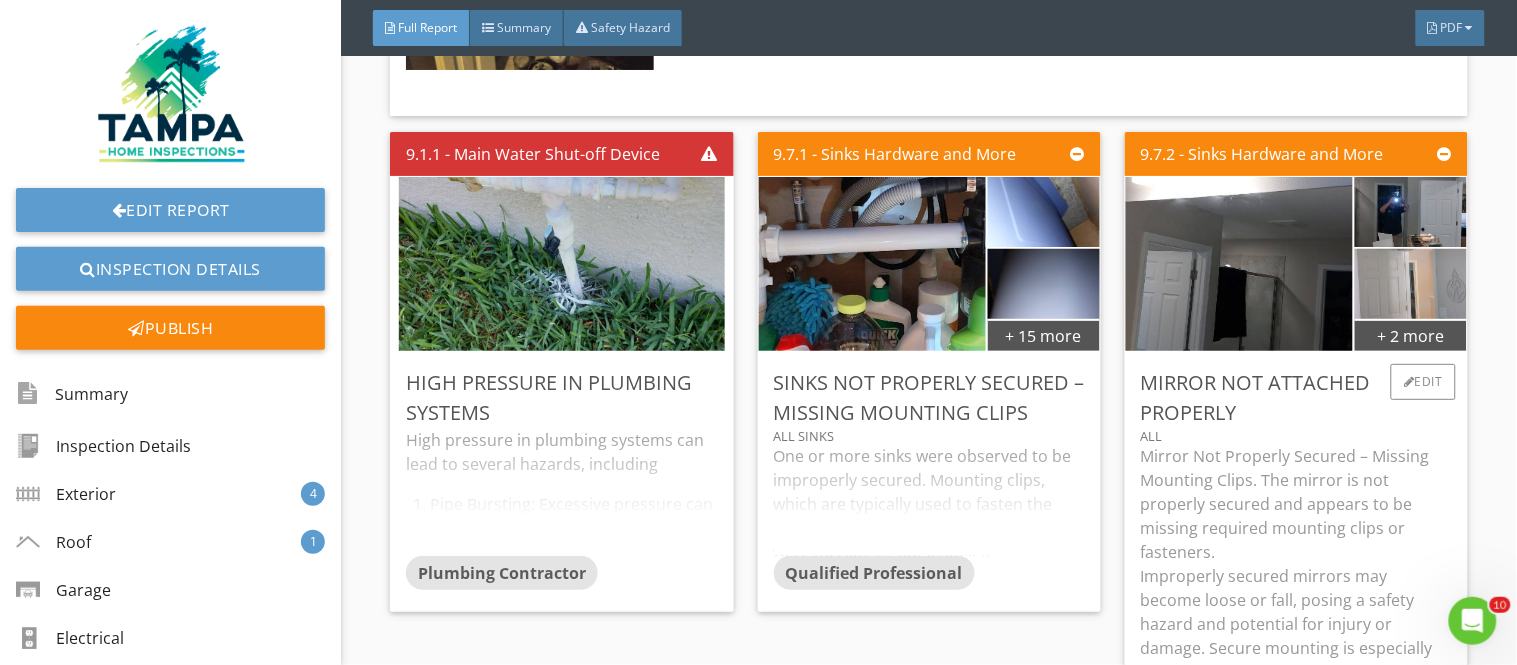 click at bounding box center (1410, 283) 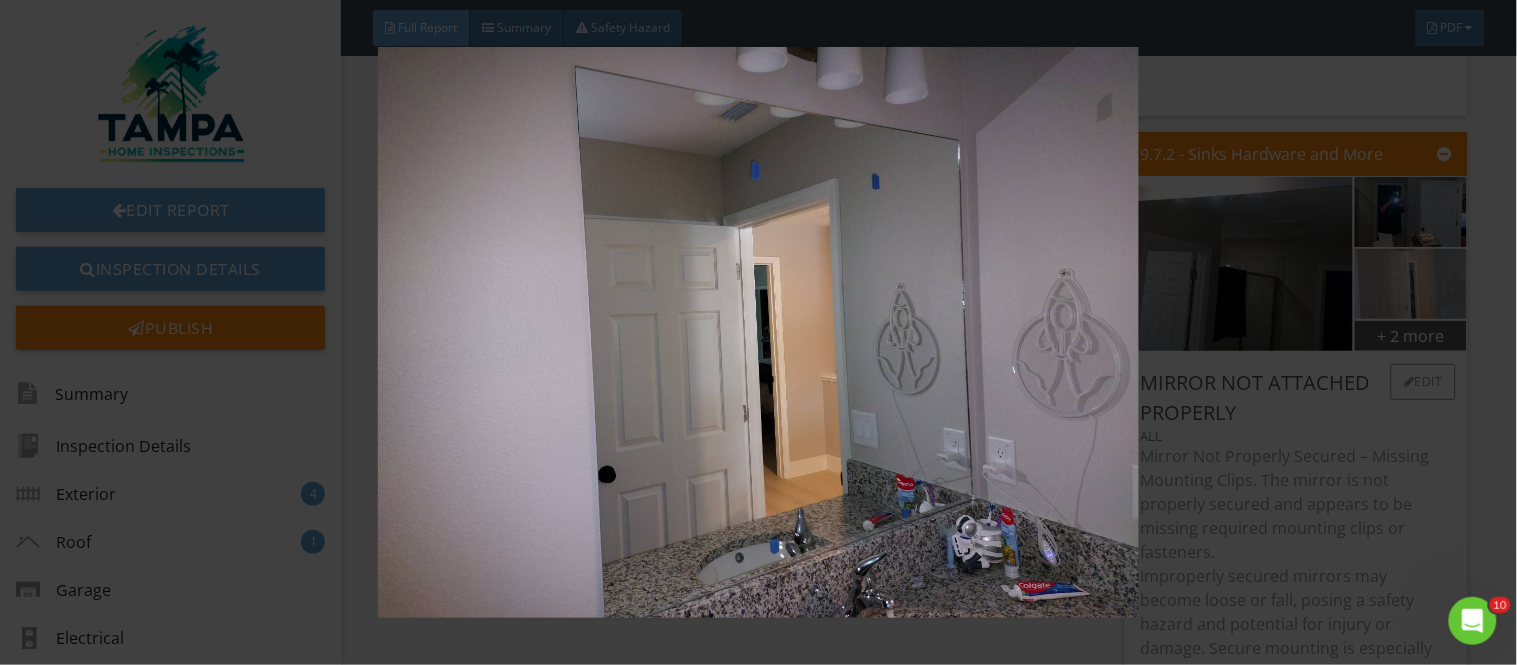 click at bounding box center [758, 332] 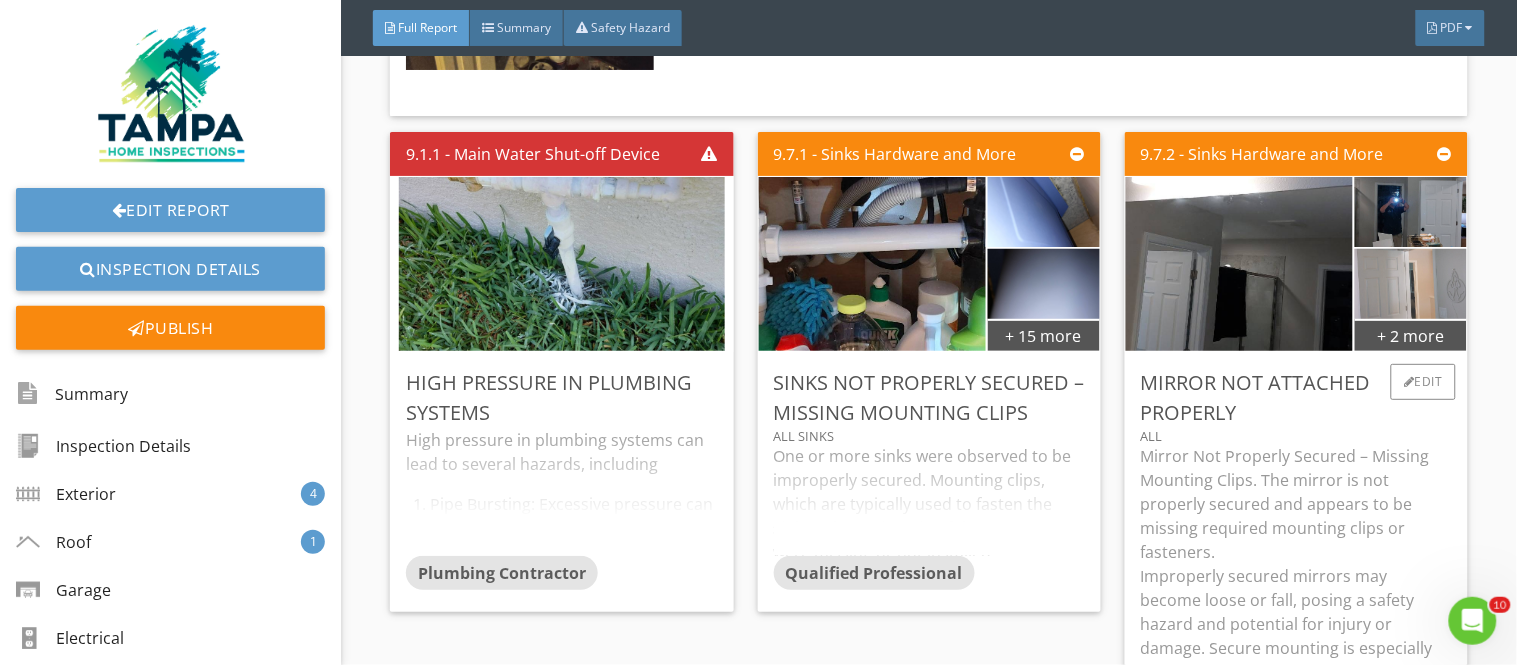 click at bounding box center (1410, 283) 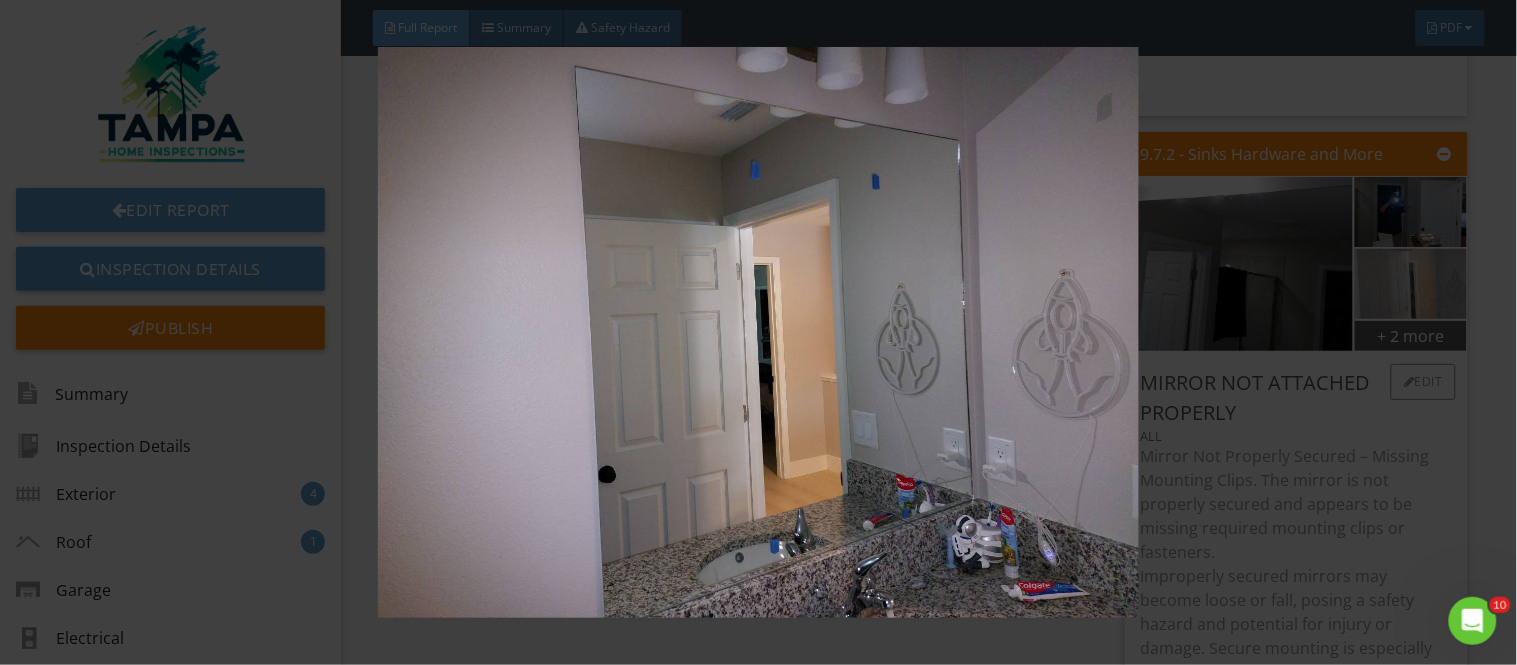 click at bounding box center [758, 332] 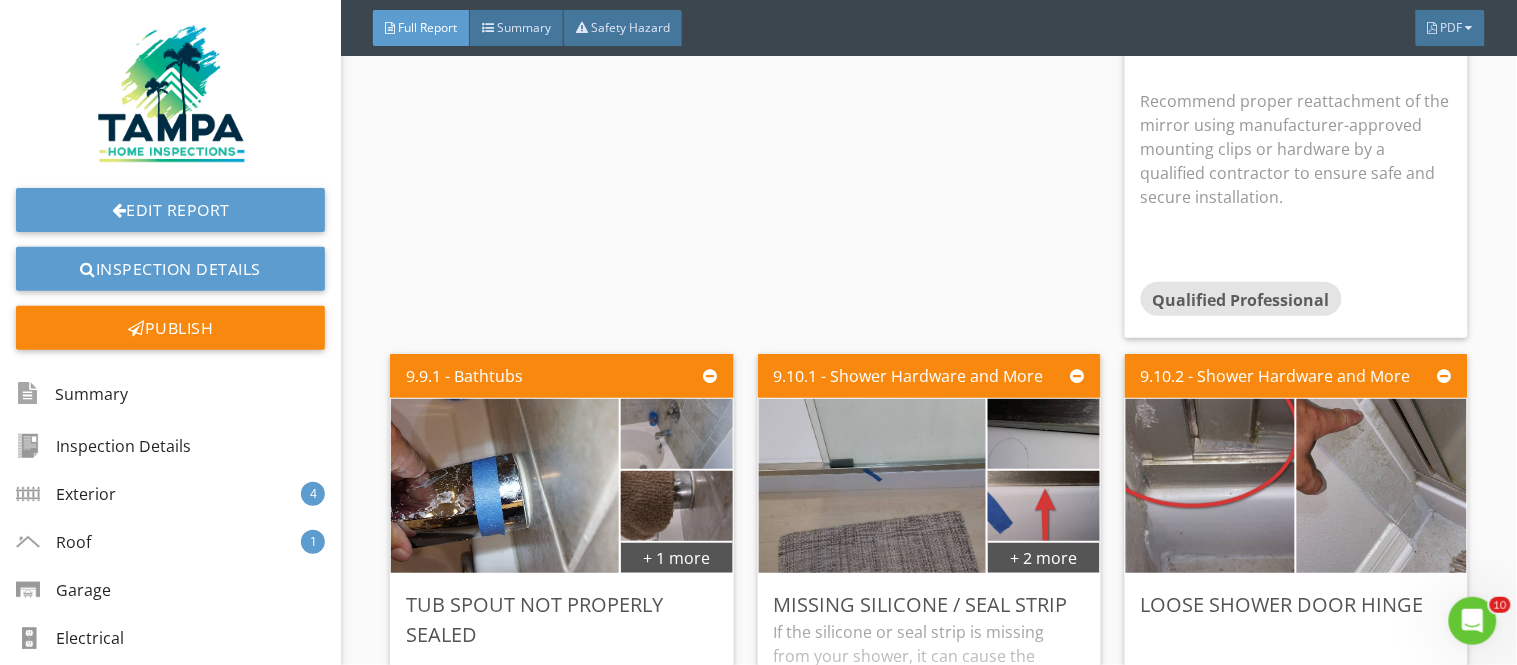 scroll, scrollTop: 18434, scrollLeft: 0, axis: vertical 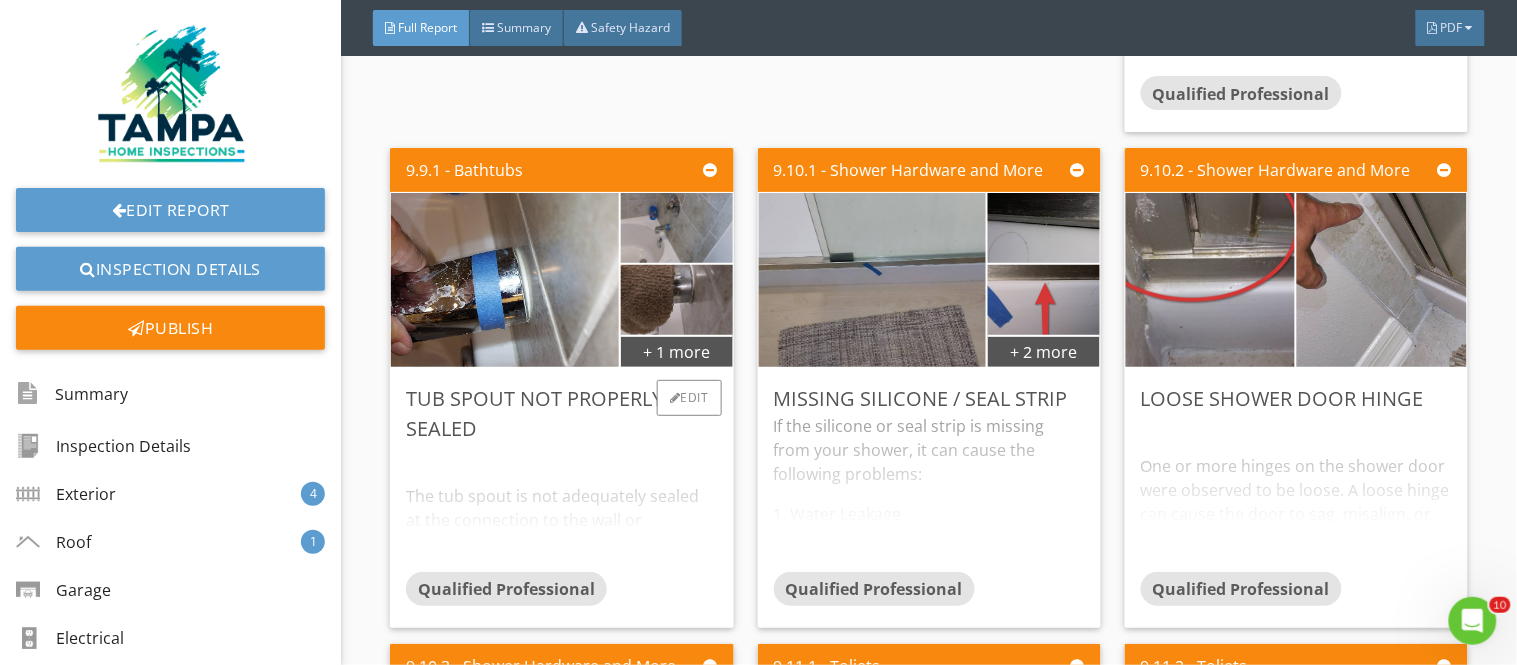 click on "The tub spout is not adequately sealed at the connection to the wall or plumbing fixture. Improper sealing can allow water to seep behind the wall, potentially causing moisture damage, mold growth, and deterioration of the surrounding materials. Recommend repair by a qualified plumber or contractor to properly seal the tub spout and prevent water intrusion and related damage." at bounding box center [561, 508] 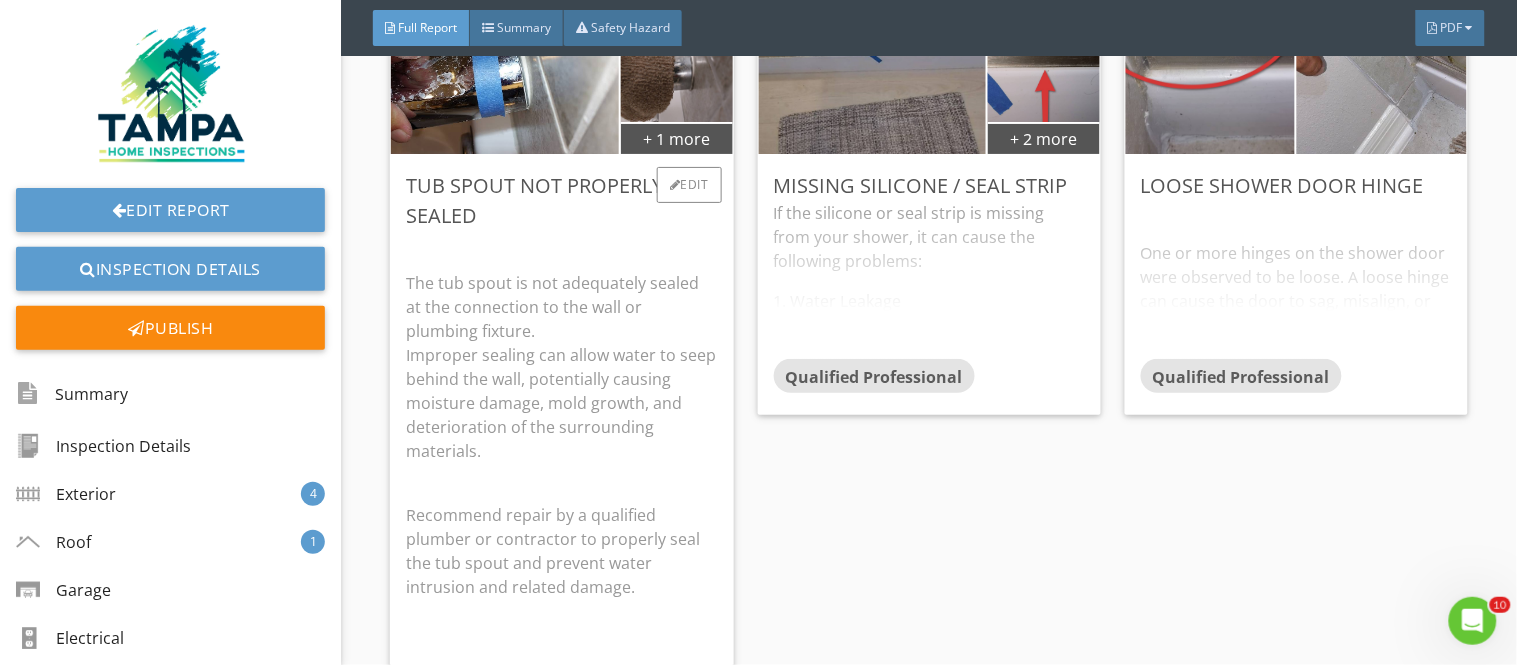 scroll, scrollTop: 18656, scrollLeft: 0, axis: vertical 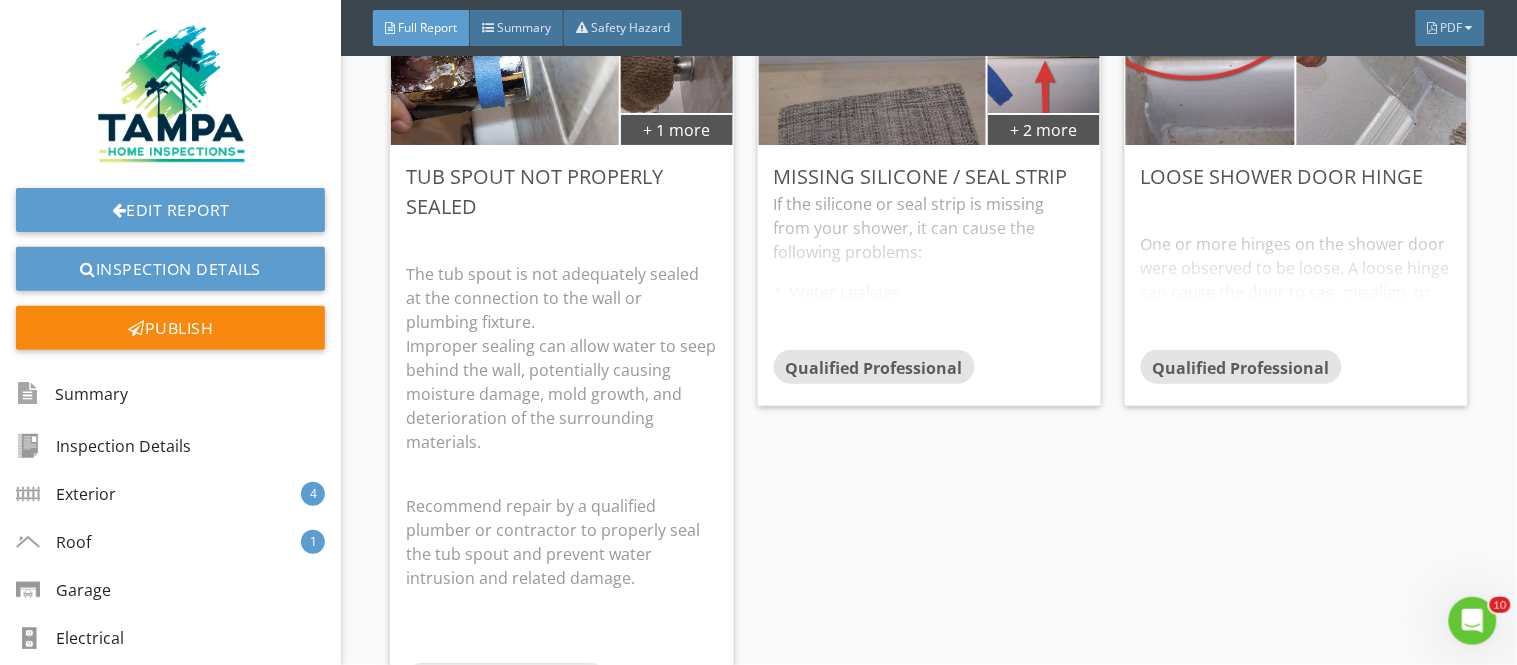 drag, startPoint x: 665, startPoint y: 476, endPoint x: 665, endPoint y: 425, distance: 51 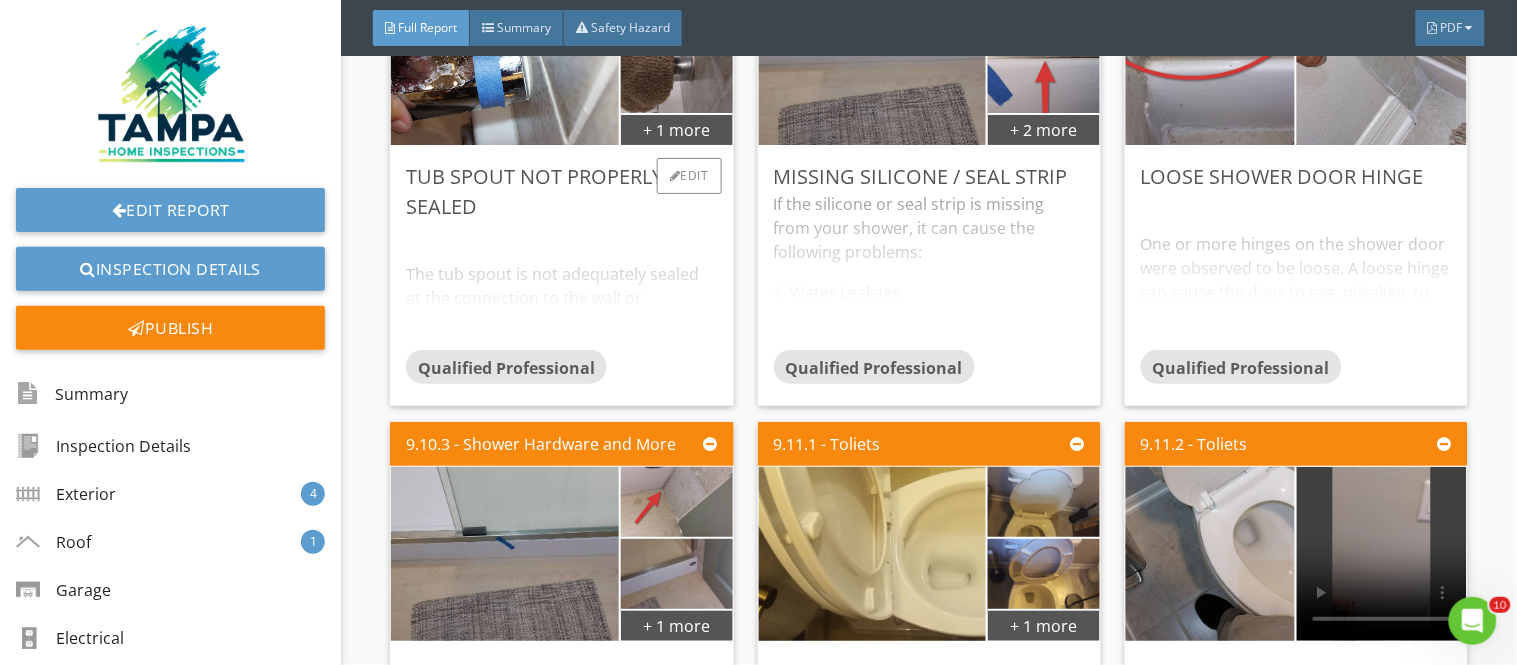 click on "The tub spout is not adequately sealed at the connection to the wall or plumbing fixture. Improper sealing can allow water to seep behind the wall, potentially causing moisture damage, mold growth, and deterioration of the surrounding materials. Recommend repair by a qualified plumber or contractor to properly seal the tub spout and prevent water intrusion and related damage." at bounding box center [561, 286] 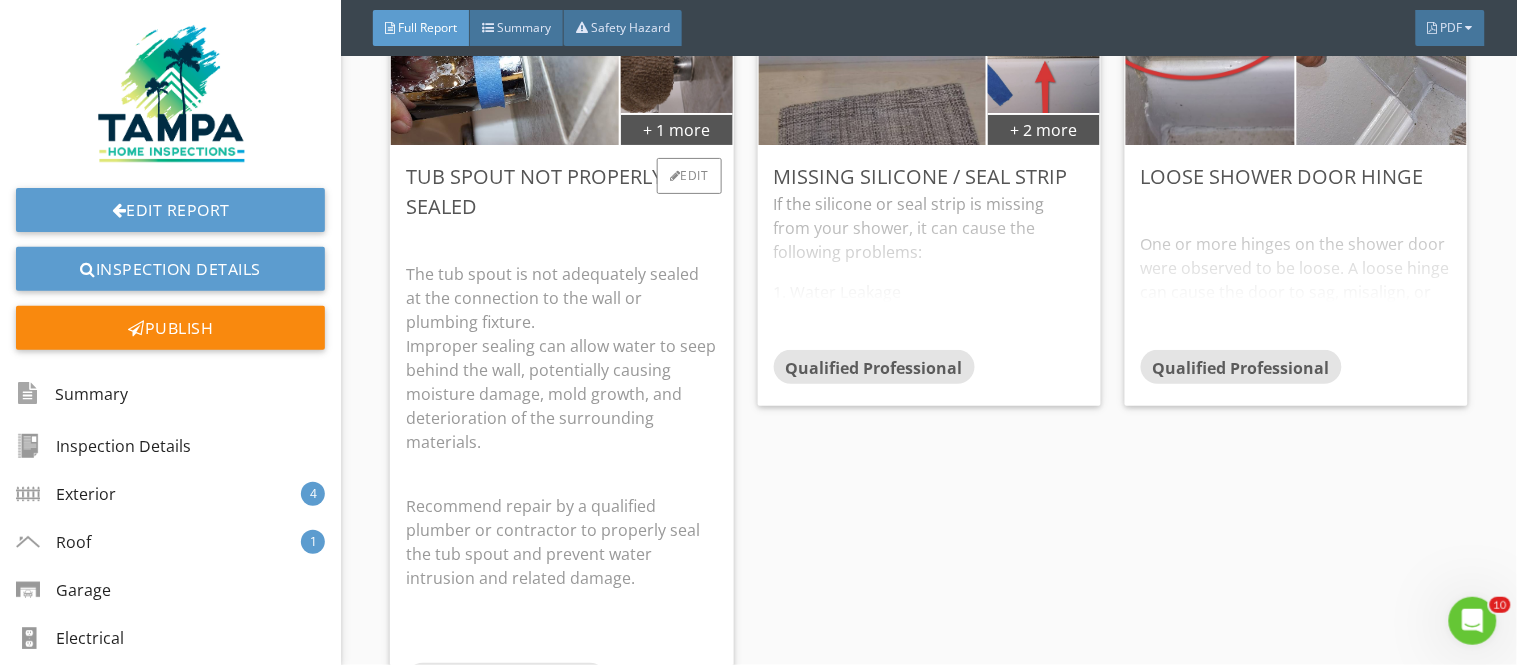 click on "The tub spout is not adequately sealed at the connection to the wall or plumbing fixture. Improper sealing can allow water to seep behind the wall, potentially causing moisture damage, mold growth, and deterioration of the surrounding materials." at bounding box center [561, 358] 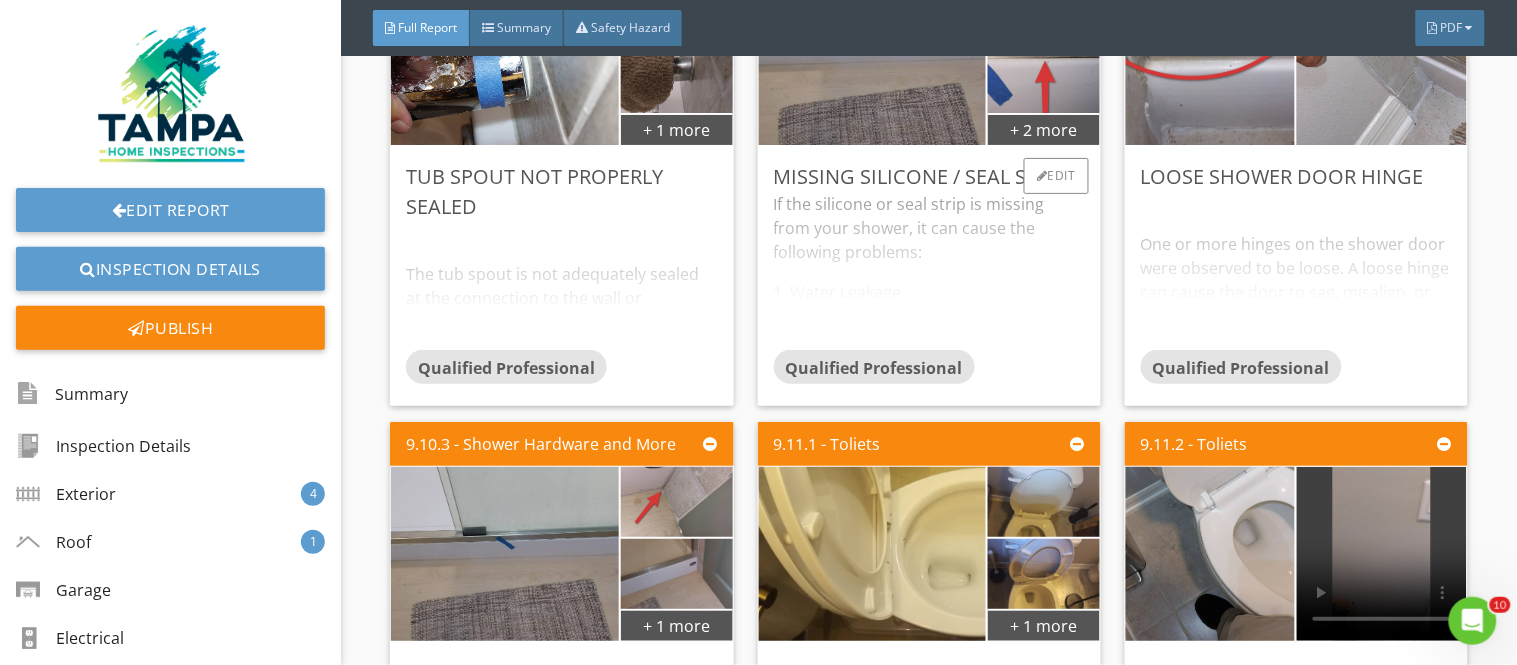 click on "If the silicone or seal strip is missing from your shower, it can cause the following problems: 1. Water Leakage Water can escape the shower area and pool on the bathroom floor, potentially damaging flooring, walls, and nearby structures. 2. Mold and Mildew Growth Leaking water can create persistent damp areas that encourage mold and mildew to develop, which can be unsightly and harmful to health. 3. Structural Damage Over time, repeated water exposure can weaken or damage floorboards, tiles, or grout near the shower. 4. Slippery Floors Water leaking onto the floor can make it slippery and increase the risk of accidents." at bounding box center (929, 271) 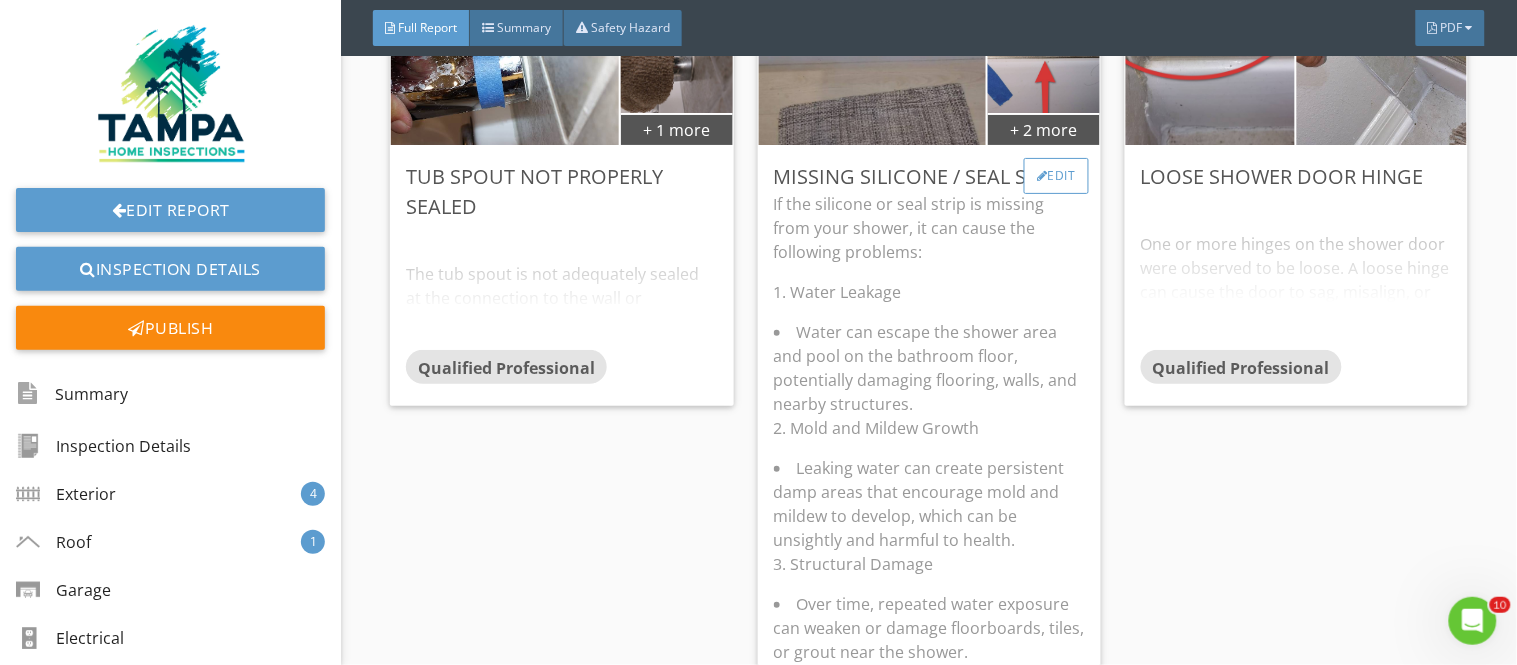 click on "Edit" at bounding box center [1056, 176] 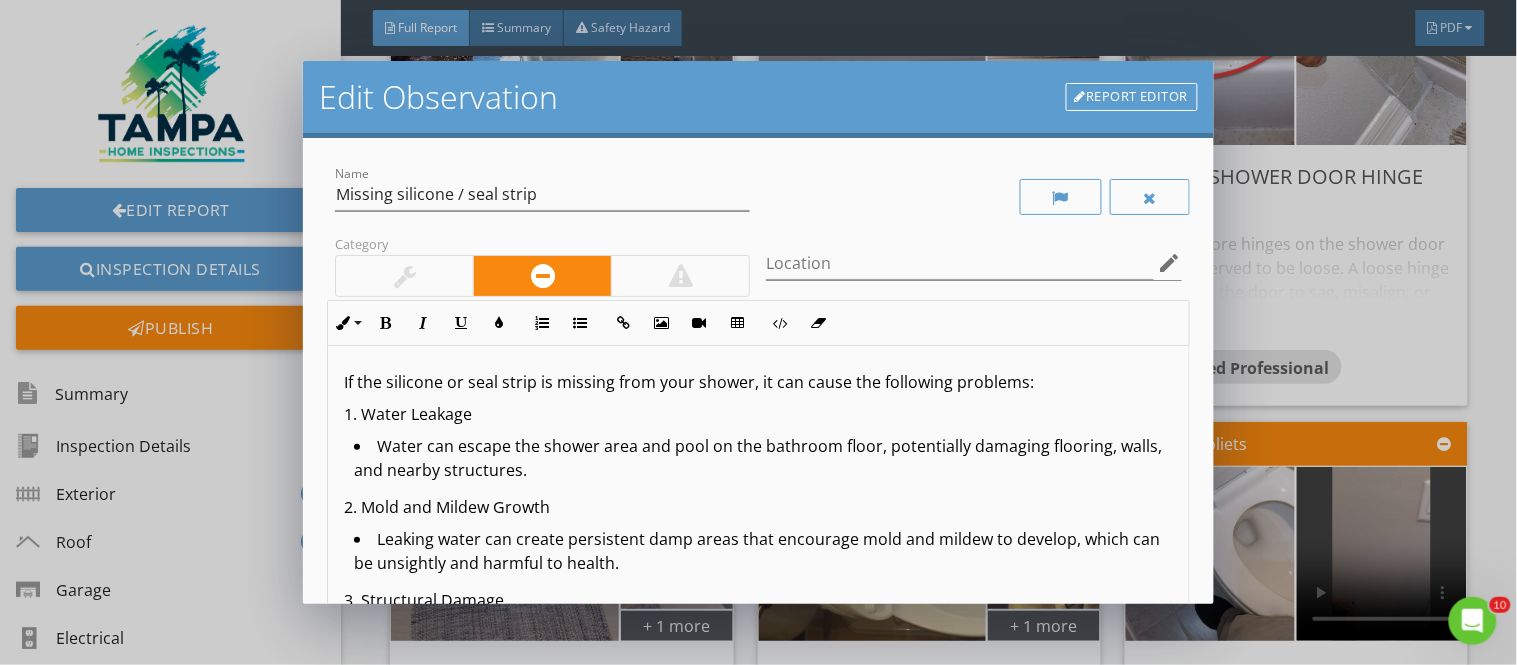 click on "Water can escape the shower area and pool on the bathroom floor, potentially damaging flooring, walls, and nearby structures." at bounding box center (763, 460) 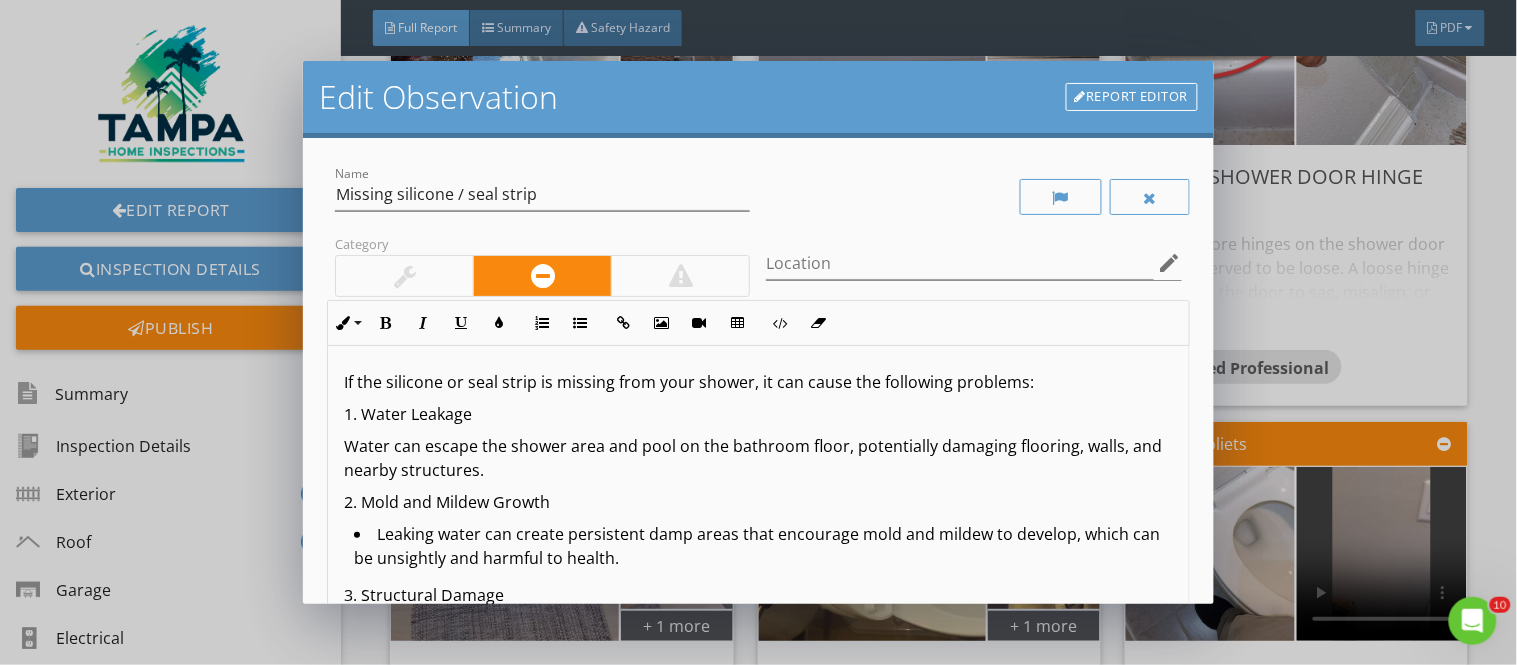 click on "Leaking water can create persistent damp areas that encourage mold and mildew to develop, which can be unsightly and harmful to health." at bounding box center [763, 548] 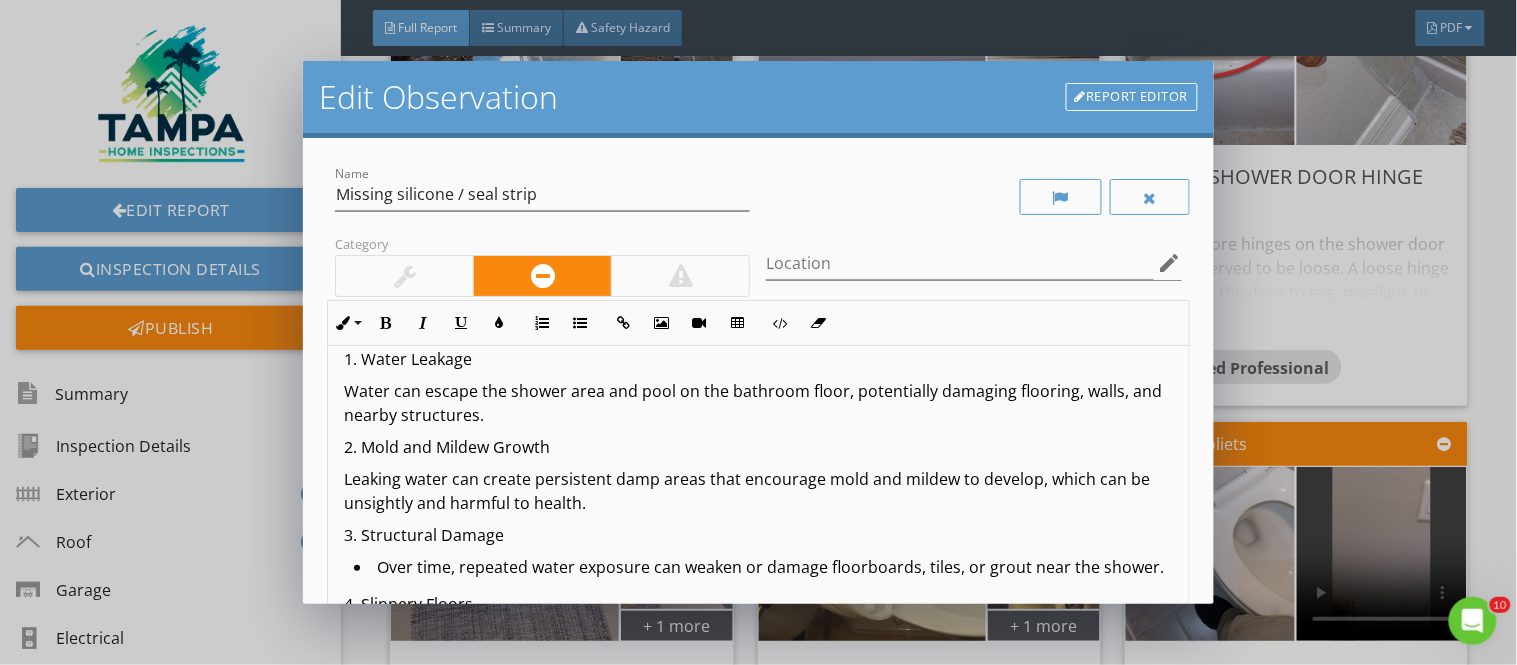 scroll, scrollTop: 85, scrollLeft: 0, axis: vertical 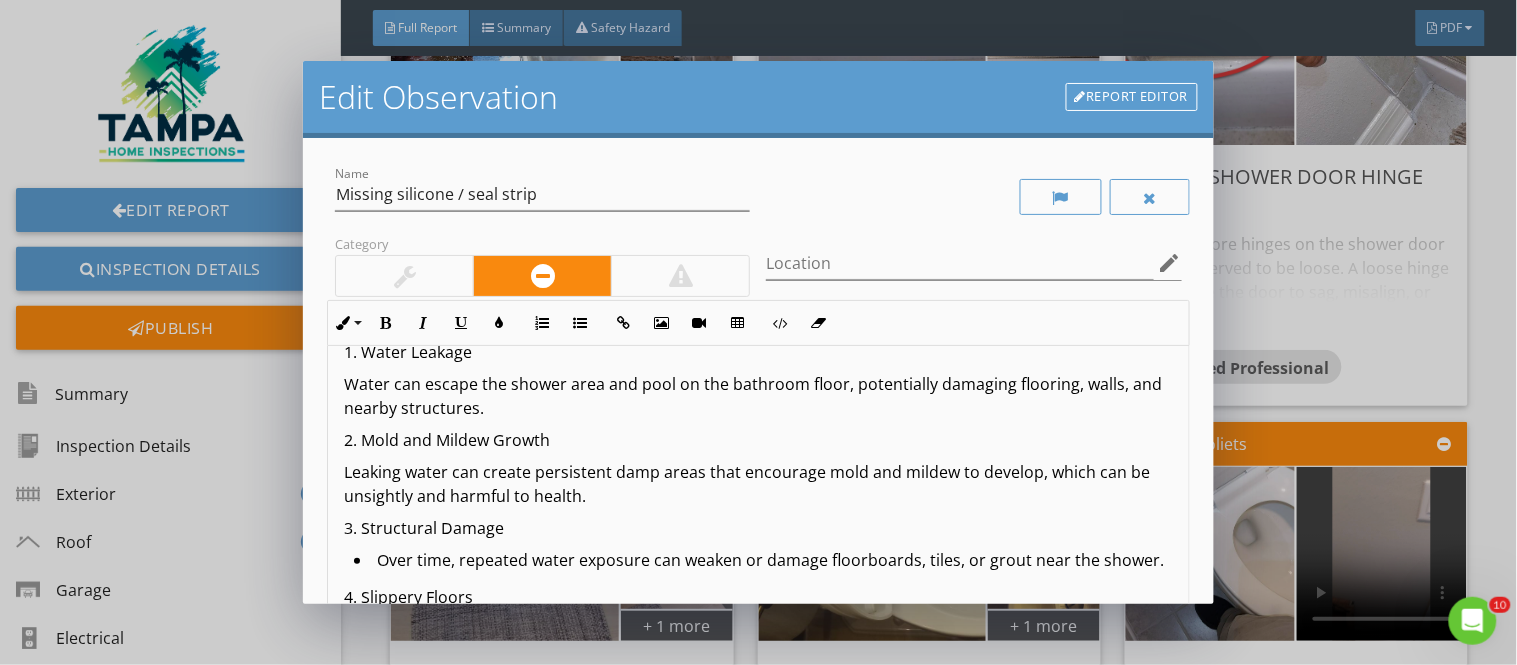 click on "Over time, repeated water exposure can weaken or damage floorboards, tiles, or grout near the shower." at bounding box center (763, 562) 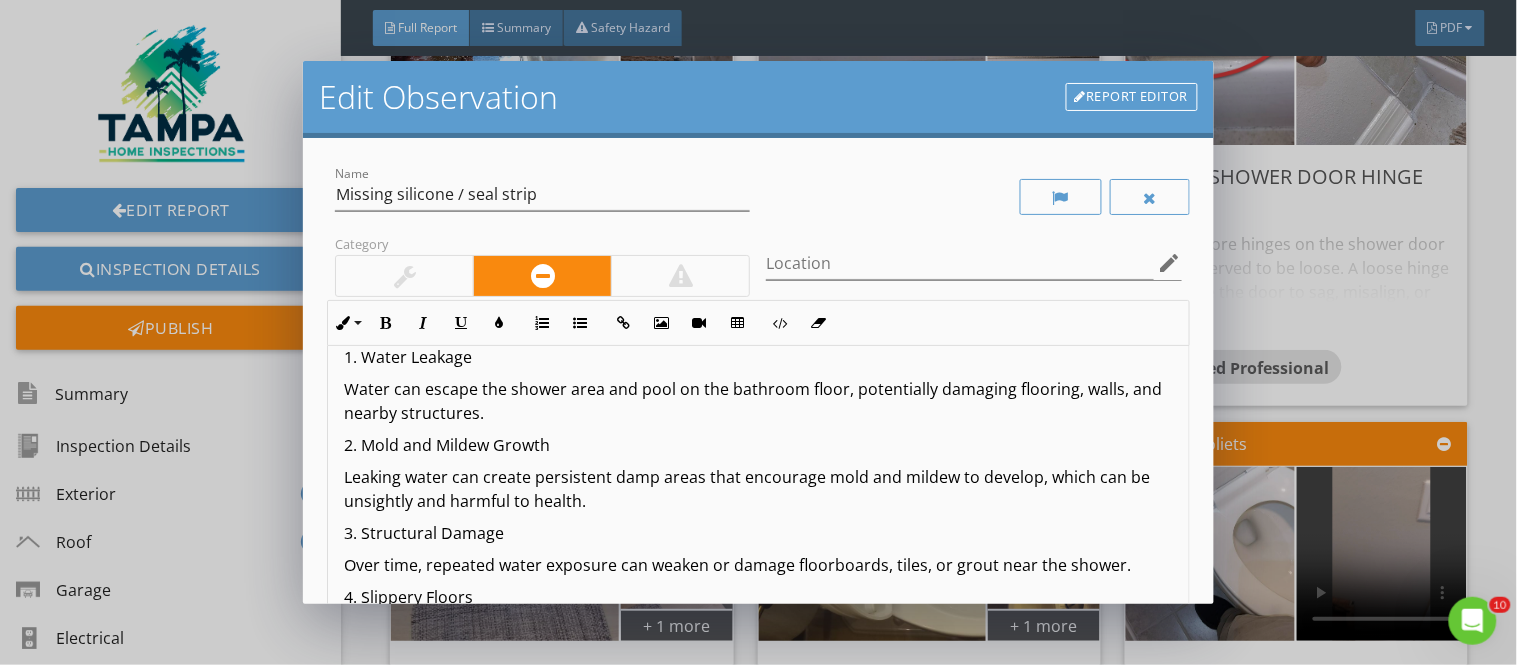 scroll, scrollTop: 56, scrollLeft: 0, axis: vertical 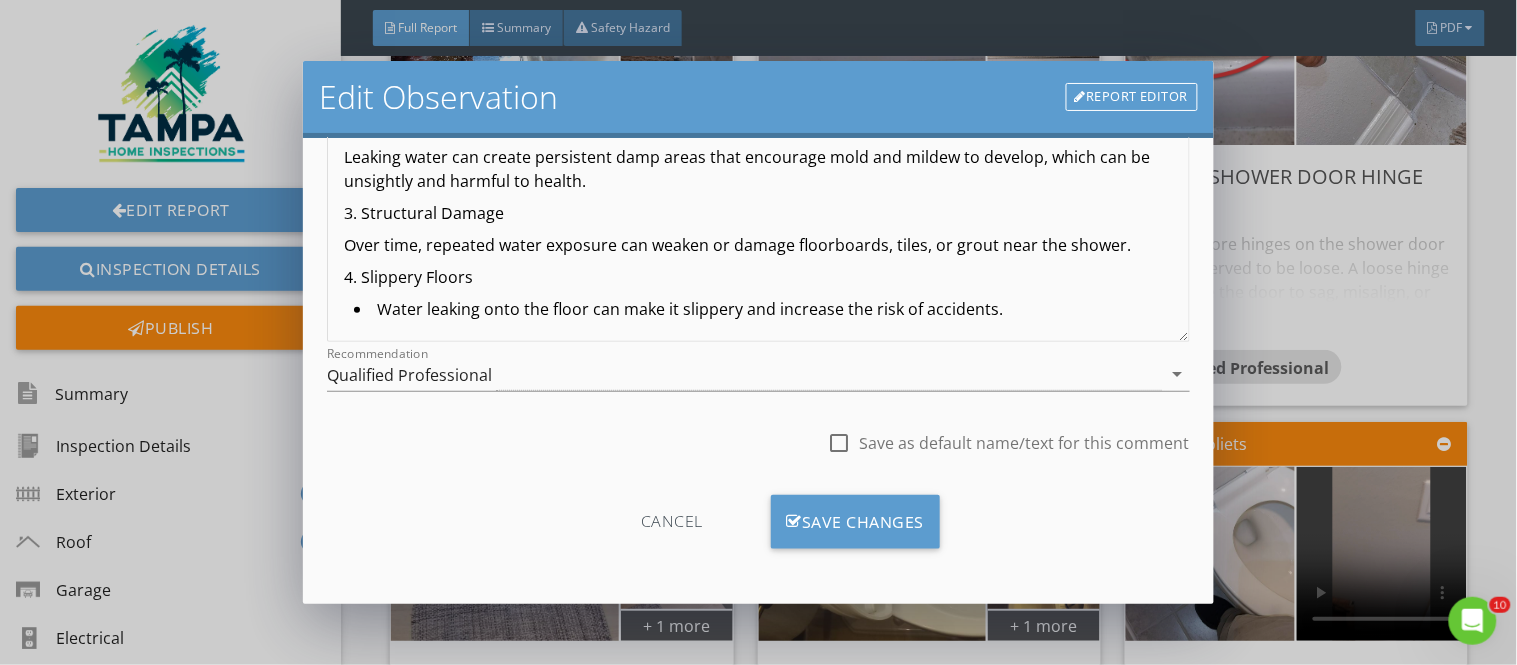 click on "Water leaking onto the floor can make it slippery and increase the risk of accidents." at bounding box center [763, 311] 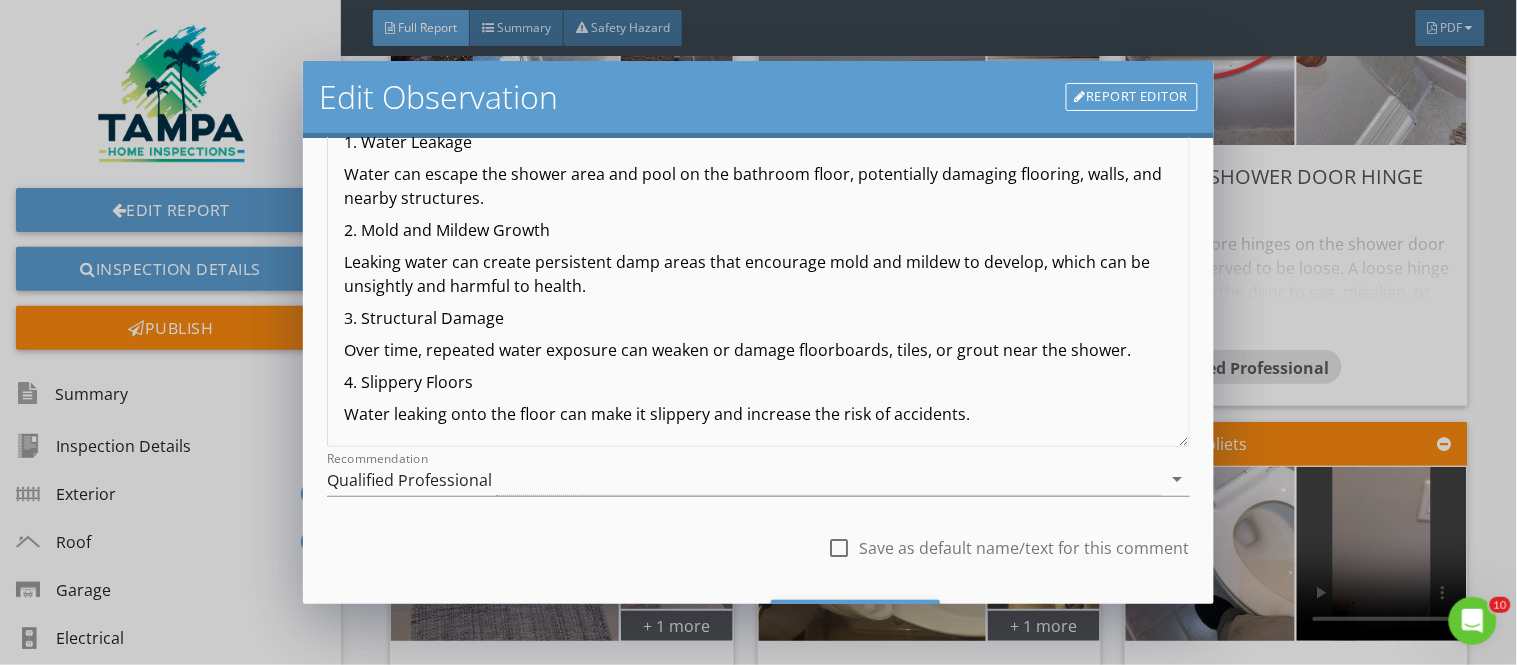 scroll, scrollTop: 100, scrollLeft: 0, axis: vertical 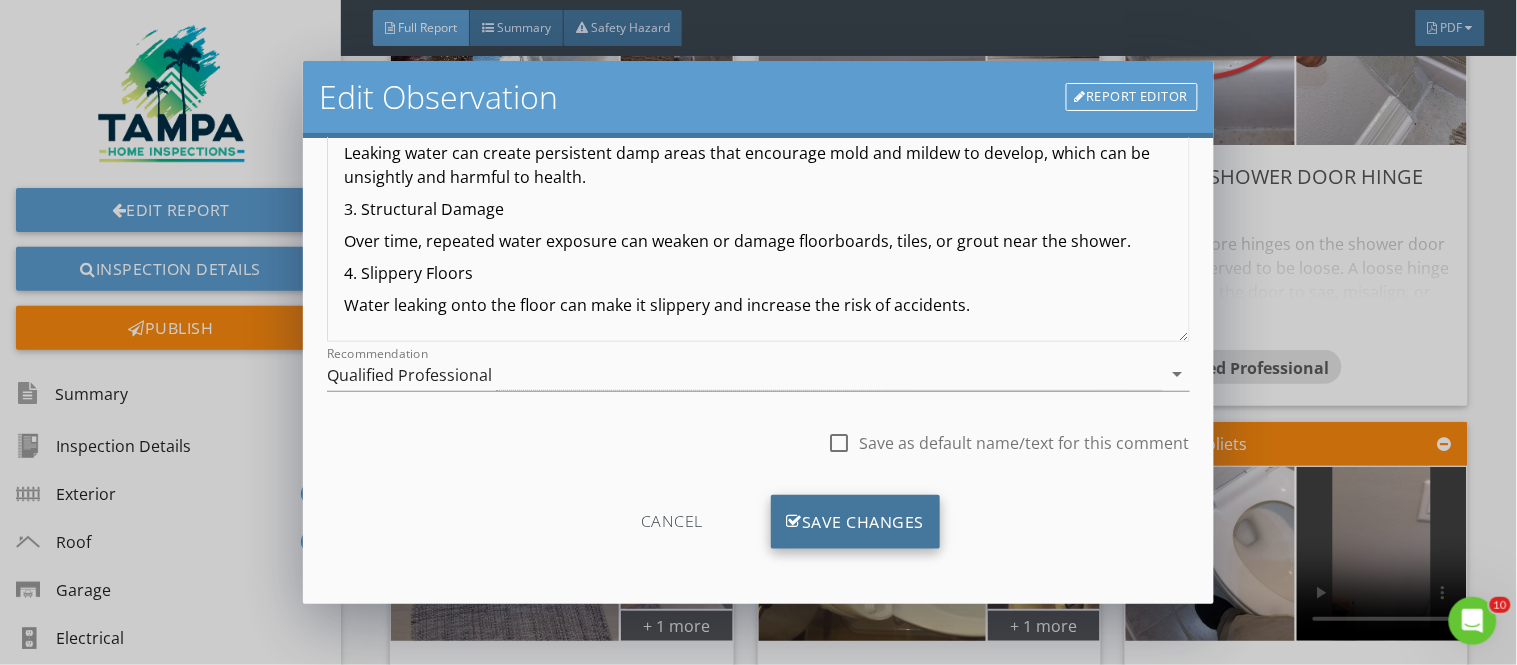click on "Save Changes" at bounding box center [856, 522] 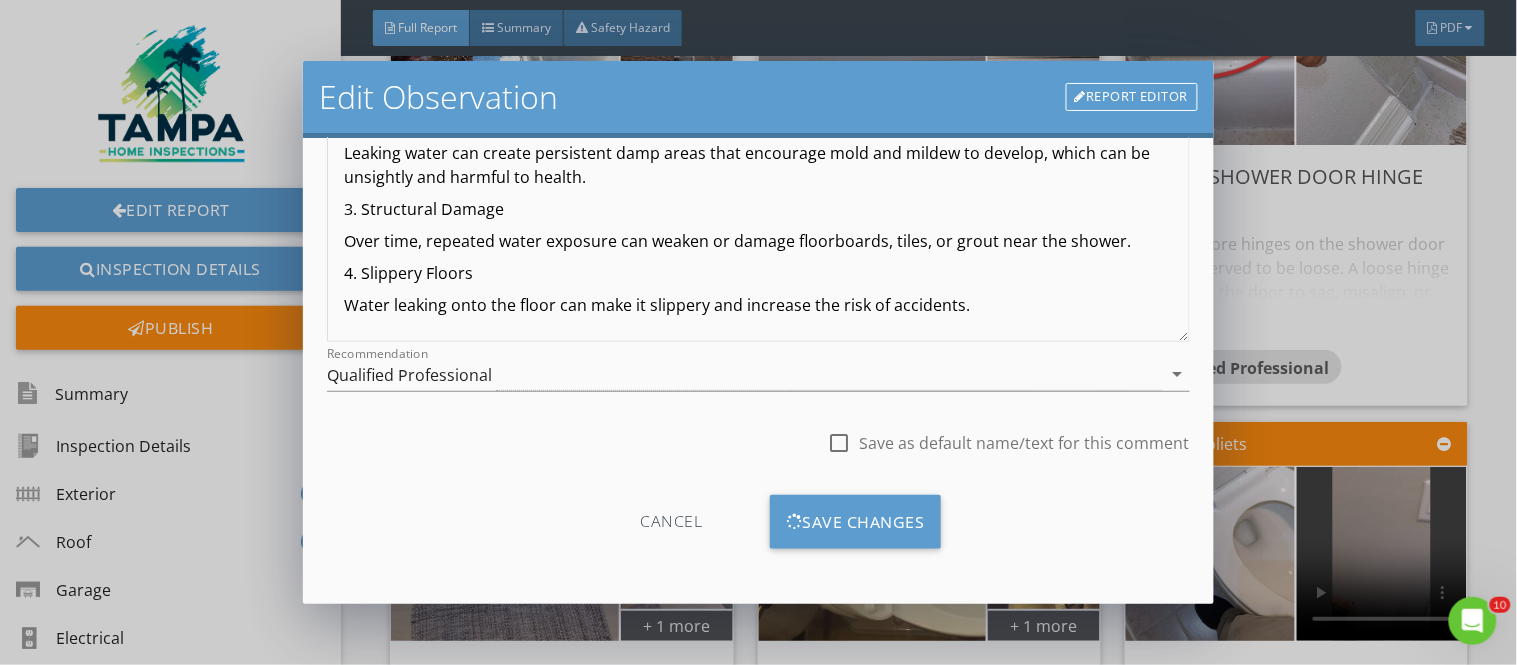 scroll, scrollTop: 84, scrollLeft: 0, axis: vertical 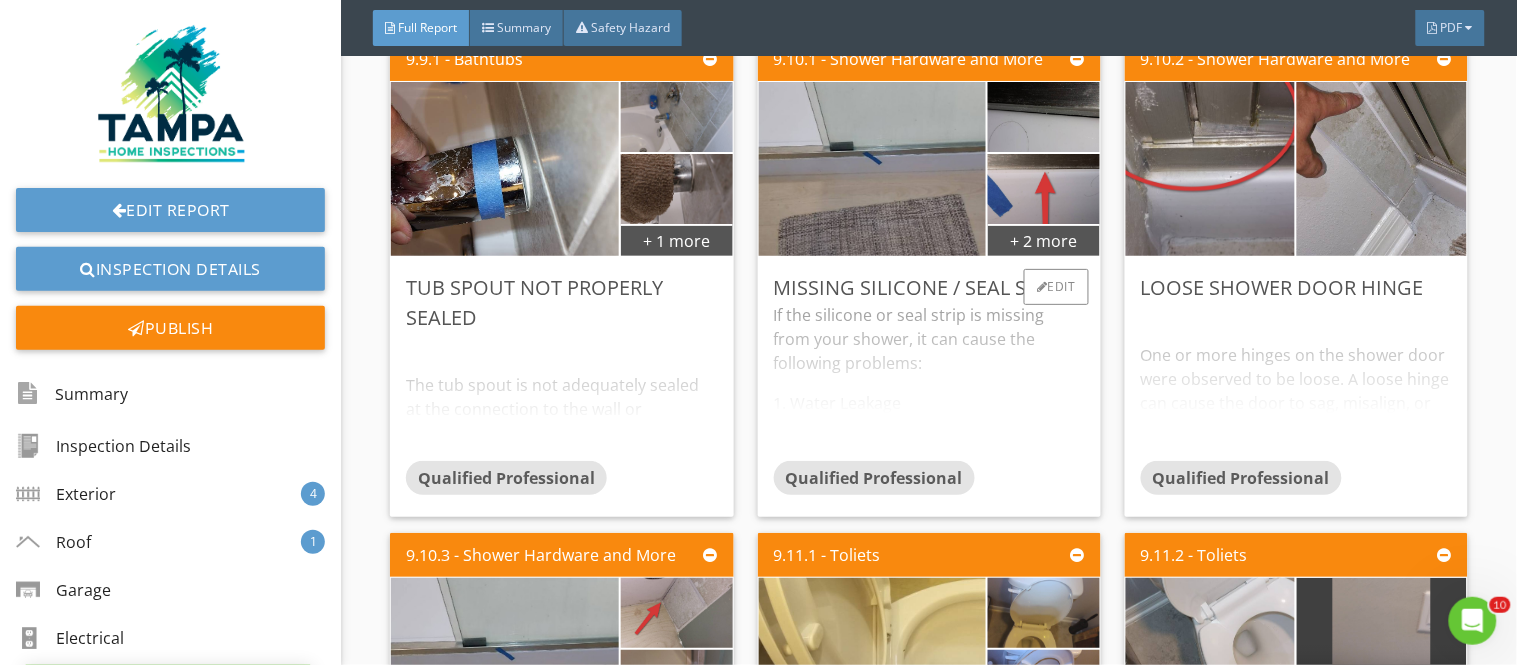 click on "If the silicone or seal strip is missing from your shower, it can cause the following problems: 1. Water Leakage Water can escape the shower area and pool on the bathroom floor, potentially damaging flooring, walls, and nearby structures. 2. Mold and Mildew Growth Leaking water can create persistent damp areas that encourage mold and mildew to develop, which can be unsightly and harmful to health. 3. Structural Damage Over time, repeated water exposure can weaken or damage floorboards, tiles, or grout near the shower. 4. Slippery Floors Water leaking onto the floor can make it slippery and increase the risk of accidents." at bounding box center (929, 382) 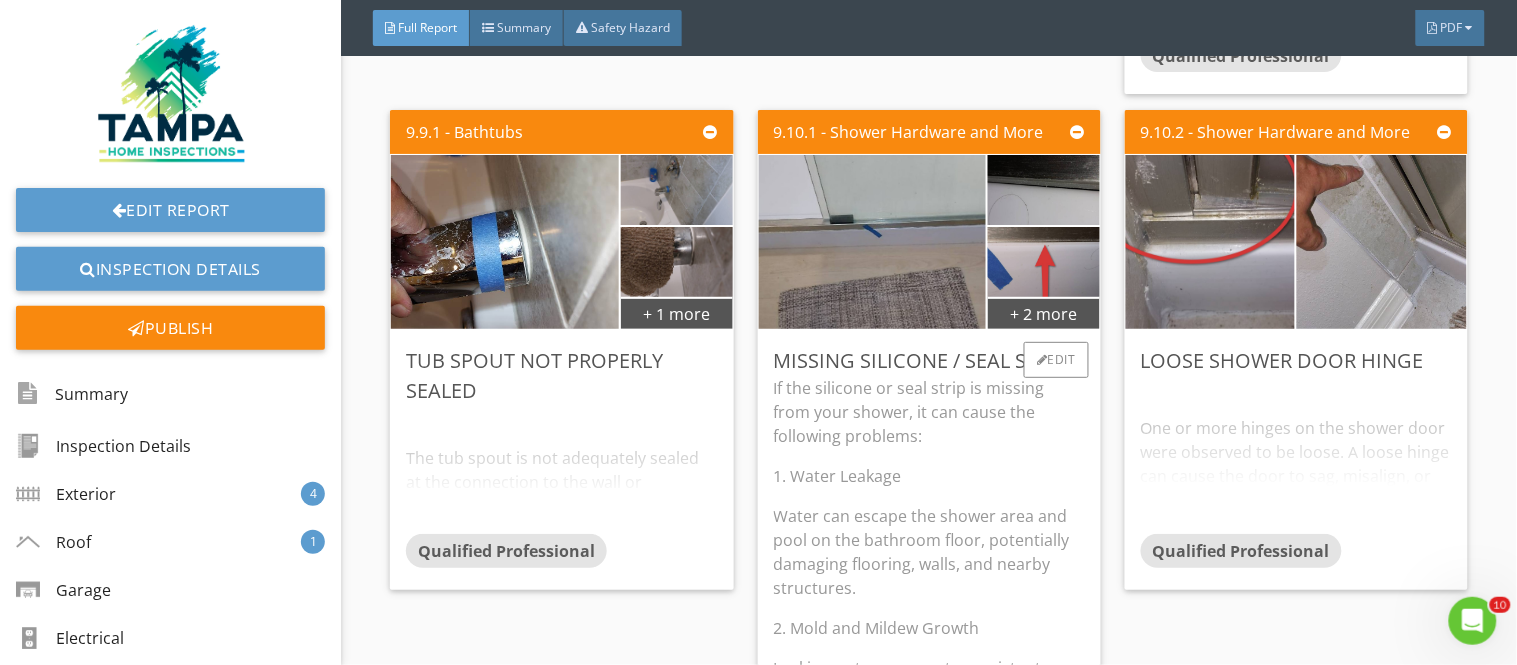 scroll, scrollTop: 18434, scrollLeft: 0, axis: vertical 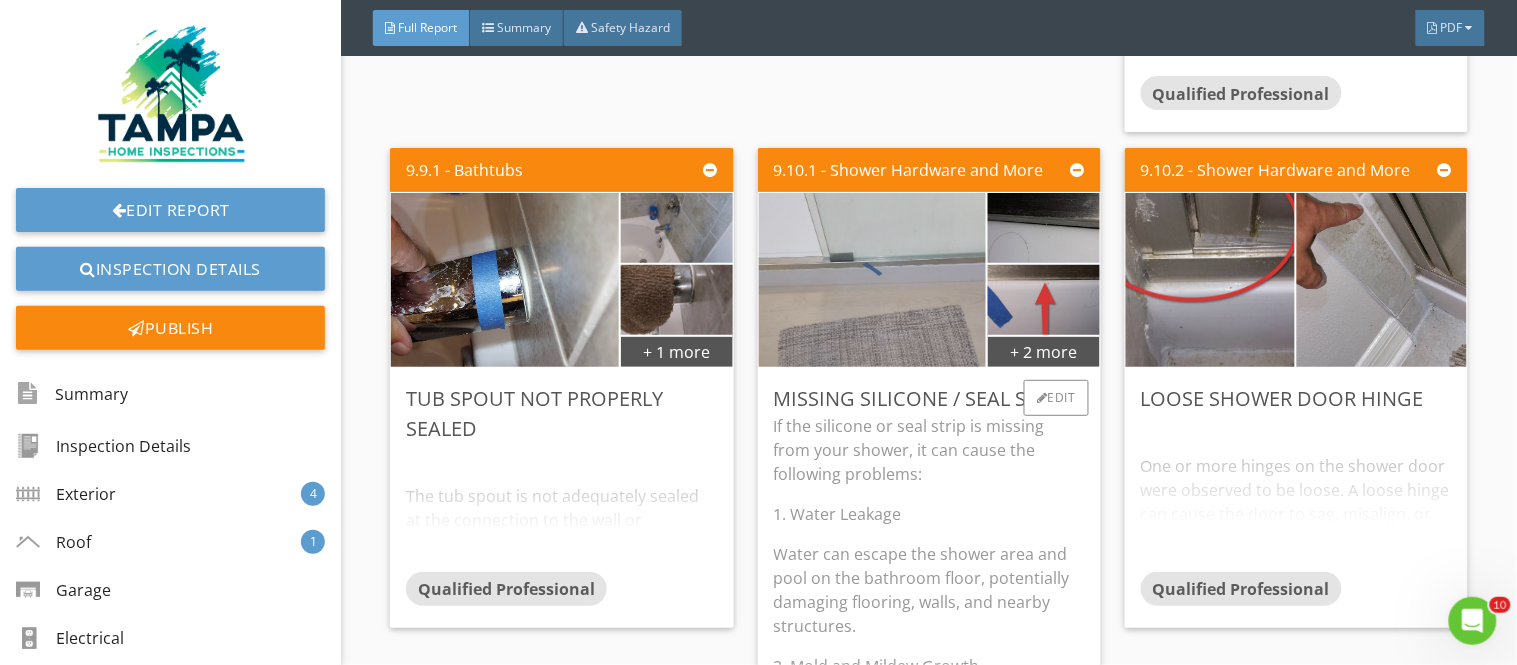 click at bounding box center (872, 280) 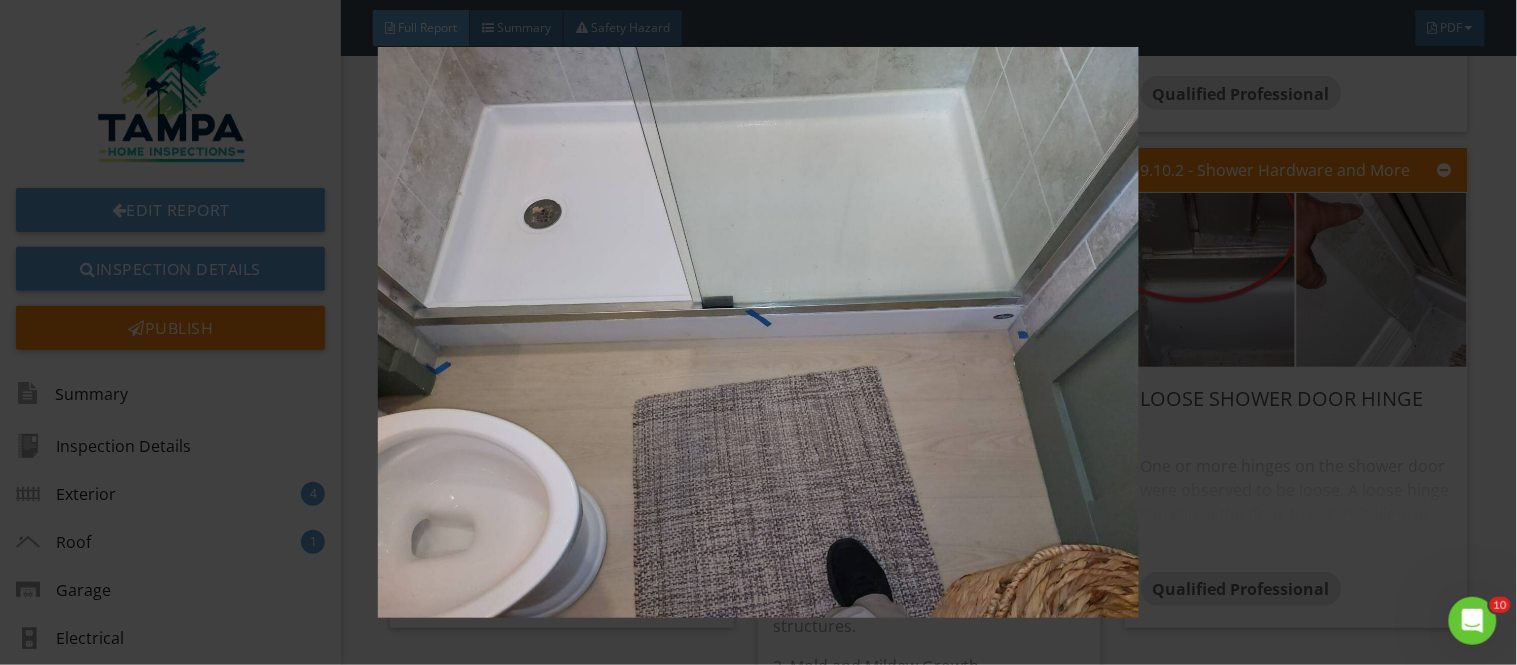 click at bounding box center [758, 332] 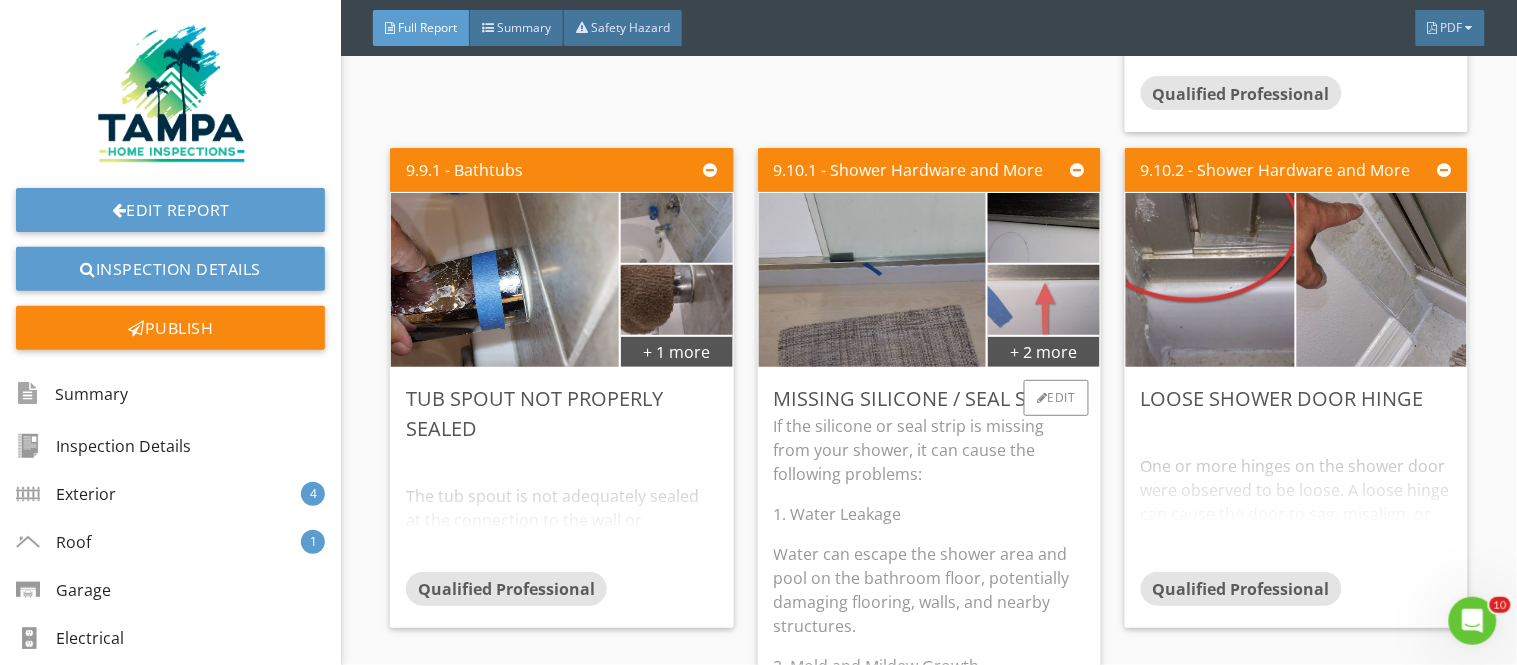 click at bounding box center [1043, 299] 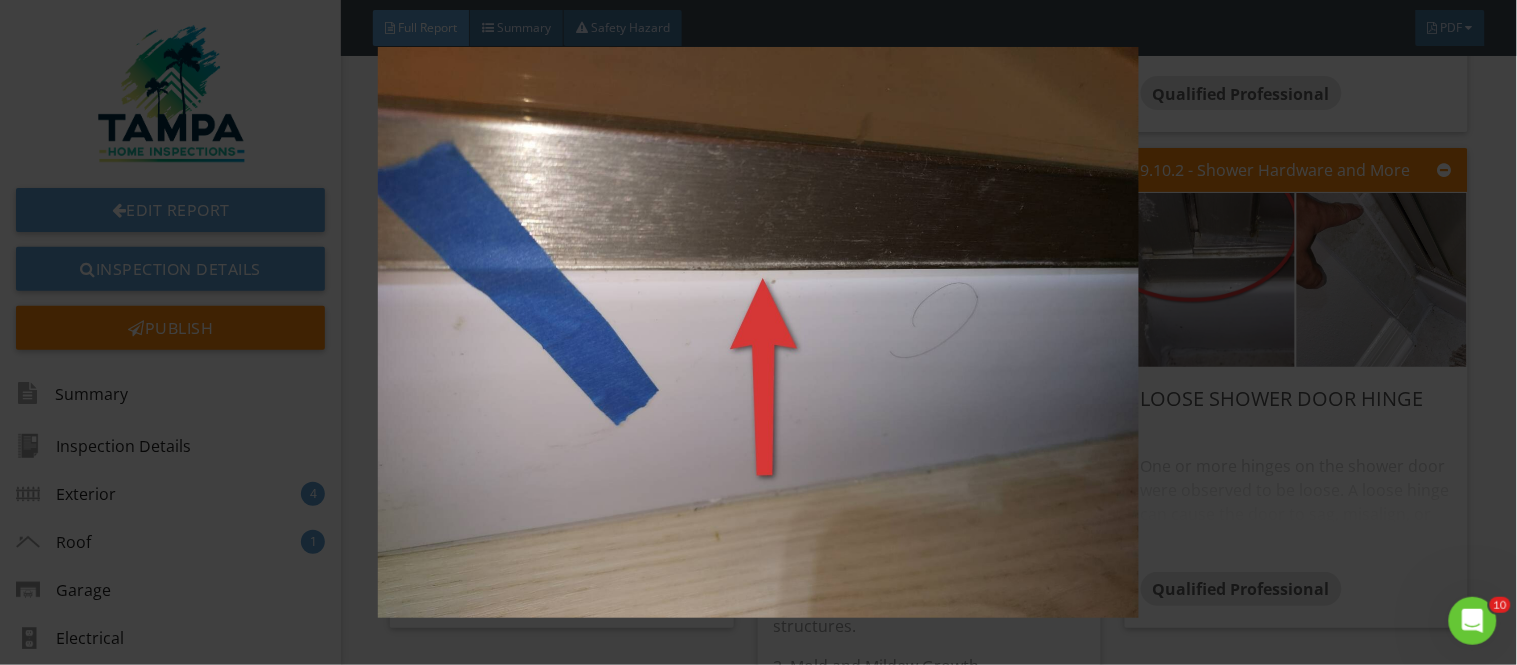 click at bounding box center [758, 332] 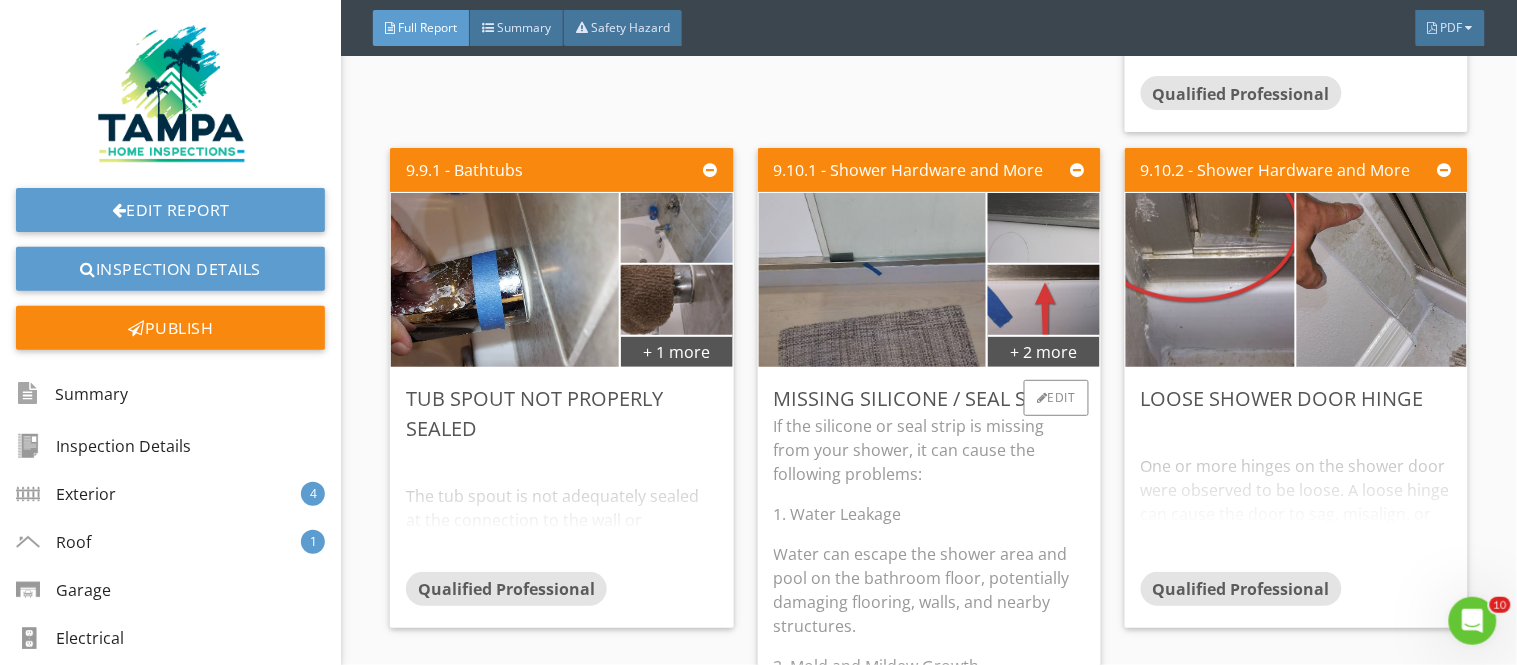 click at bounding box center (1043, 227) 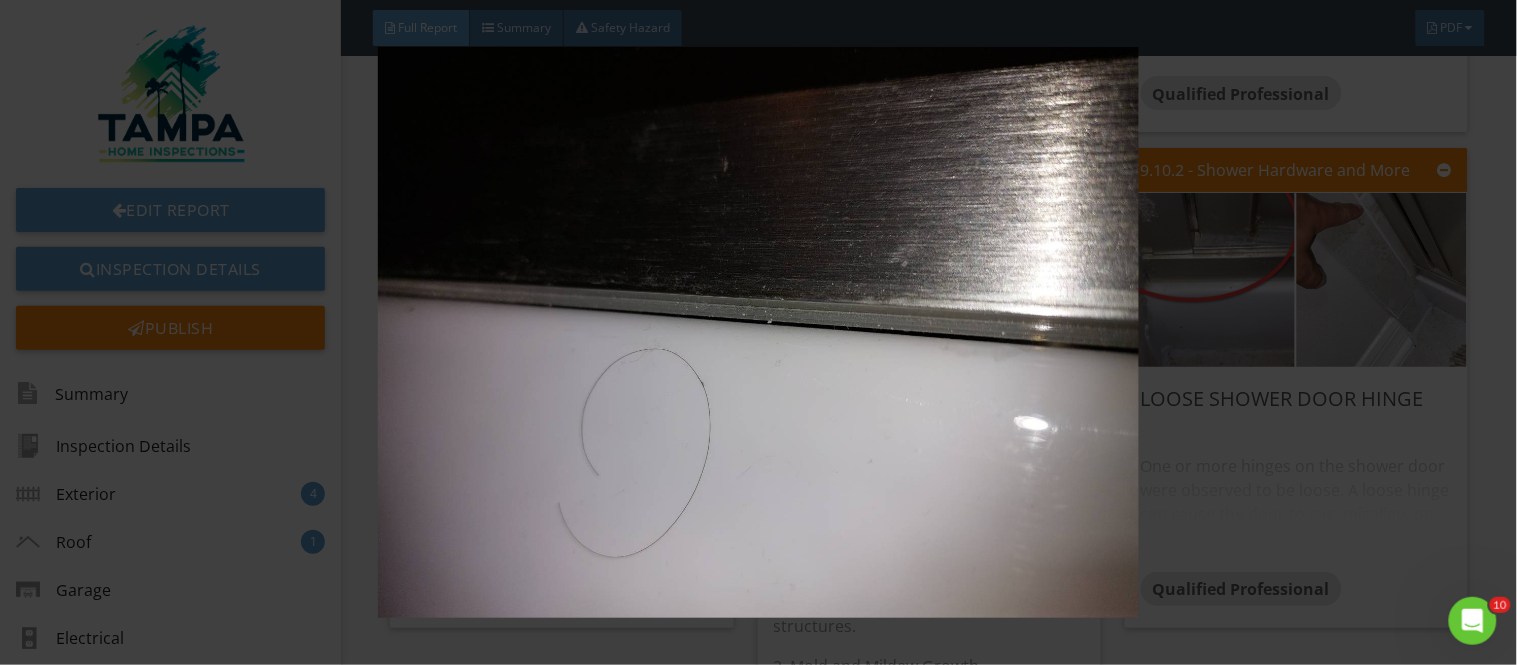 click at bounding box center [758, 332] 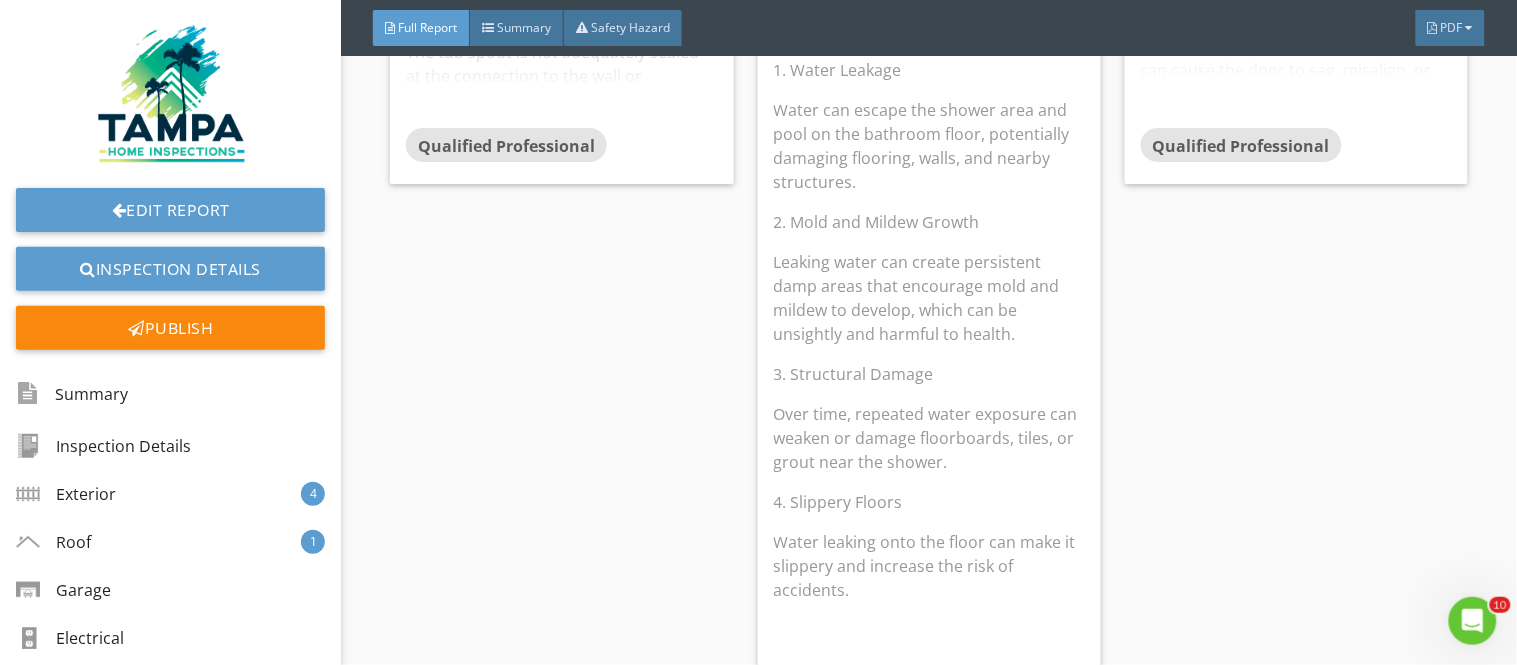scroll, scrollTop: 18656, scrollLeft: 0, axis: vertical 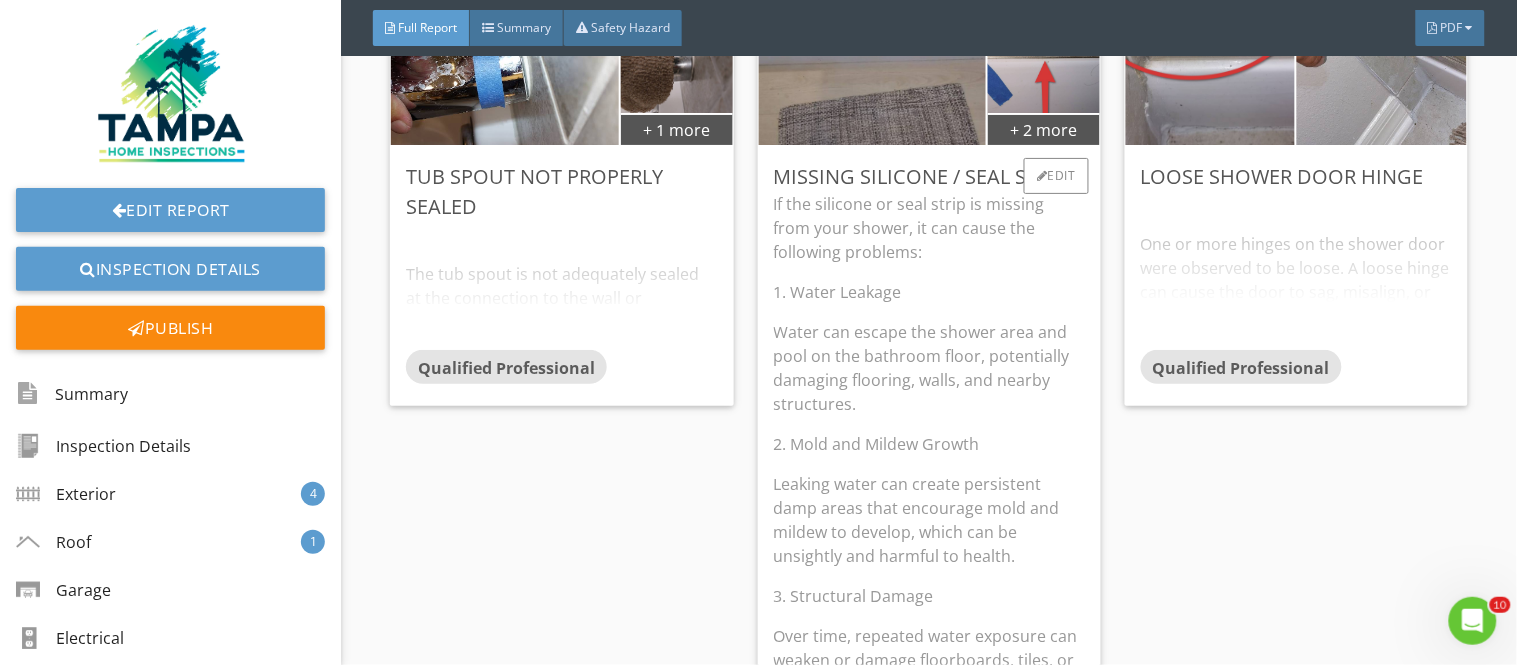 click on "If the silicone or seal strip is missing from your shower, it can cause the following problems: 1. Water Leakage Water can escape the shower area and pool on the bathroom floor, potentially damaging flooring, walls, and nearby structures. 2. Mold and Mildew Growth Leaking water can create persistent damp areas that encourage mold and mildew to develop, which can be unsightly and harmful to health. 3. Structural Damage Over time, repeated water exposure can weaken or damage floorboards, tiles, or grout near the shower. 4. Slippery Floors Water leaking onto the floor can make it slippery and increase the risk of accidents." at bounding box center [929, 545] 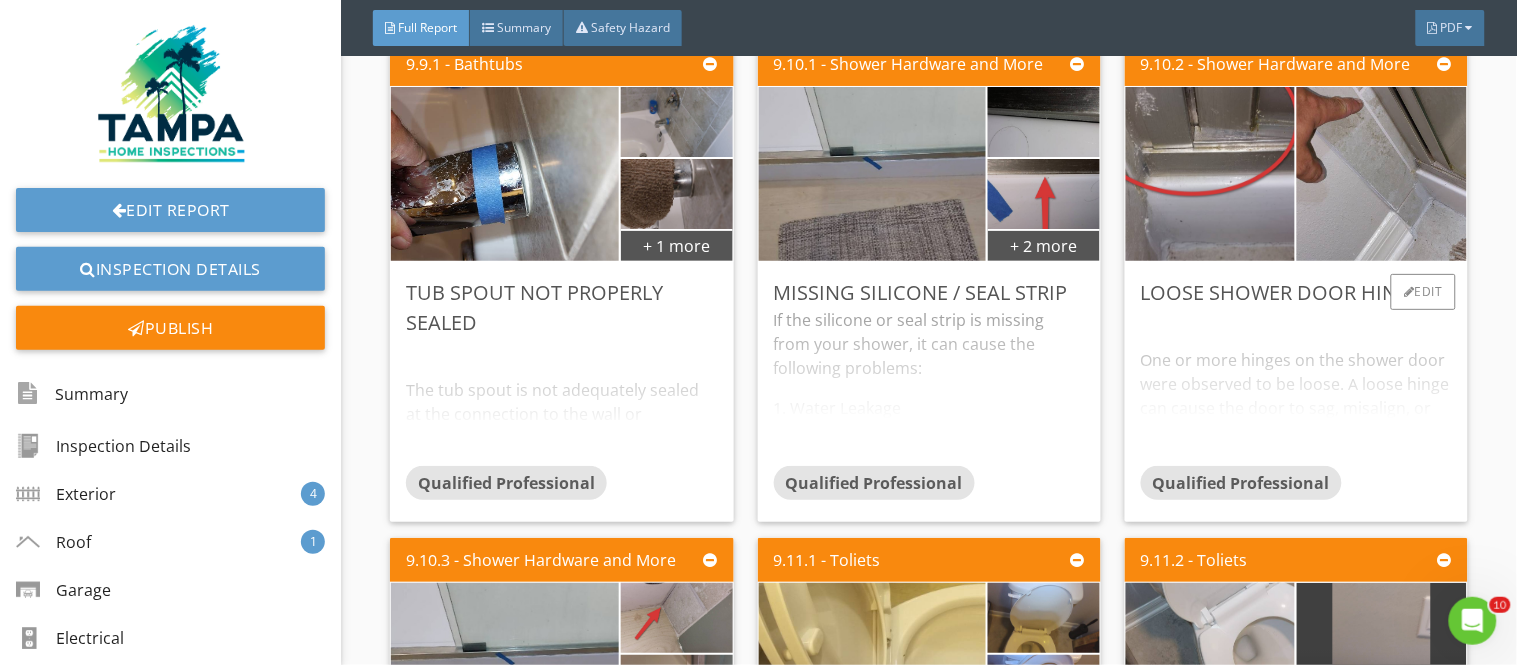 scroll, scrollTop: 18434, scrollLeft: 0, axis: vertical 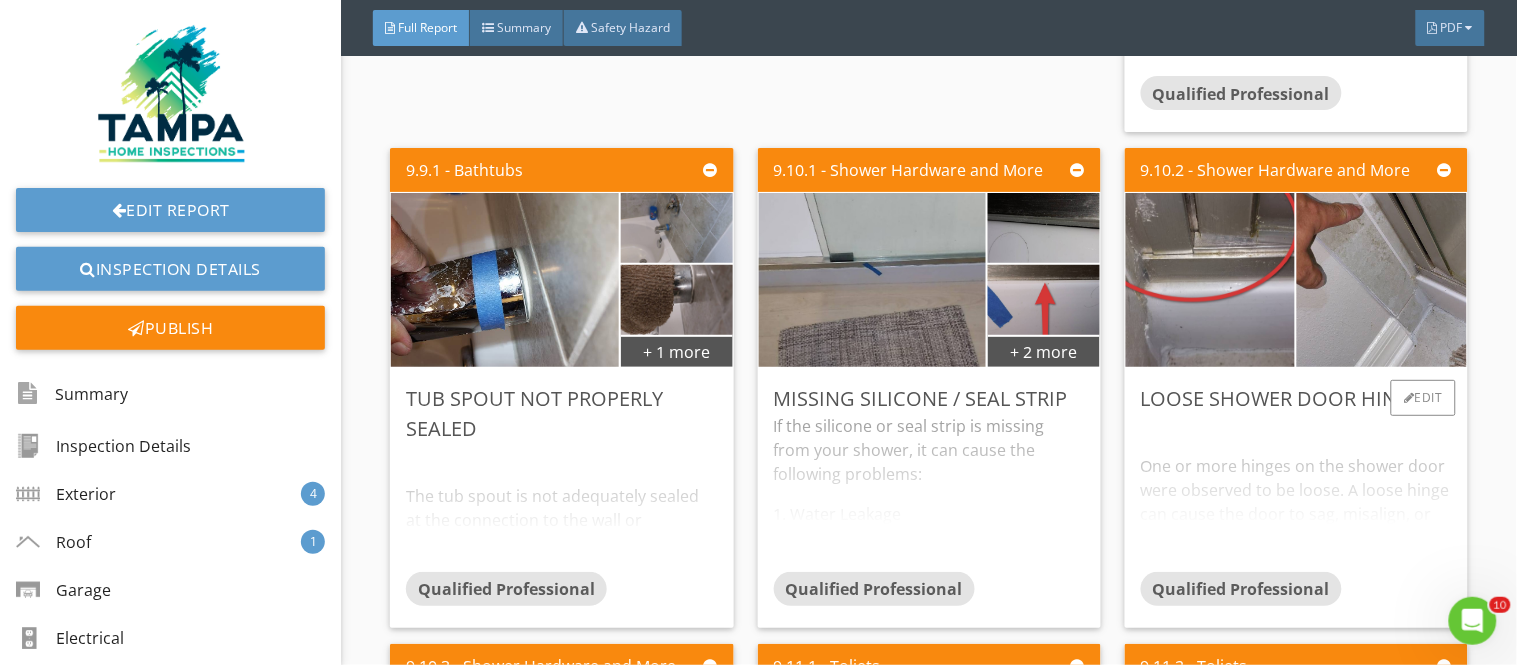 click on "One or more hinges on the shower door were observed to be loose. A loose hinge can cause the door to sag, misalign, or function improperly. If not corrected, this may lead to additional strain on the glass or hardware, potentially resulting in damage or safety concerns. Recommend tightening or re-securing the shower door hinge by a qualified contractor or glass specialist to ensure safe and proper operation." at bounding box center [1296, 493] 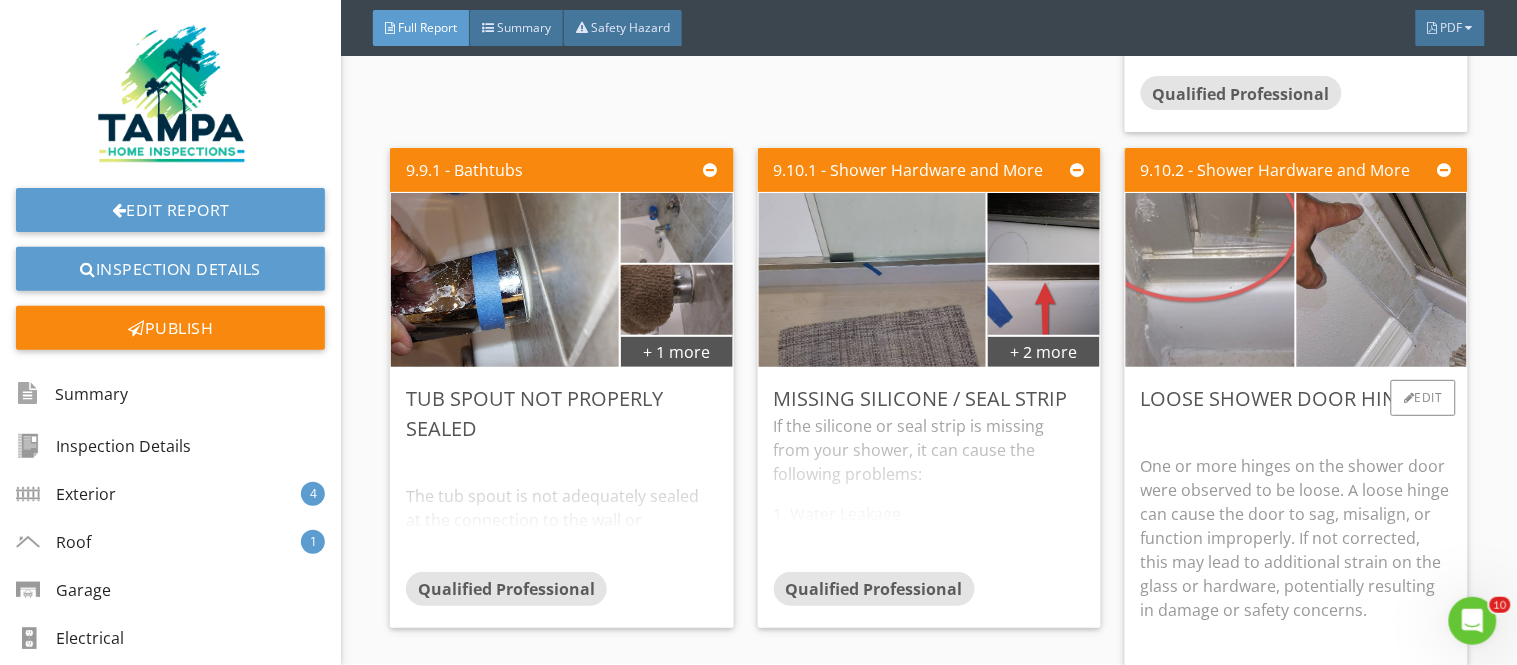 click at bounding box center [1211, 280] 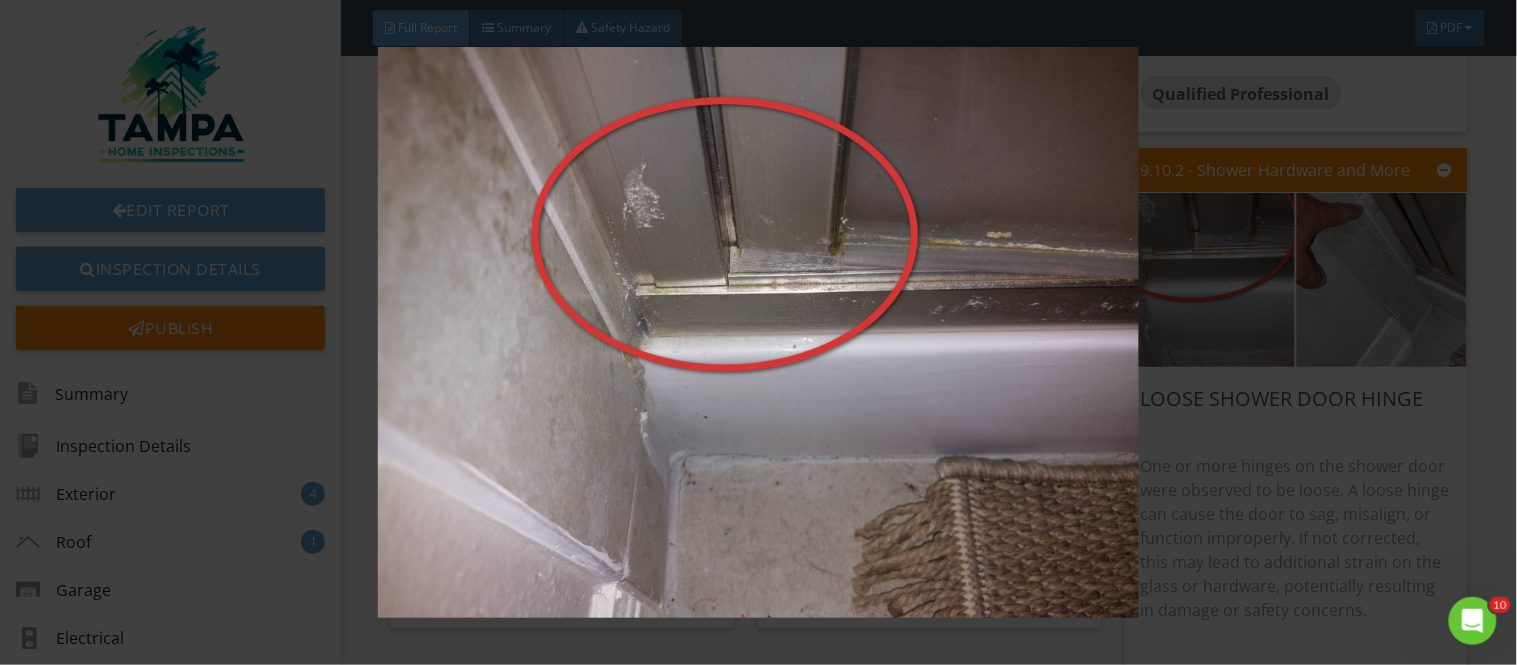 click at bounding box center (758, 332) 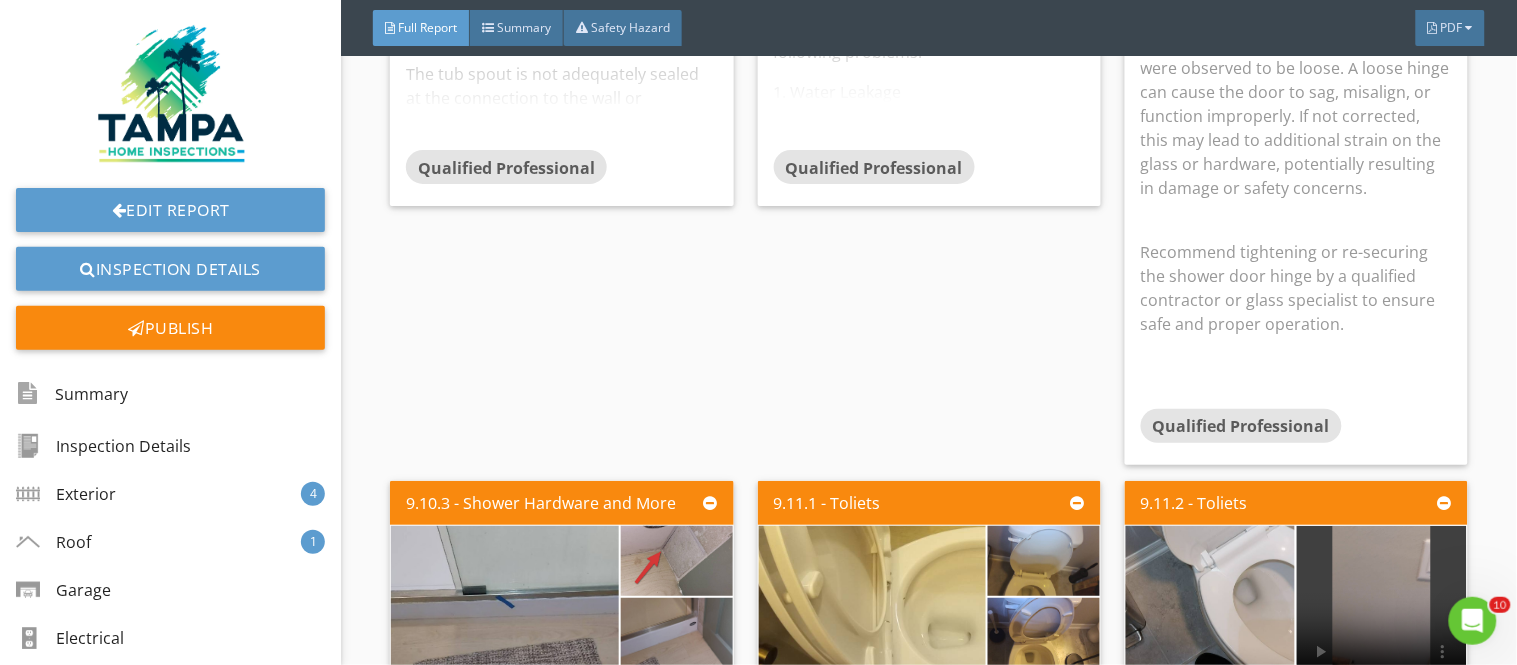 scroll, scrollTop: 18878, scrollLeft: 0, axis: vertical 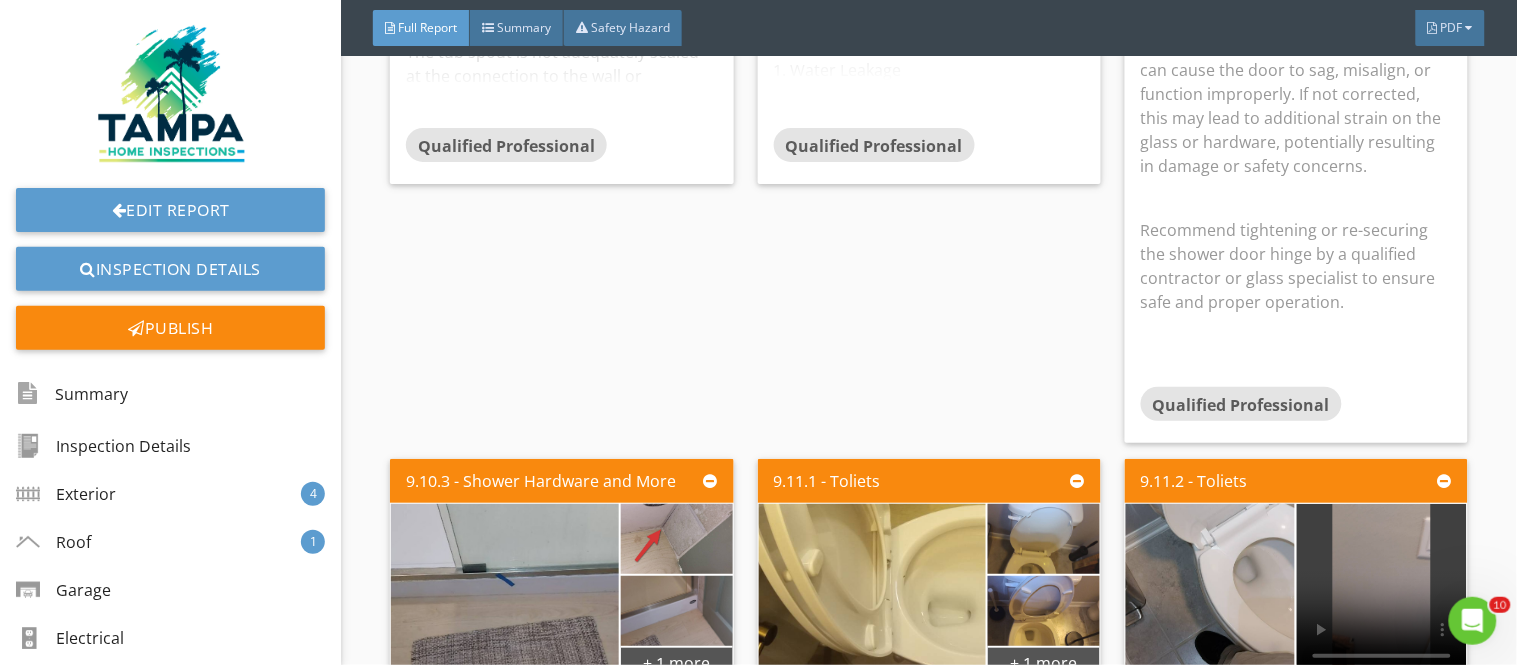 click on "One or more hinges on the shower door were observed to be loose. A loose hinge can cause the door to sag, misalign, or function improperly. If not corrected, this may lead to additional strain on the glass or hardware, potentially resulting in damage or safety concerns. Recommend tightening or re-securing the shower door hinge by a qualified contractor or glass specialist to ensure safe and proper operation." at bounding box center (1296, 179) 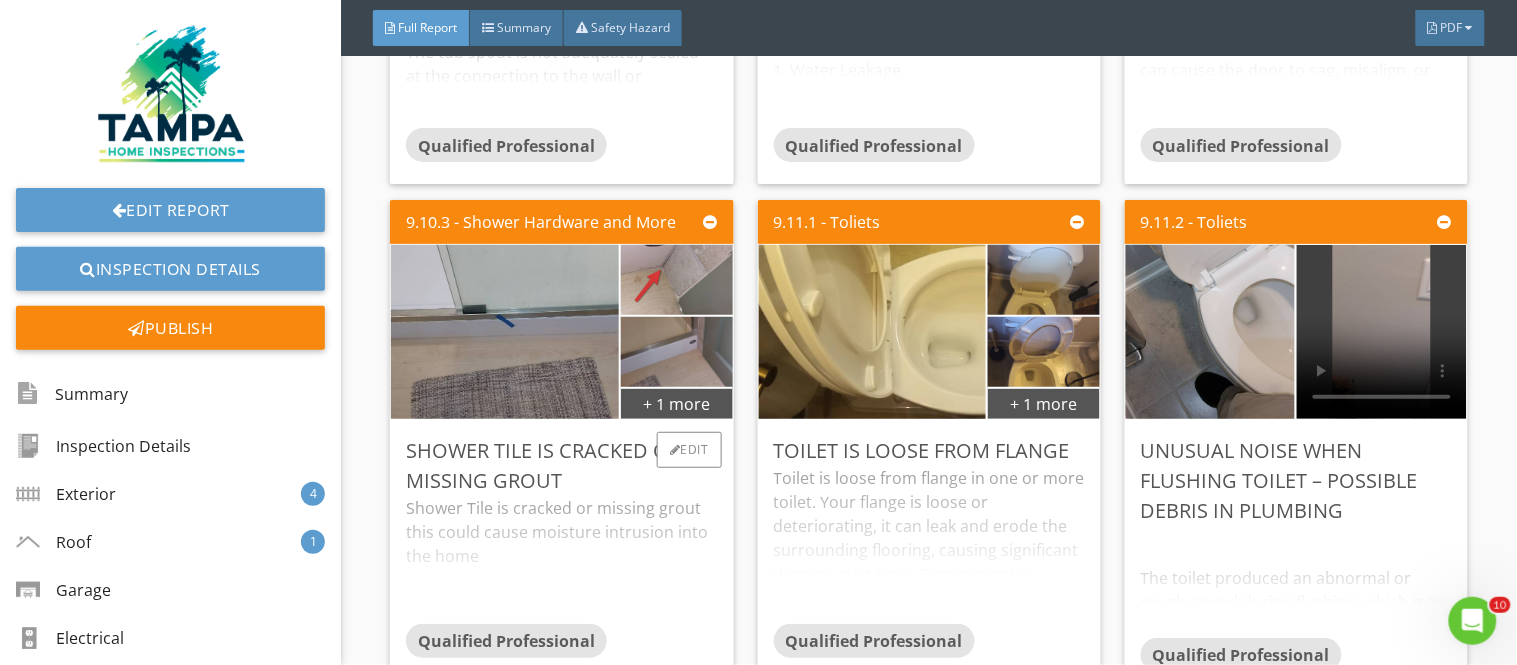 click on "Shower Tile is cracked or missing grout this could cause moisture intrusion into the home" at bounding box center [561, 560] 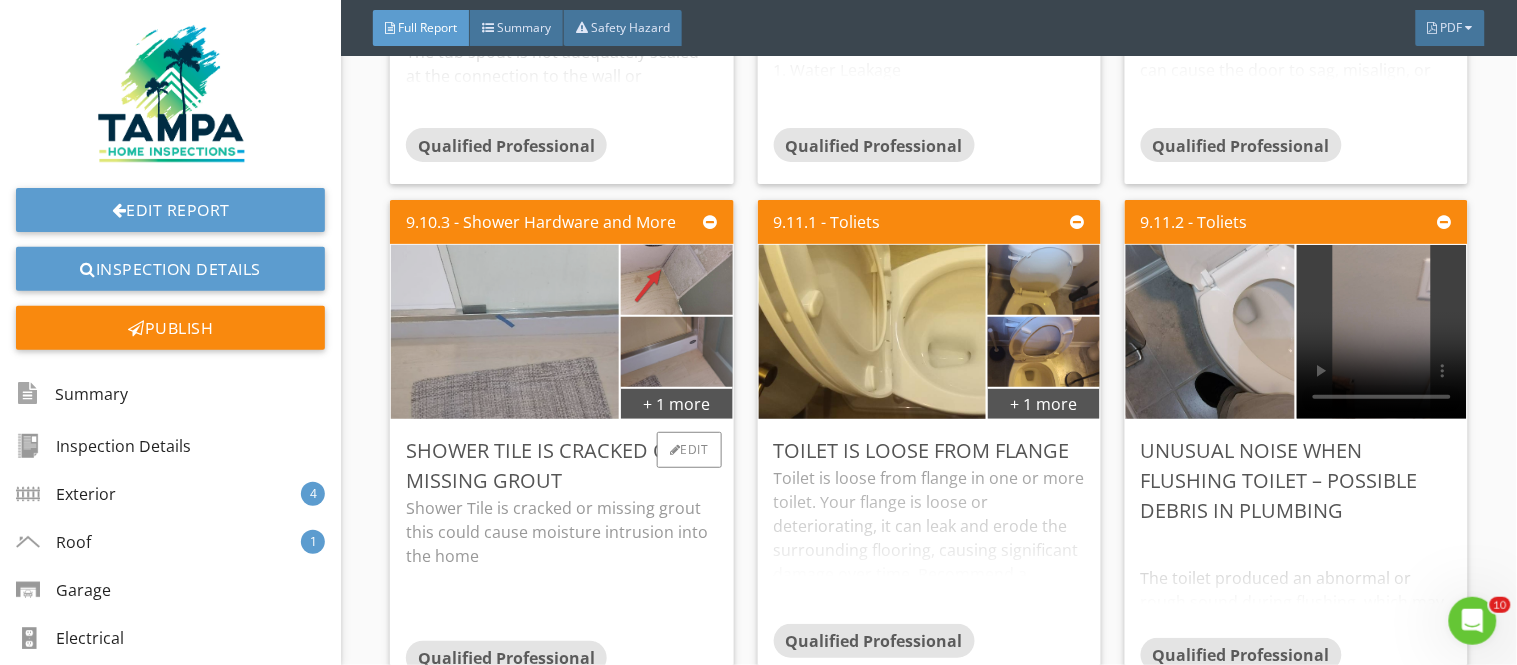 click at bounding box center (505, 332) 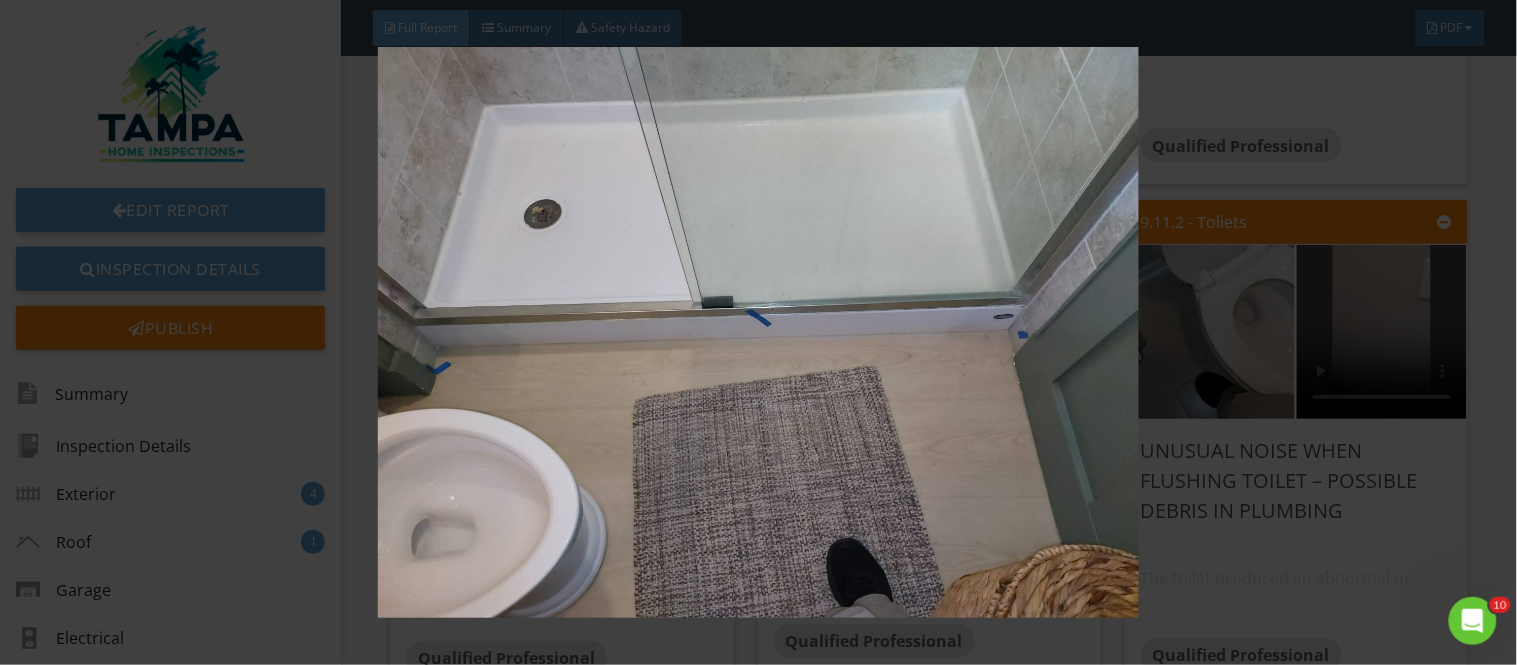 click at bounding box center (758, 332) 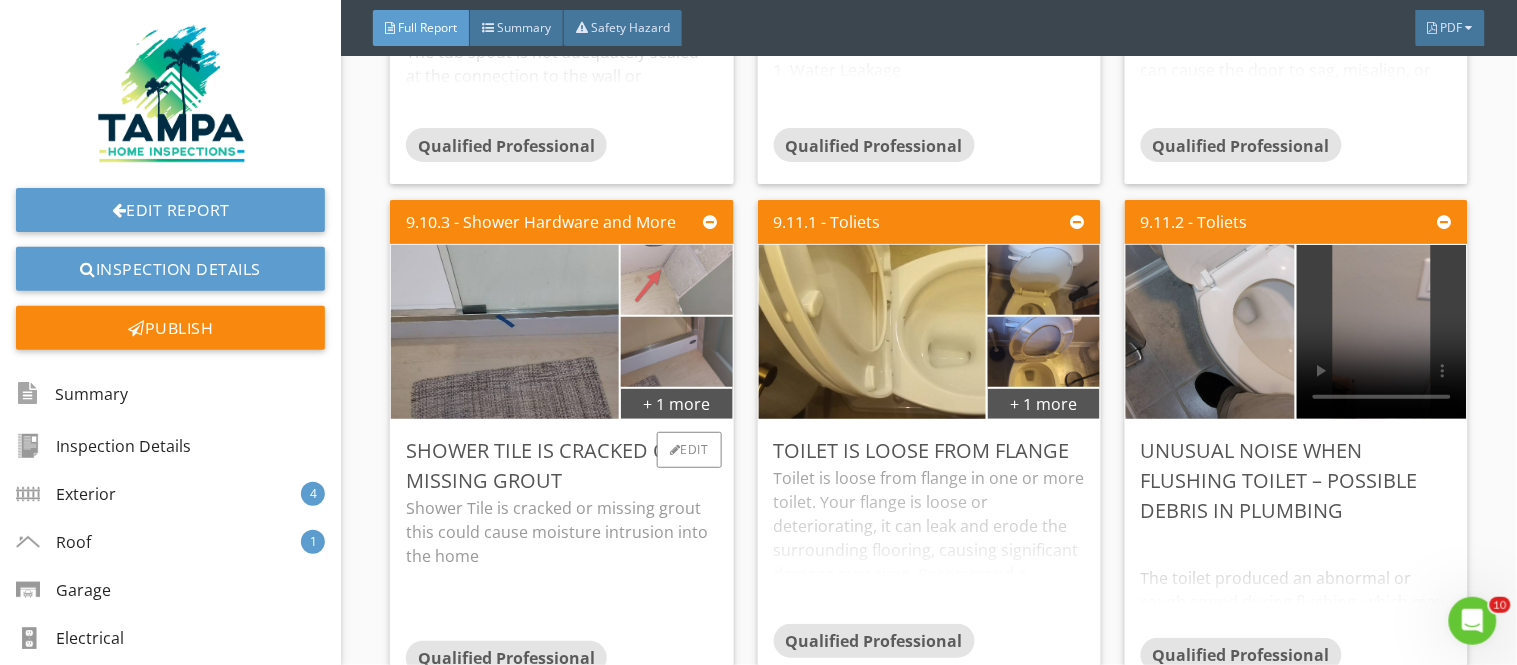 click at bounding box center [676, 279] 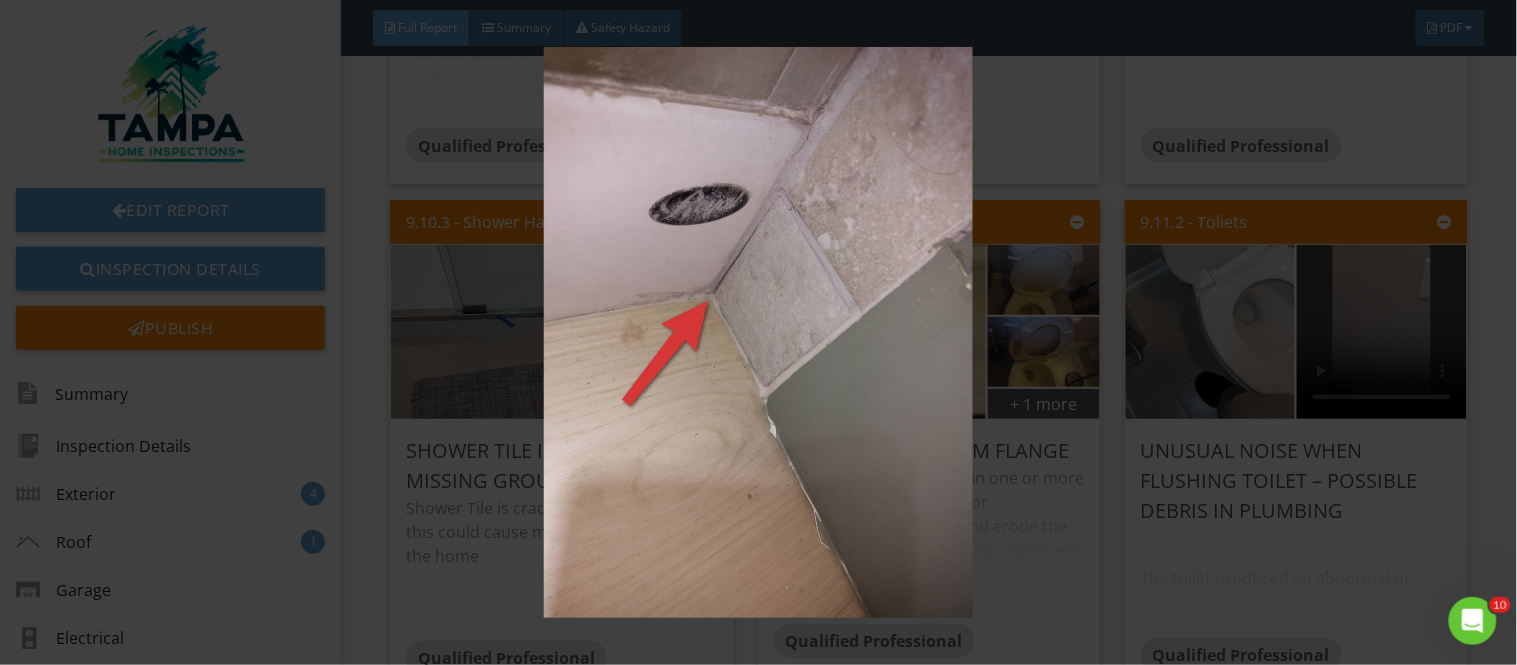 click at bounding box center [758, 332] 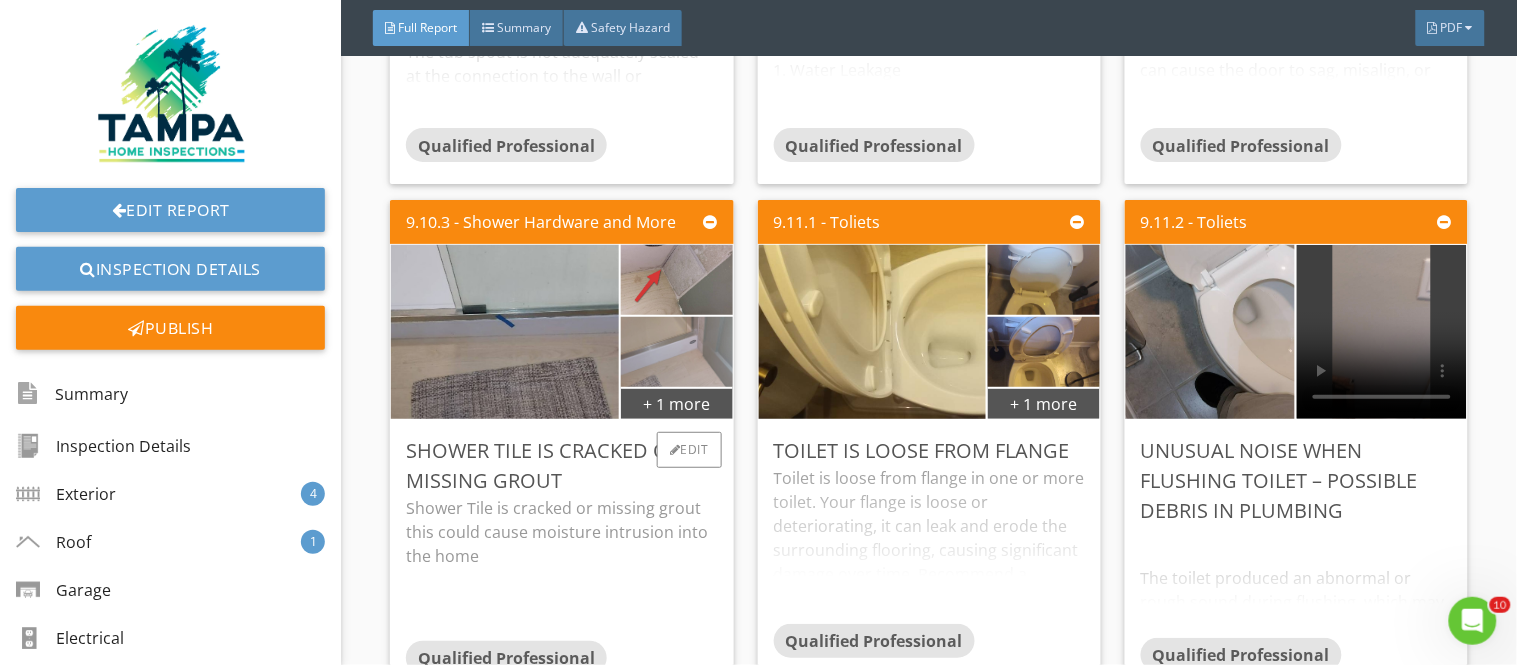 click at bounding box center (676, 351) 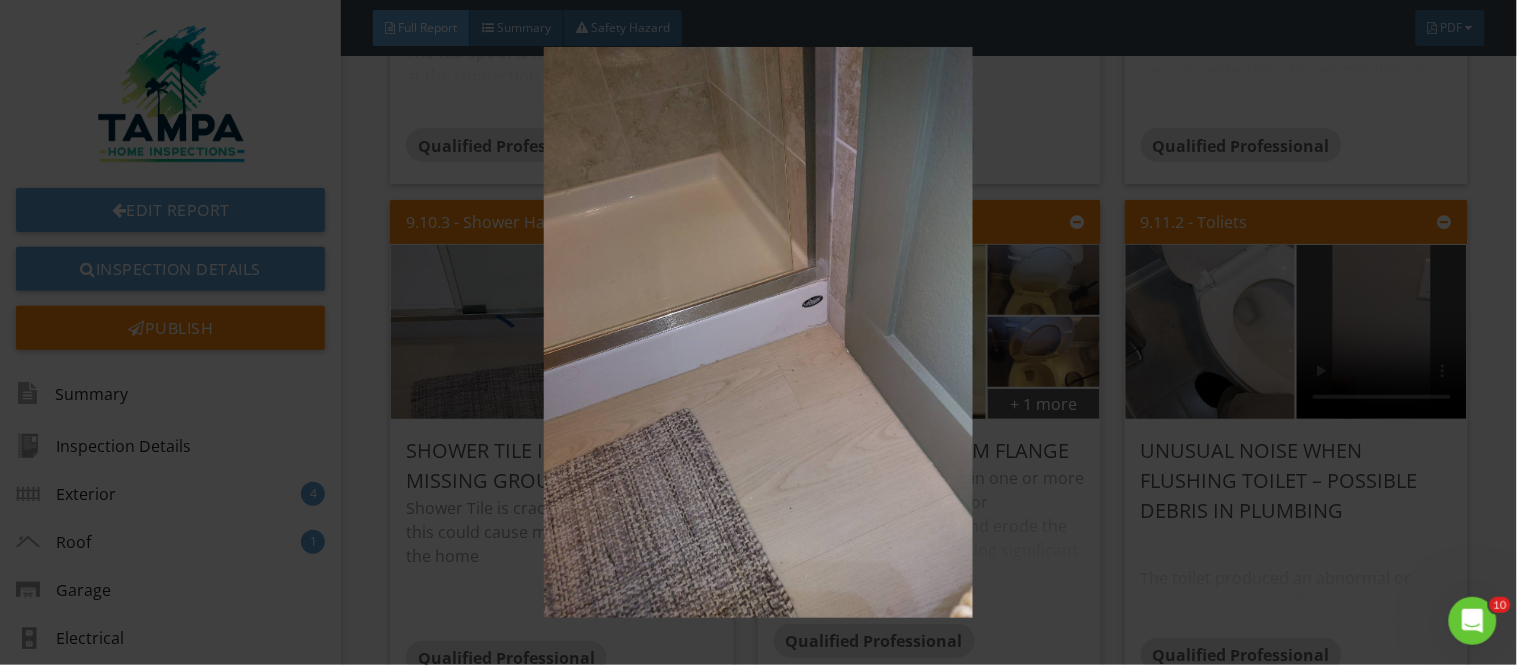 click at bounding box center (758, 332) 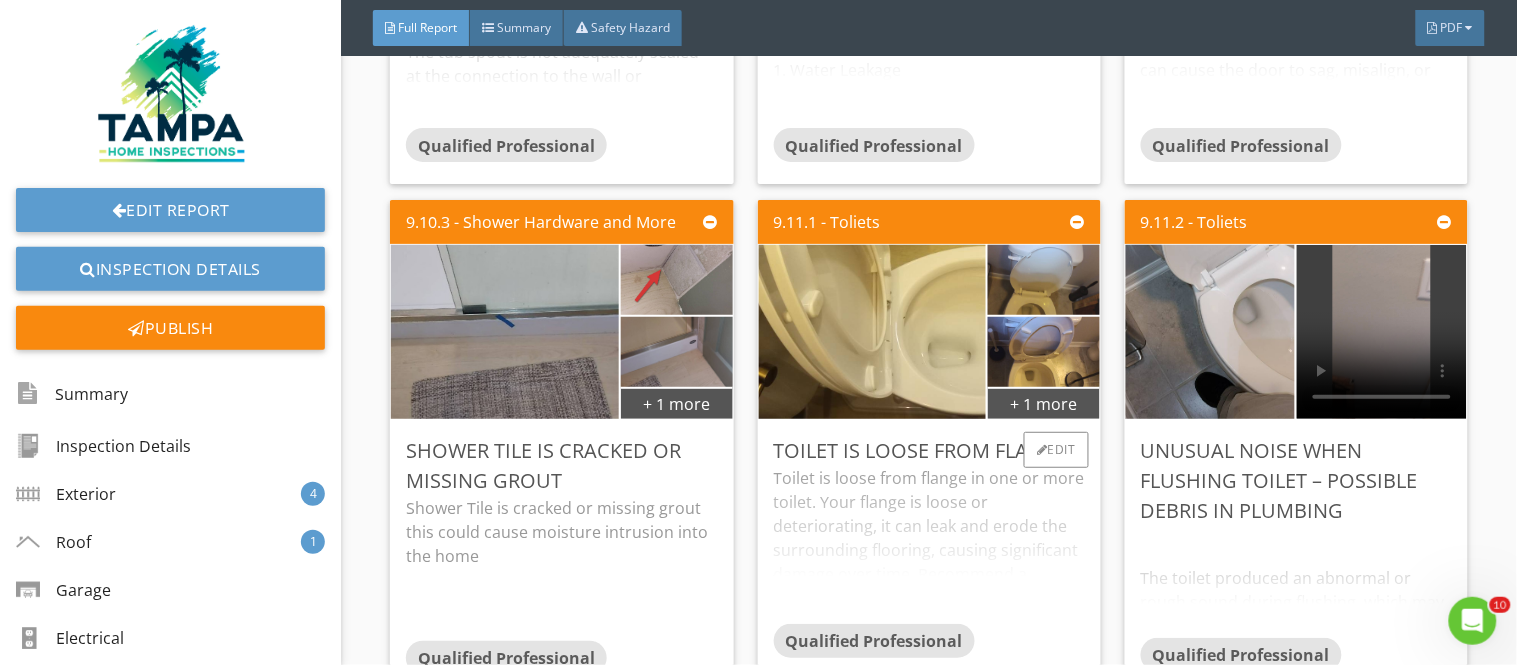 click on "Toilet is loose from flange in one or more toilet. Your flange is loose or deteriorating, it can leak and erode the surrounding flooring, causing significant damage over time. Recommend a plumber to evaluate further." at bounding box center (929, 545) 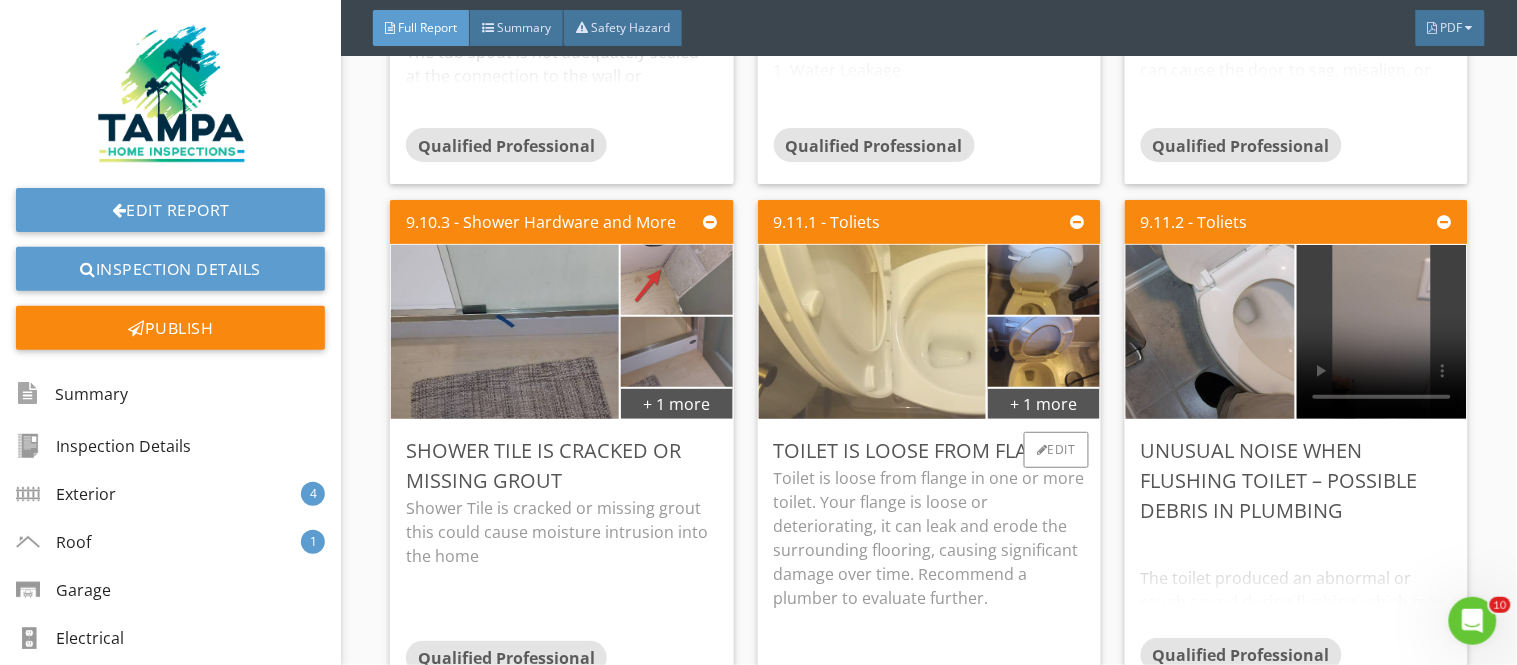 click at bounding box center (872, 332) 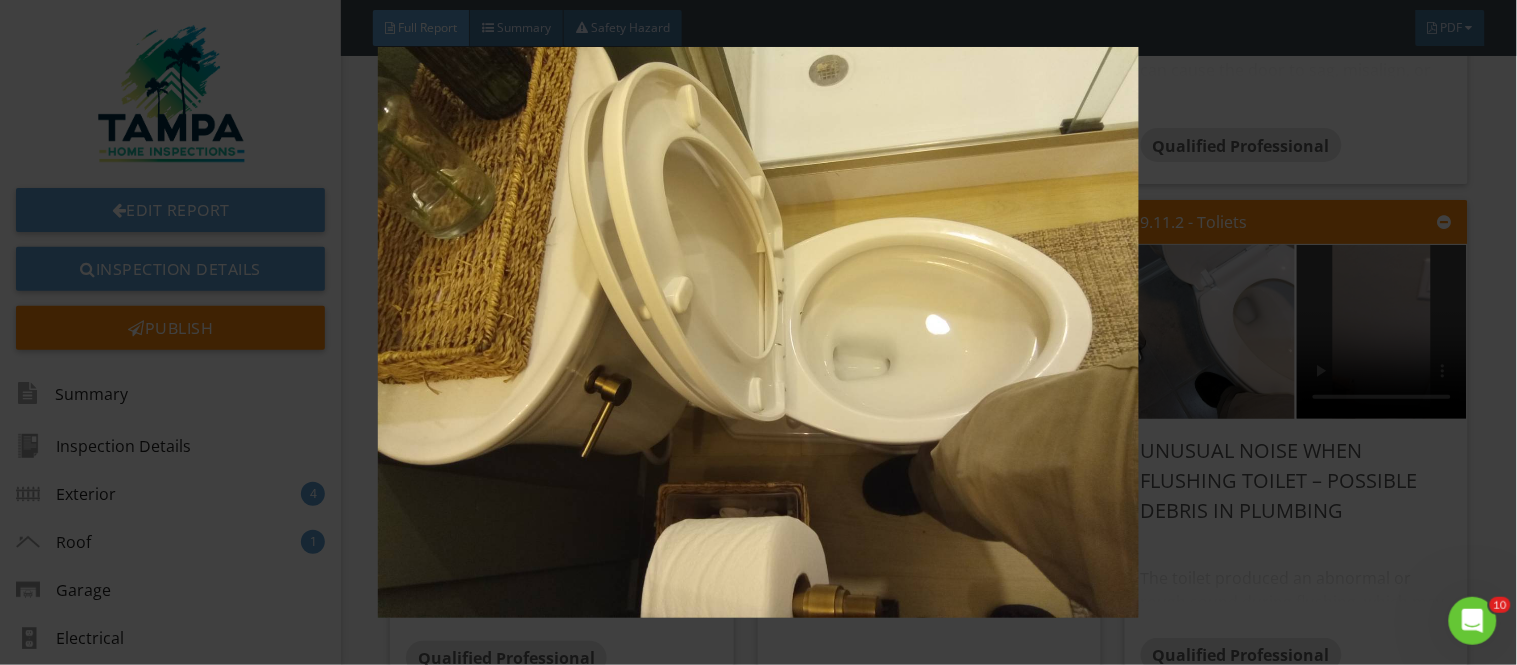 click at bounding box center [758, 332] 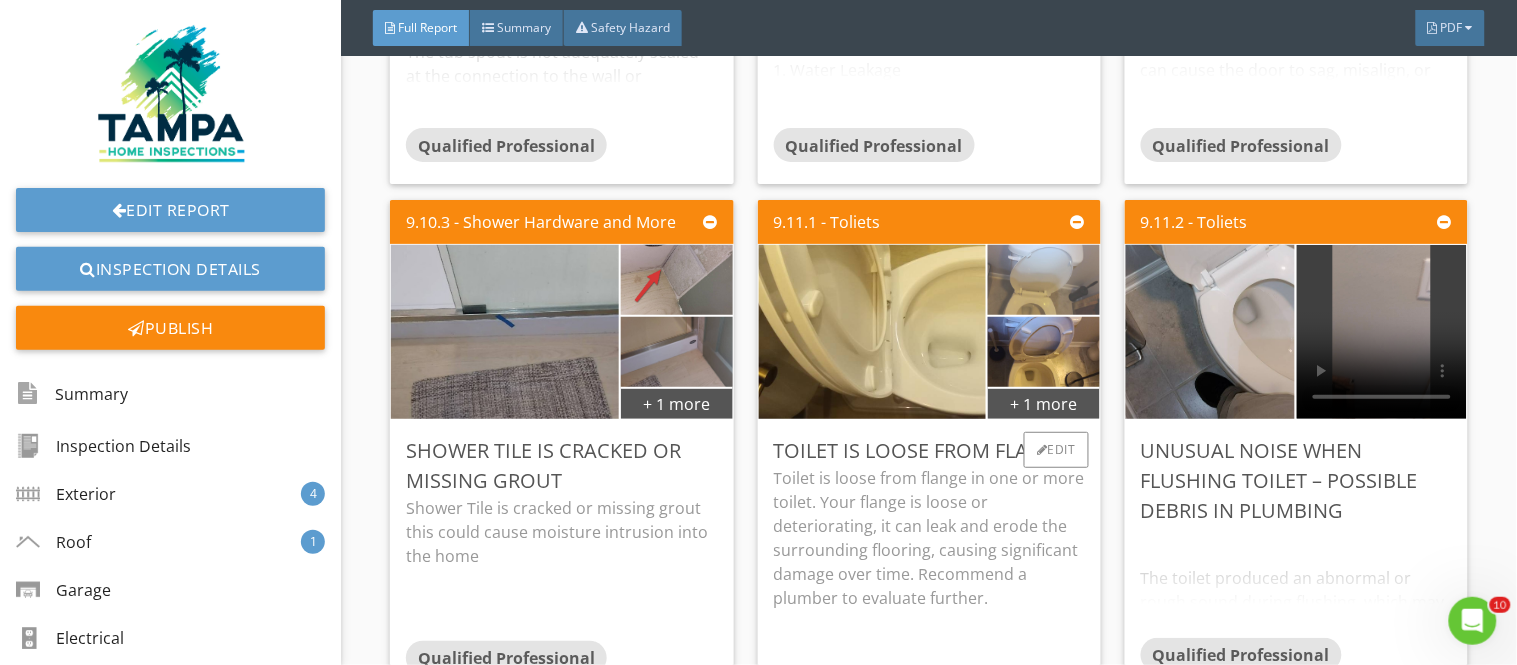click at bounding box center (1043, 279) 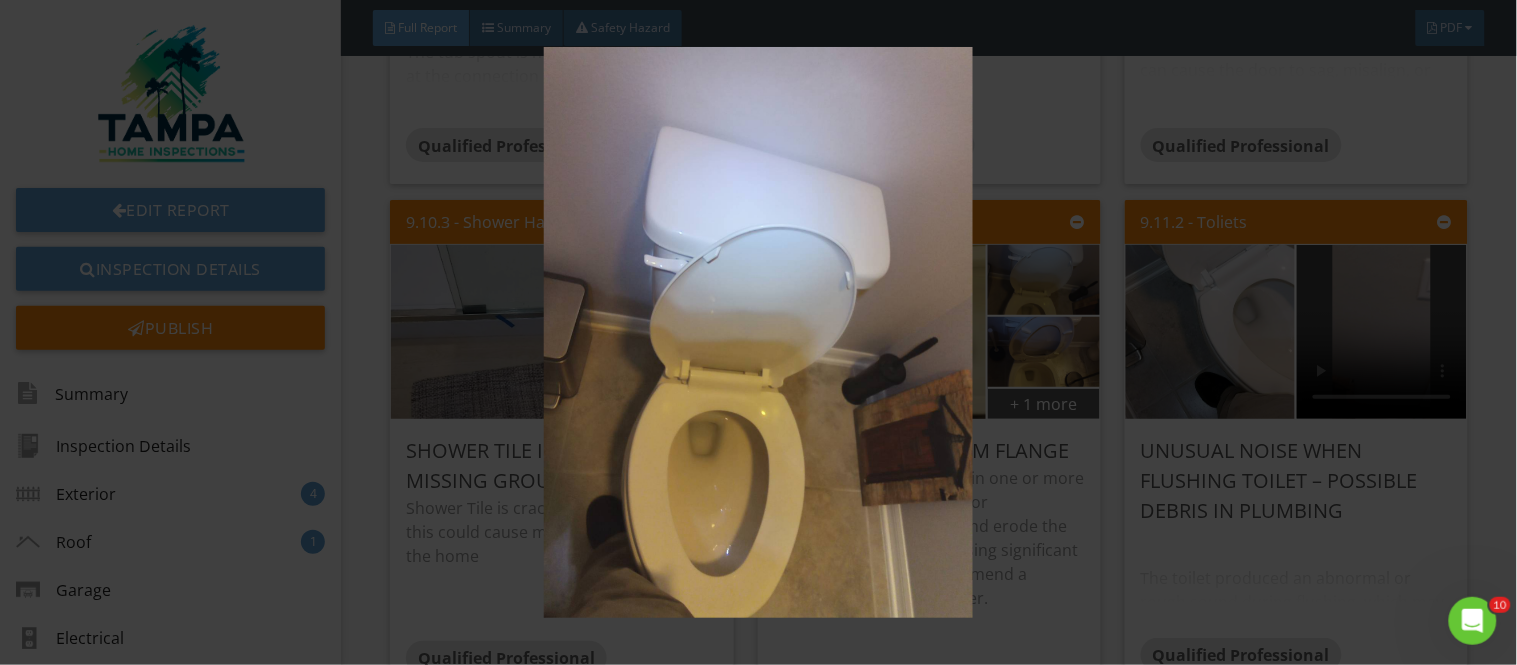 click at bounding box center (758, 332) 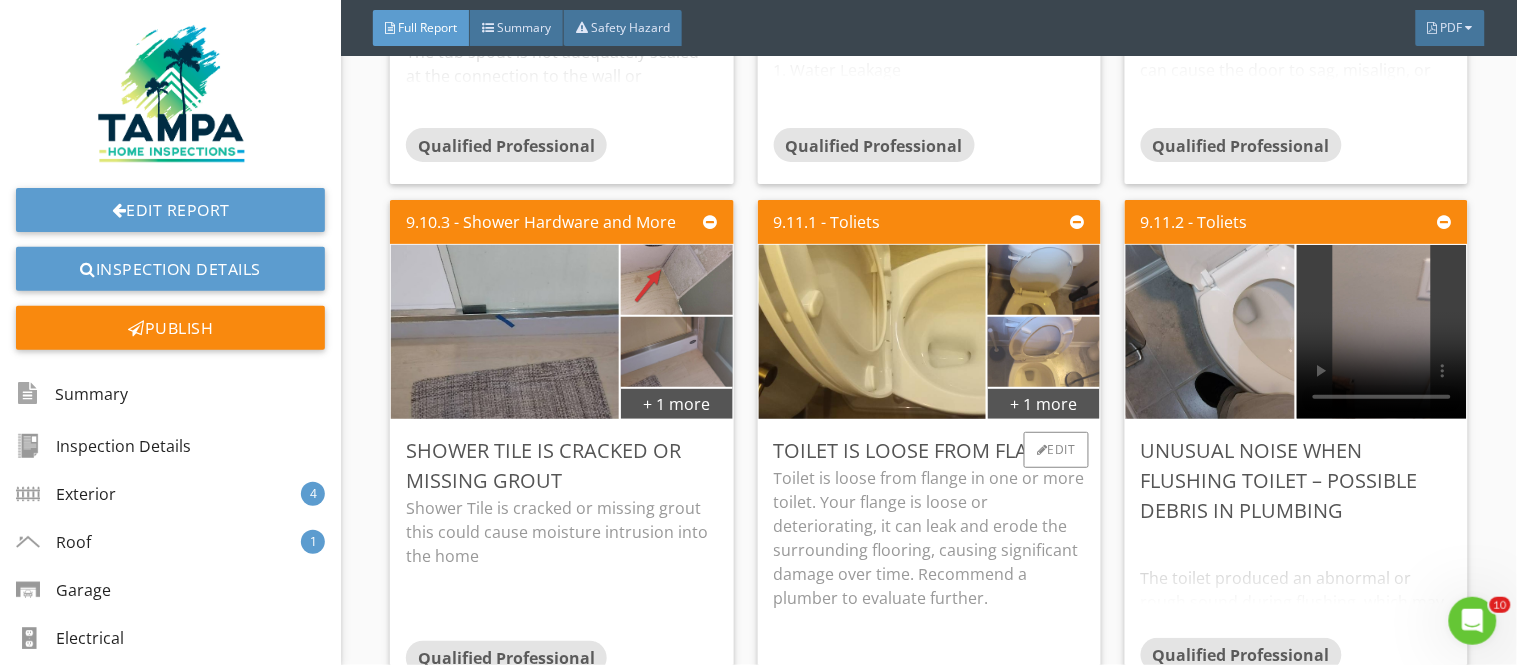 click at bounding box center [1043, 351] 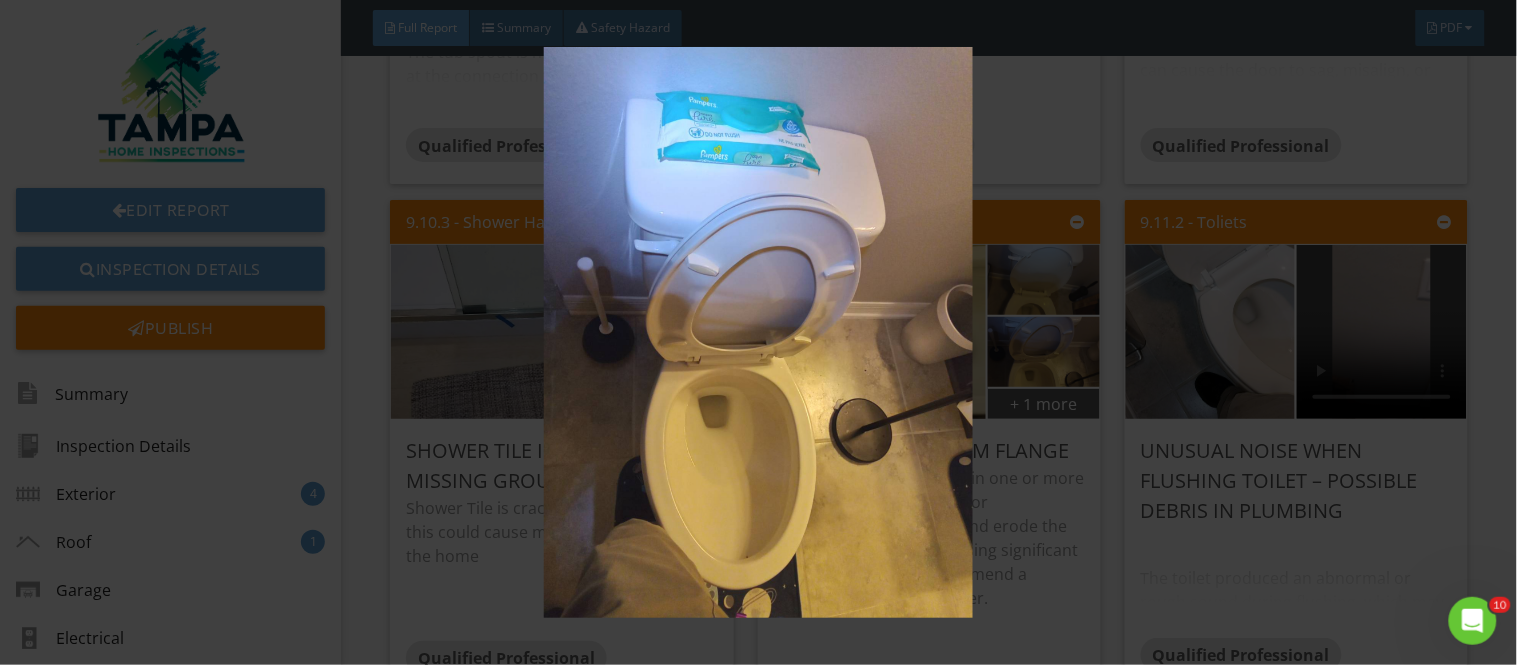 click at bounding box center [758, 332] 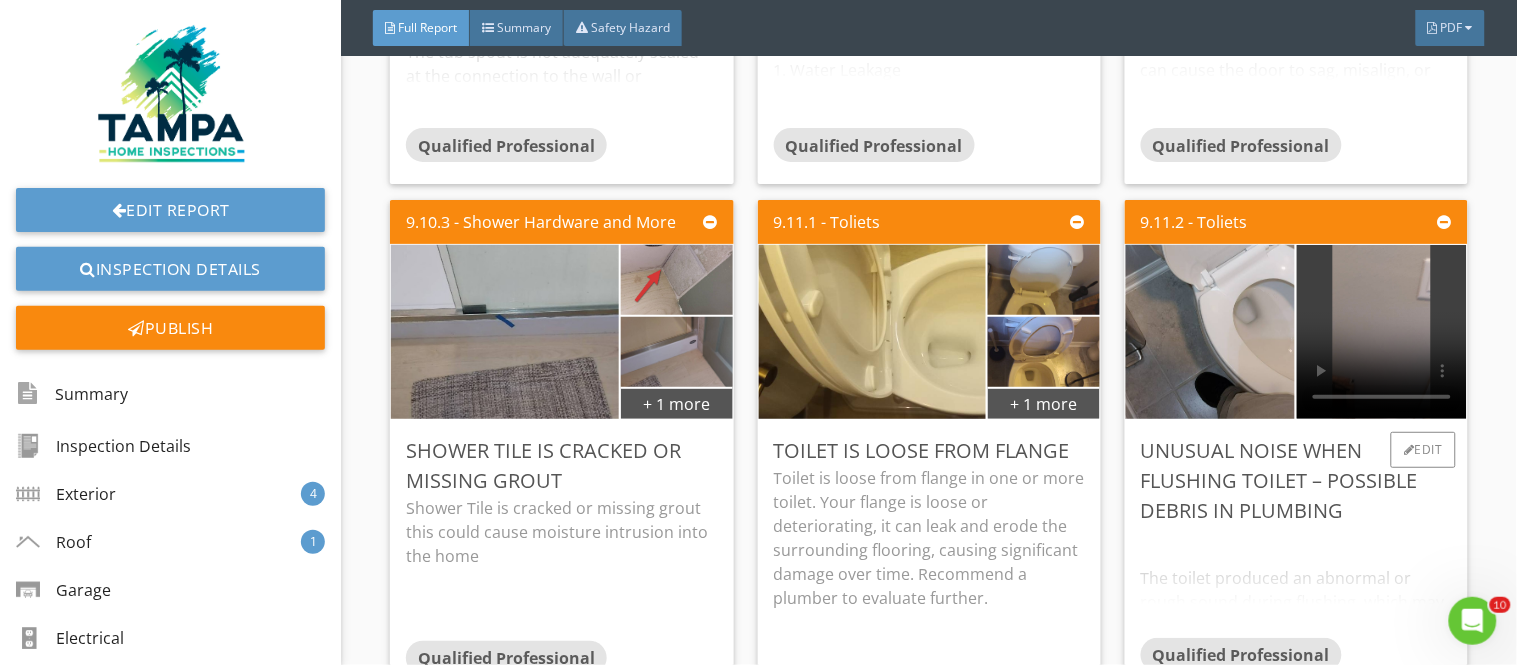 click on "The toilet produced an abnormal or rough sound during flushing, which may indicate the presence of construction debris or other obstructions within the drain or supply lines. Debris left in the plumbing system during construction or renovation can lead to noise, partial blockages, or long-term performance issues. This condition may also contribute to reduced flow or improper flushing over time. Recommend further evaluation by a licensed plumber. If debris is present, clearing the plumbing lines is advised to ensure proper function and prevent potential clogging or pipe damage." at bounding box center [1296, 582] 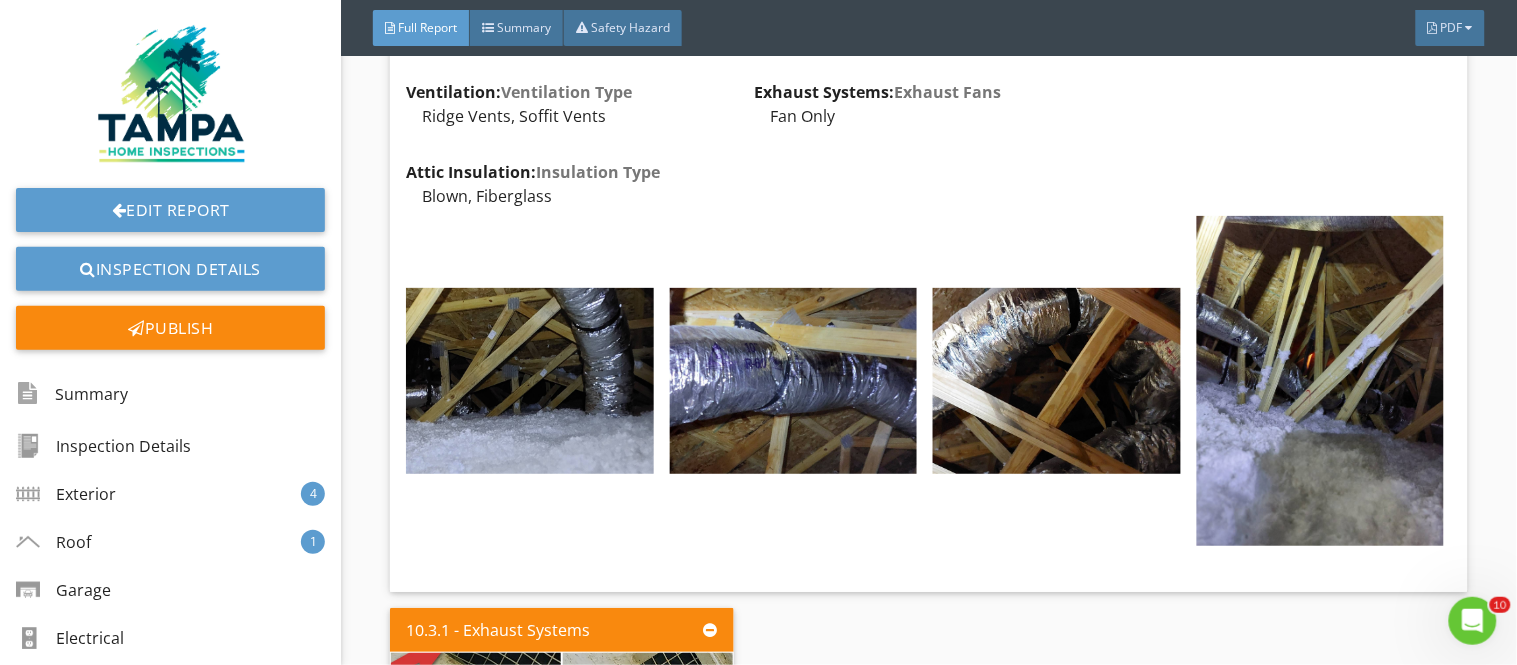 scroll, scrollTop: 20656, scrollLeft: 0, axis: vertical 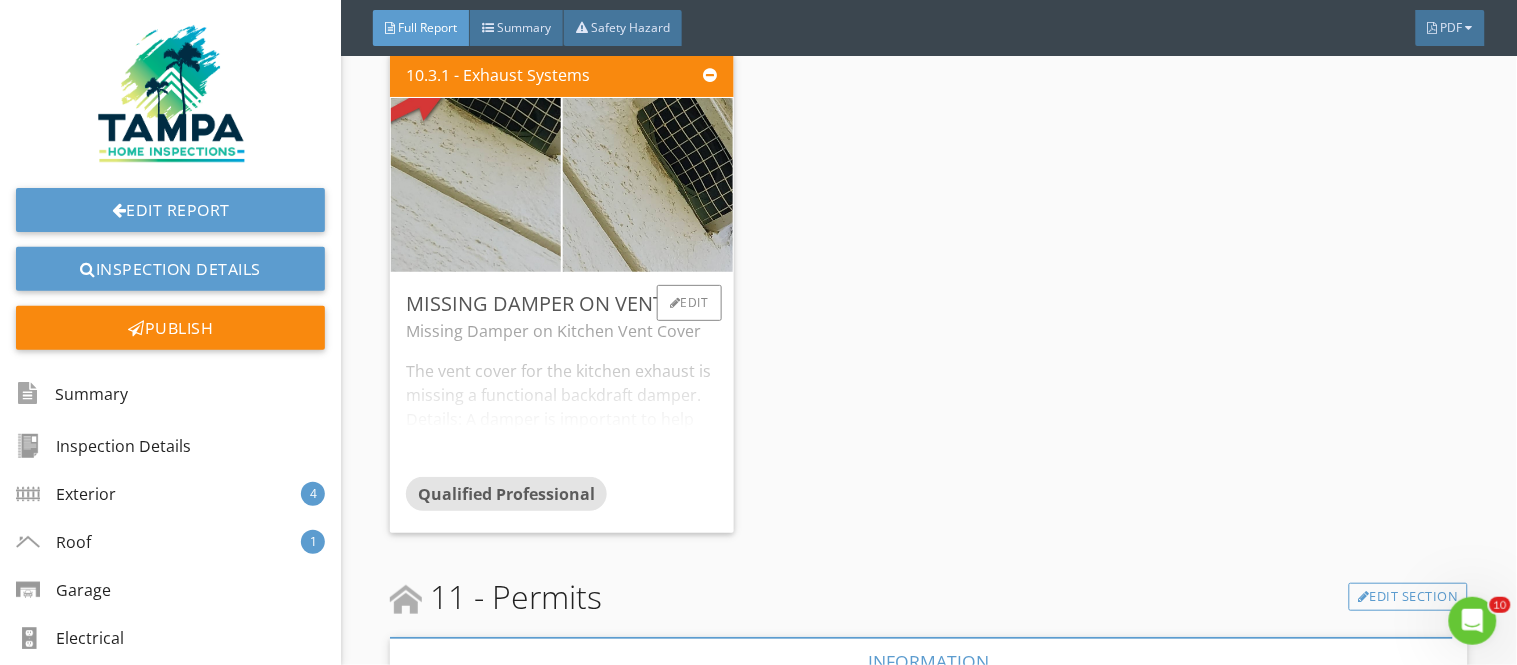 click on "Missing Damper on Kitchen Vent Cover    The vent cover for the kitchen exhaust is missing a functional backdraft damper. Details: A damper is important to help prevent drafts, pest intrusion, and moisture from entering the exhaust duct when the fan is not operating. Without it, the system may be less efficient and more prone to external contamination. Recommendation: Recommend installation of a vent cover with an integrated backdraft damper by a qualified contractor to restore proper function and protection." at bounding box center [561, 398] 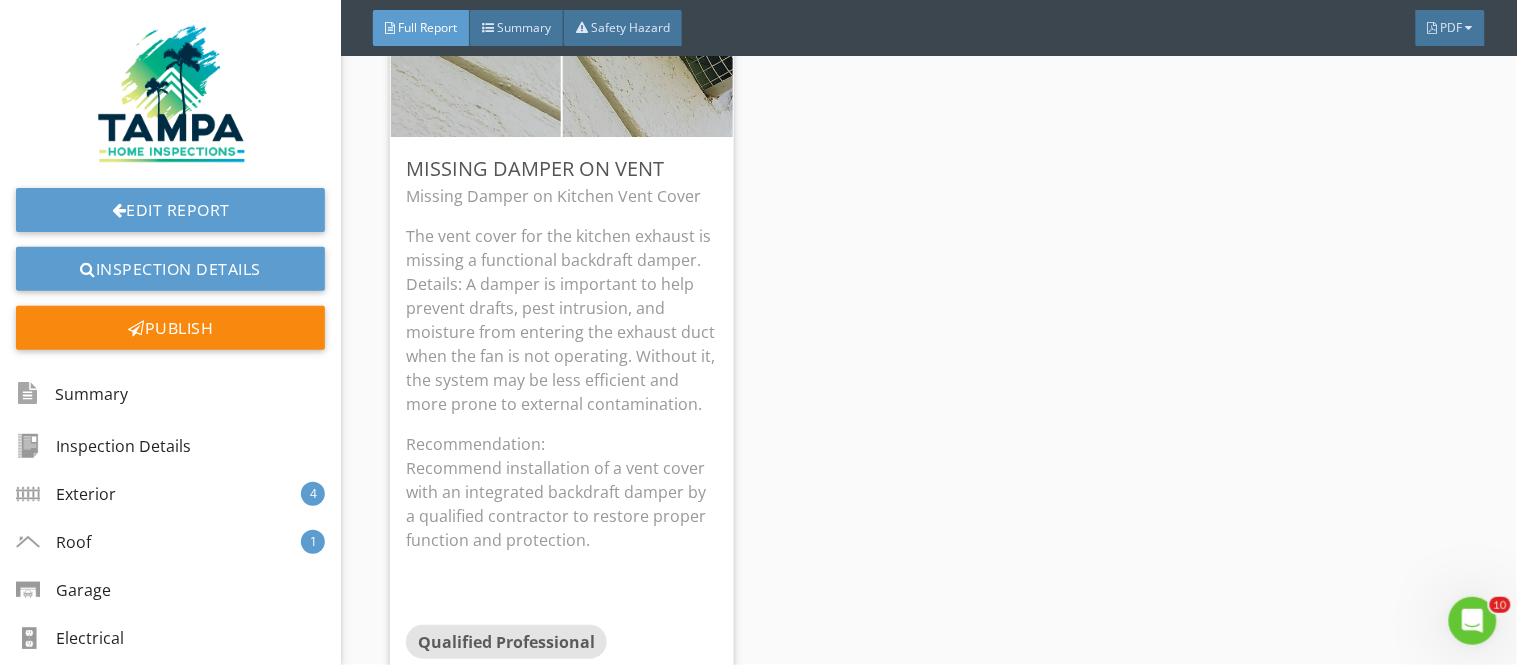 scroll, scrollTop: 20673, scrollLeft: 0, axis: vertical 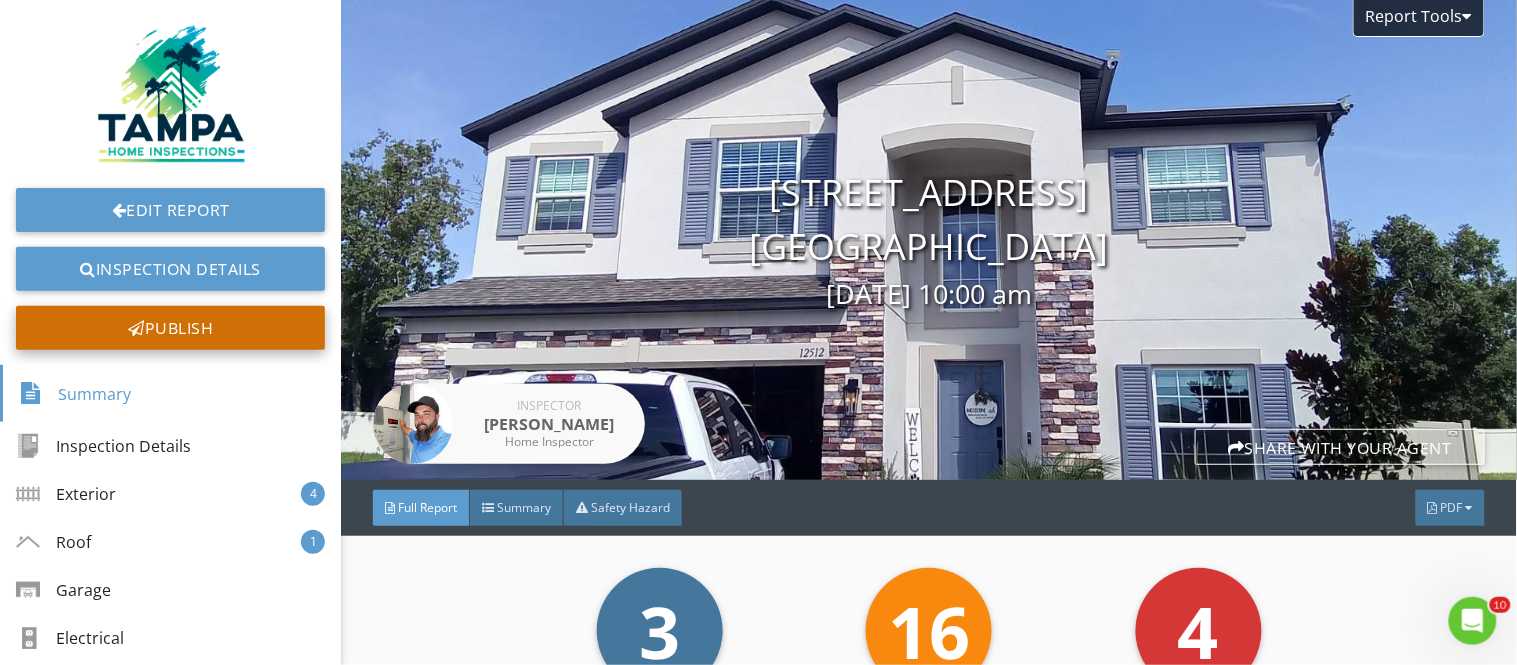 click on "Publish" at bounding box center [170, 328] 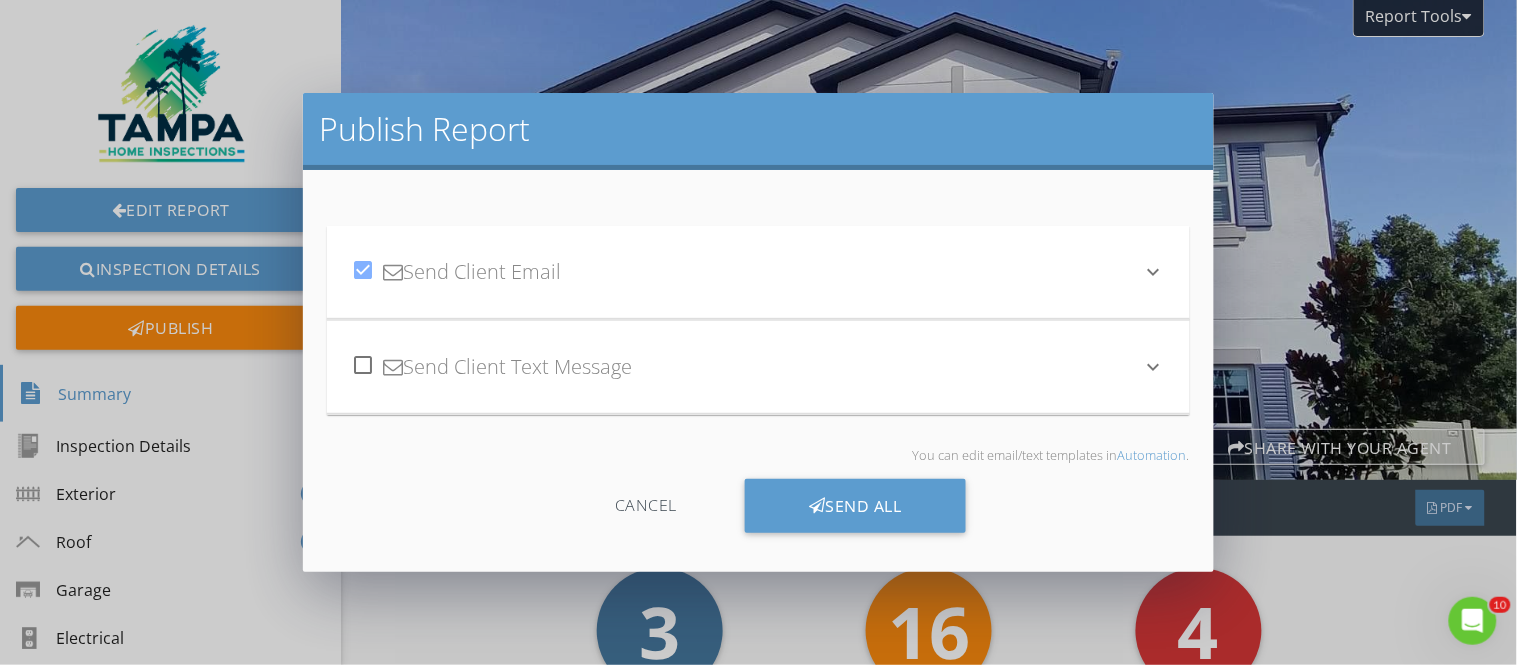 click at bounding box center (363, 365) 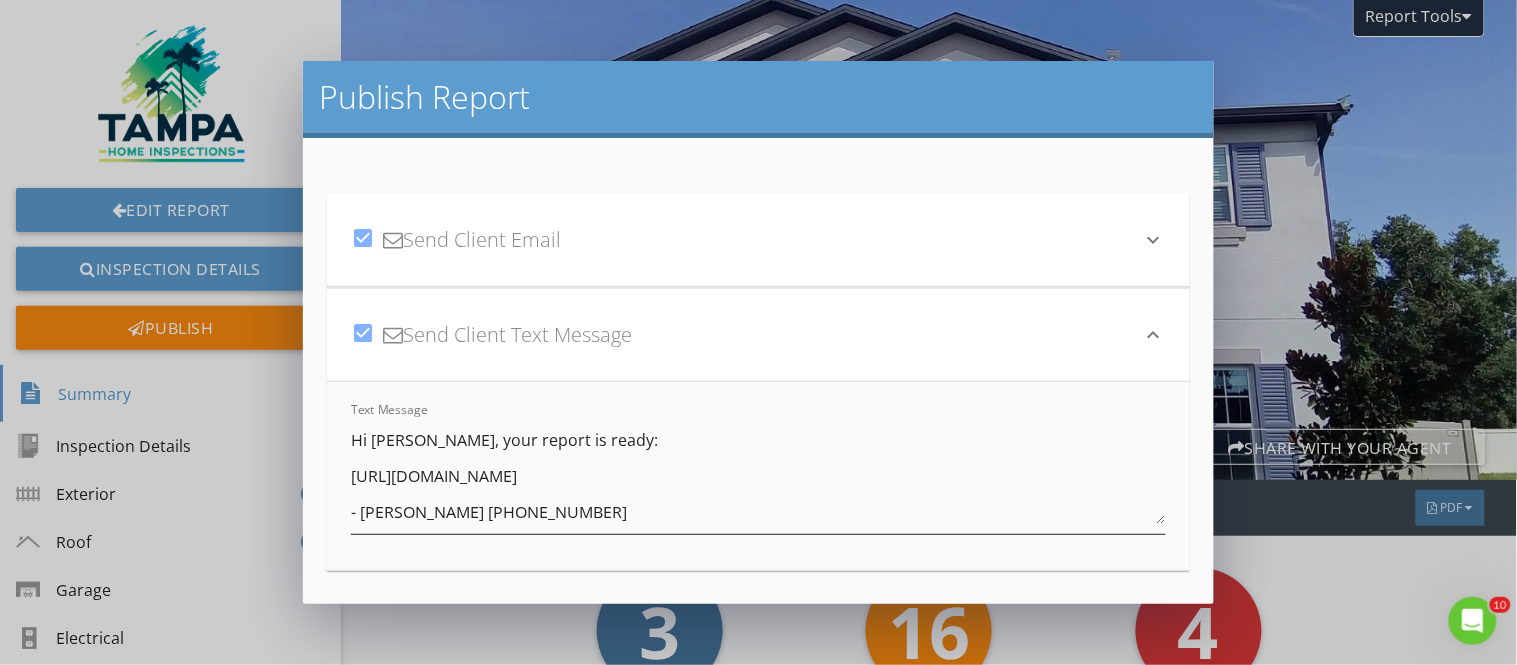 scroll, scrollTop: 4, scrollLeft: 0, axis: vertical 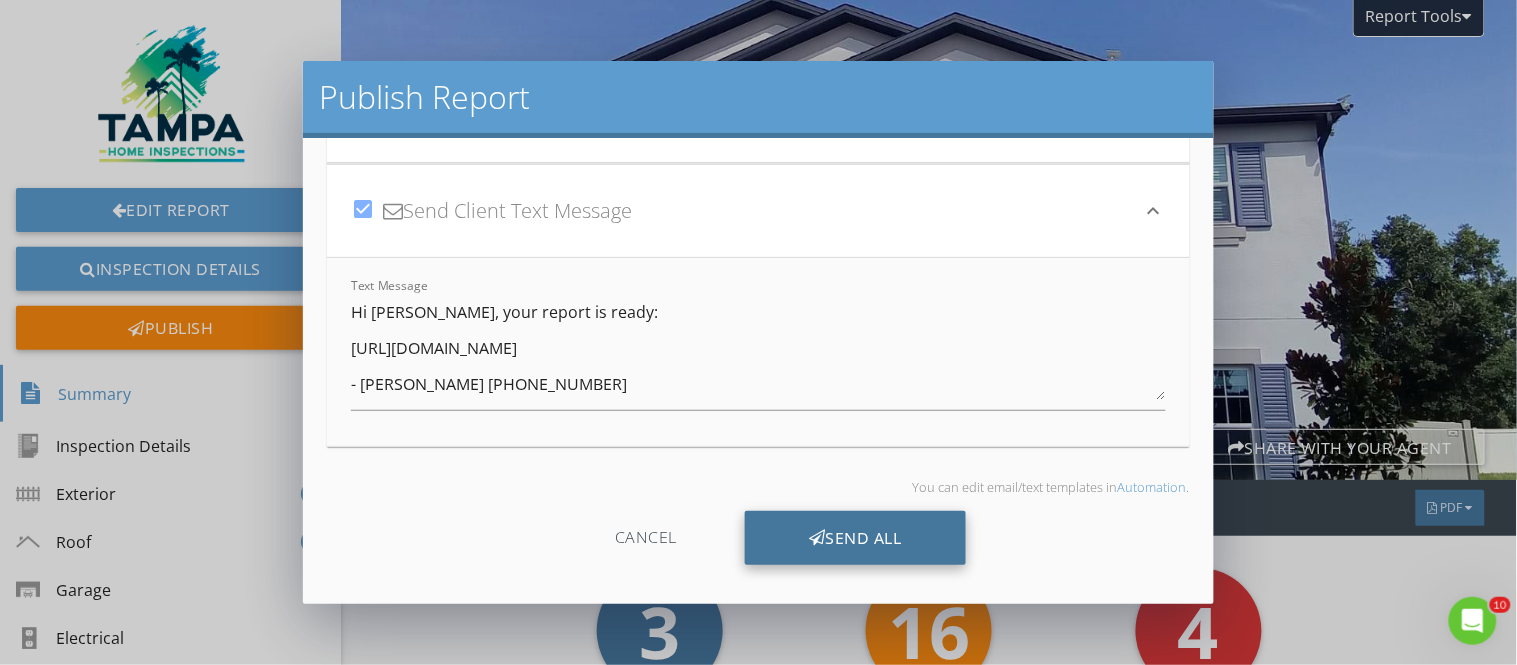 click on "Send All" at bounding box center [855, 538] 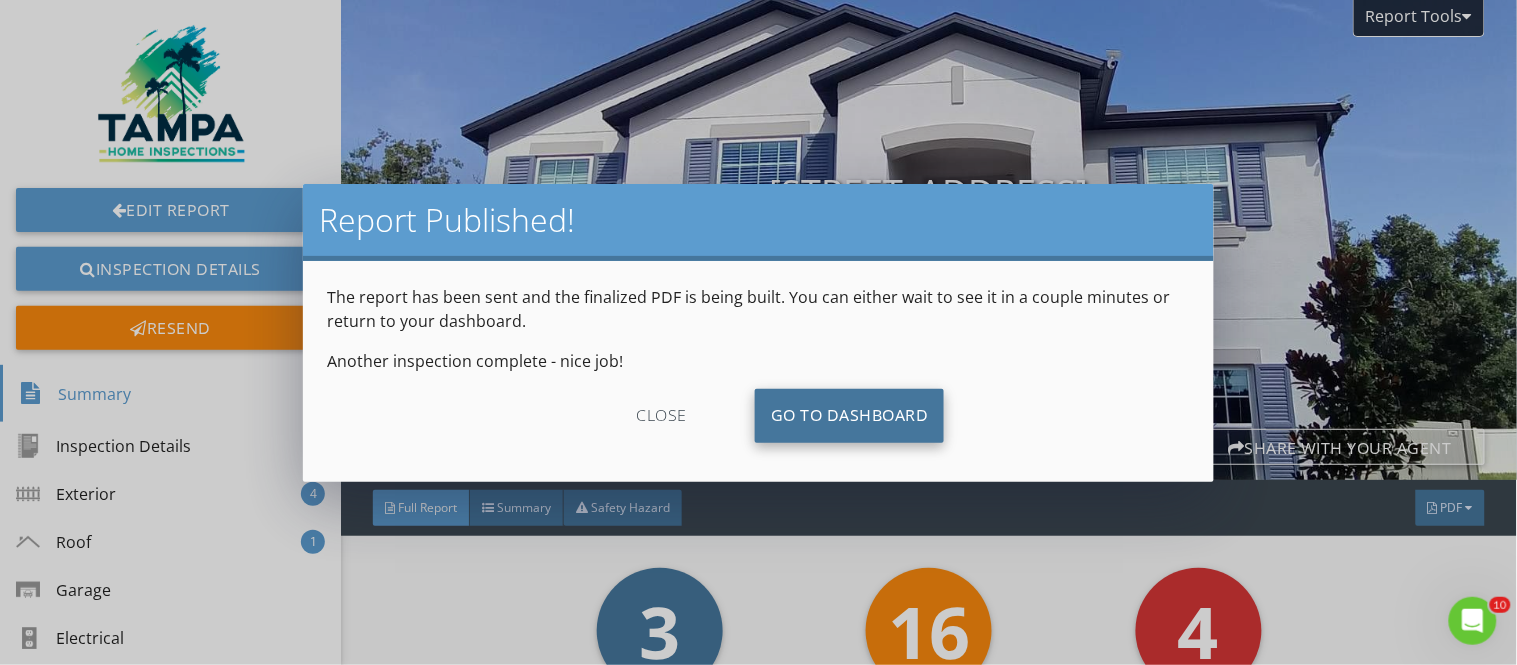 click on "Go To Dashboard" at bounding box center (850, 416) 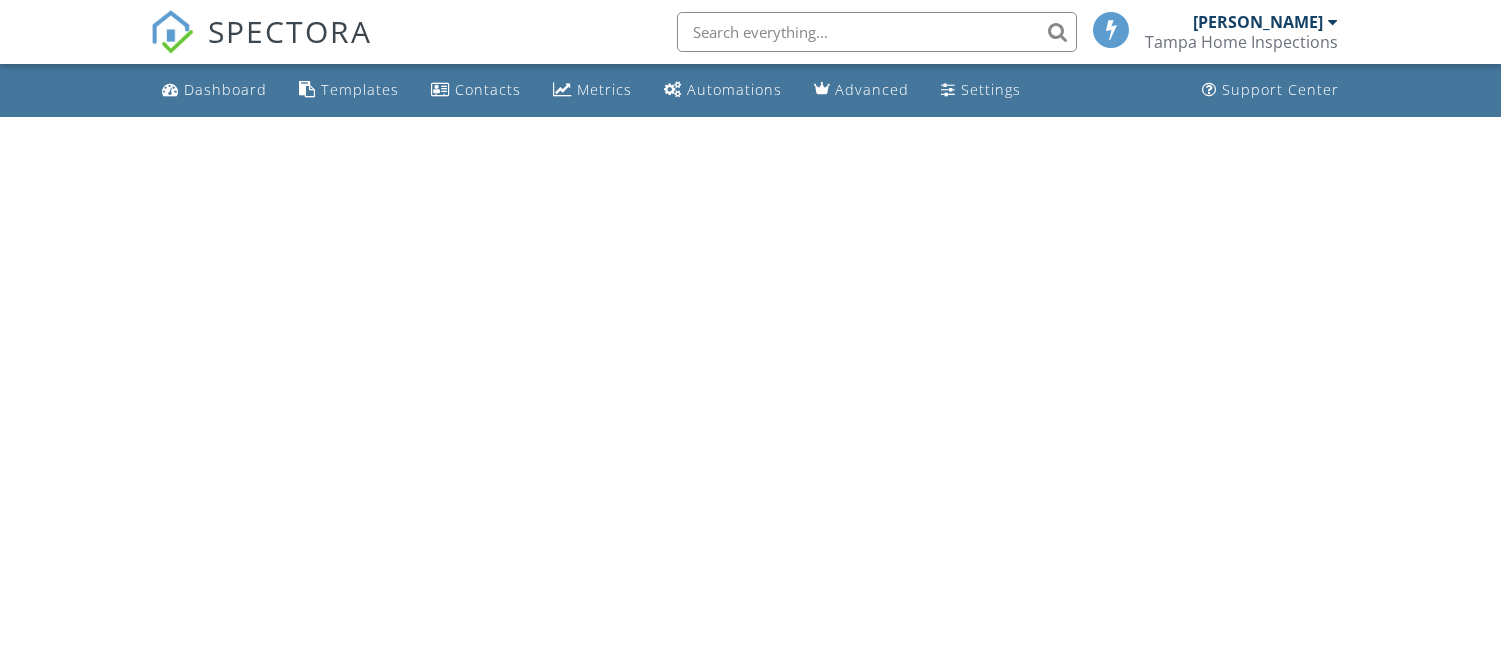 scroll, scrollTop: 0, scrollLeft: 0, axis: both 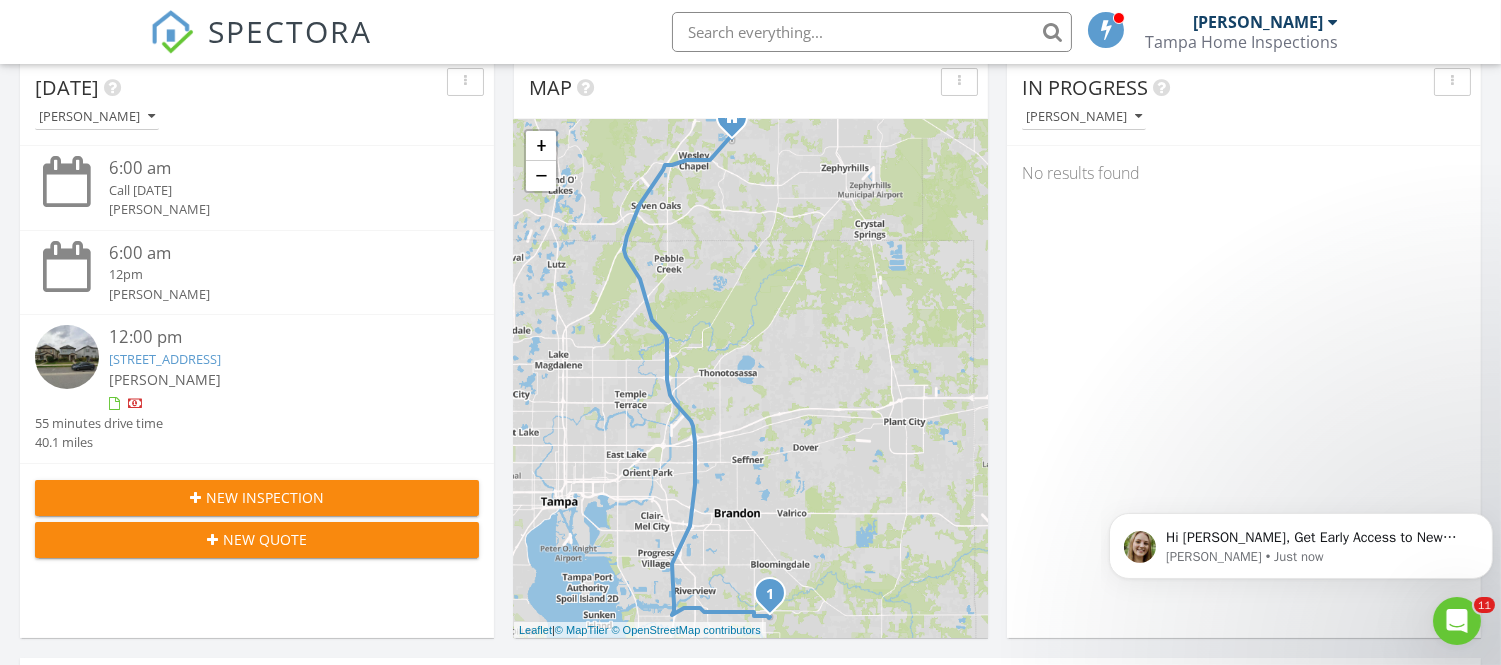 click on "12:00 pm
5831 Caldera Ridge Dr, Fish Hawk, FL 33547
John Sisto
55 minutes drive time   40.1 miles" at bounding box center [257, 389] 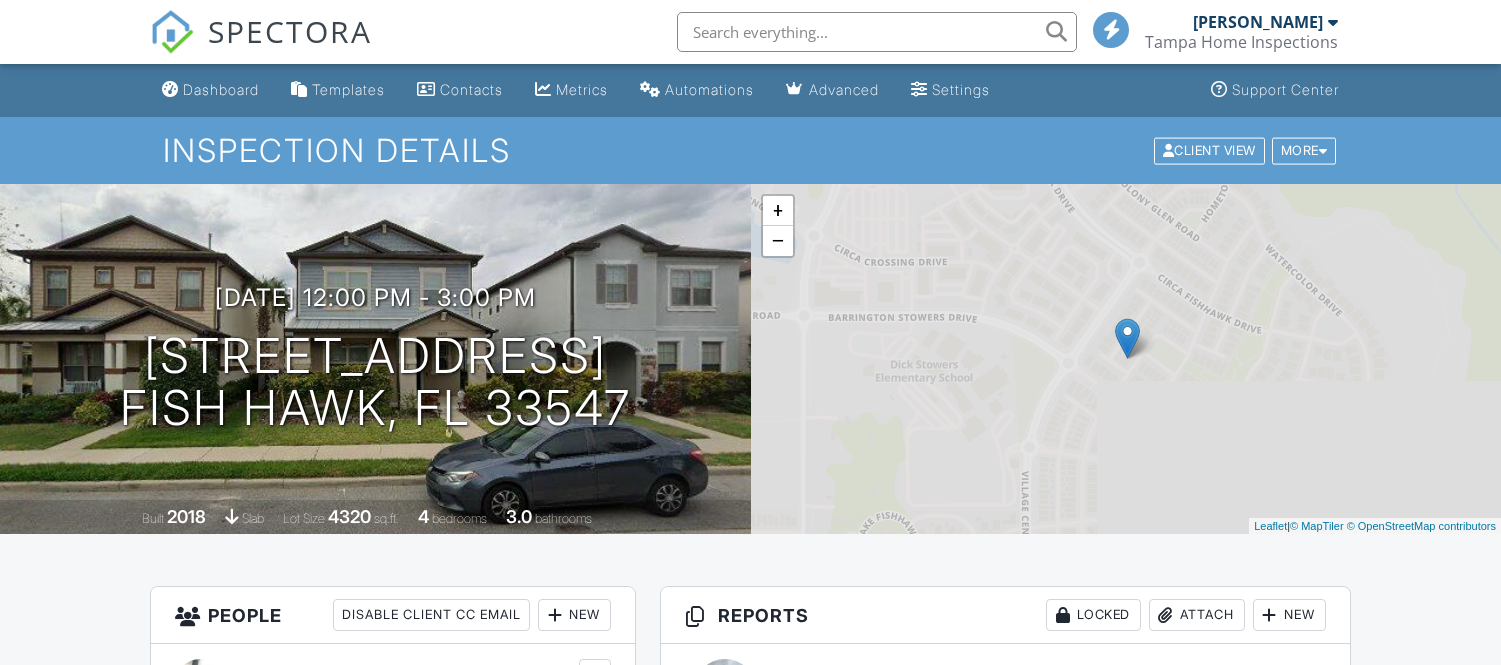 scroll, scrollTop: 0, scrollLeft: 0, axis: both 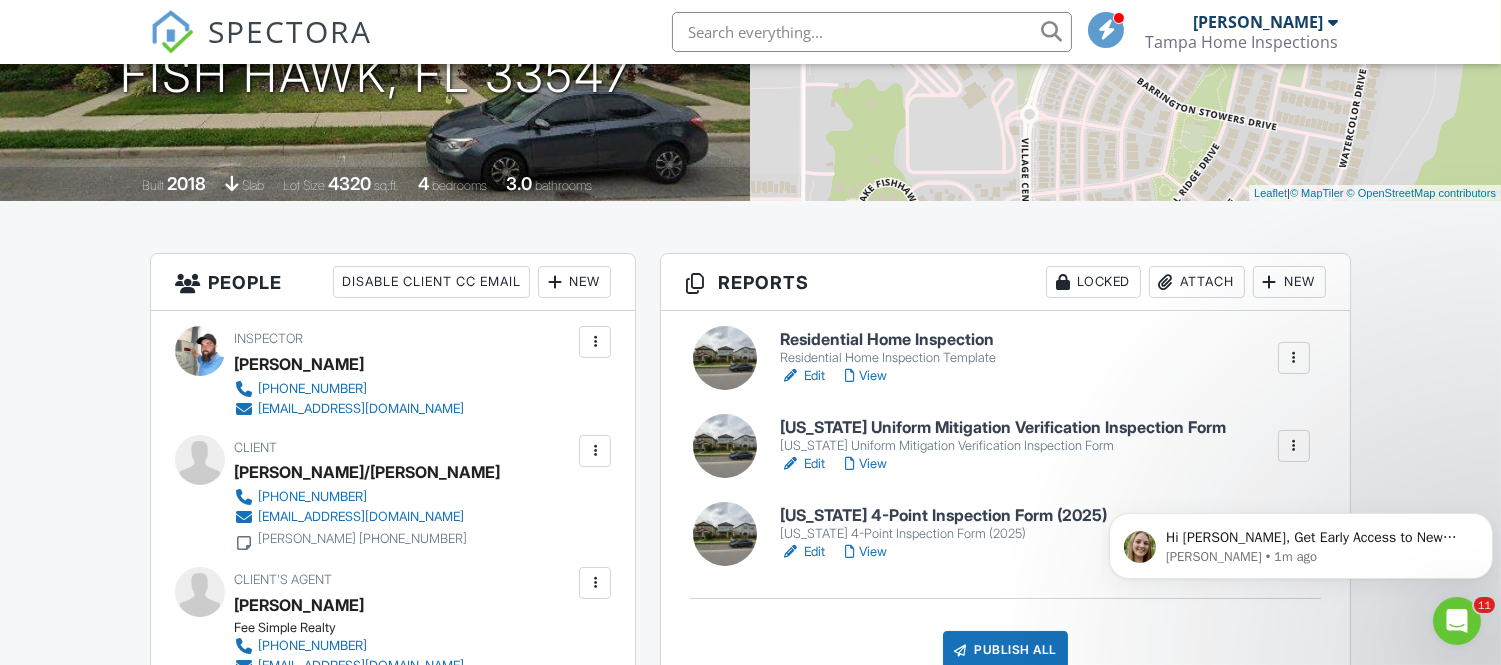 click on "Edit" at bounding box center (802, 376) 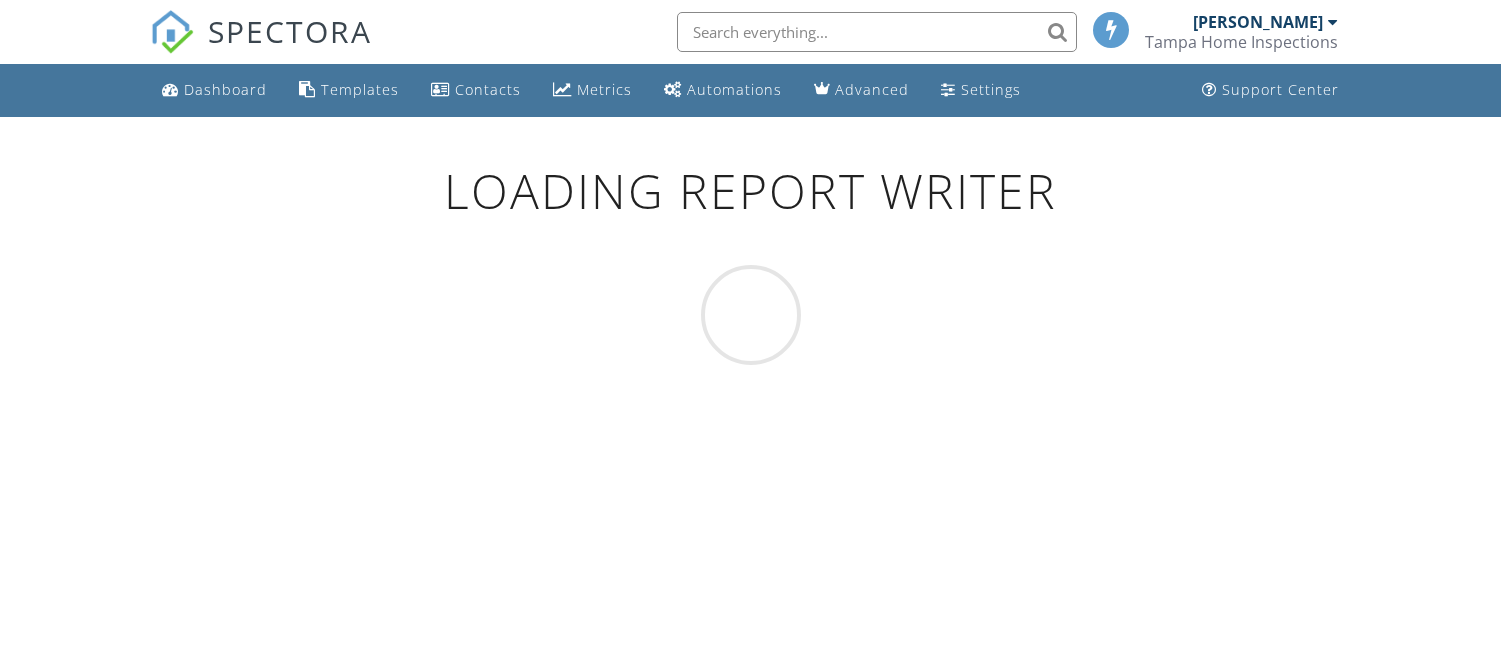 scroll, scrollTop: 0, scrollLeft: 0, axis: both 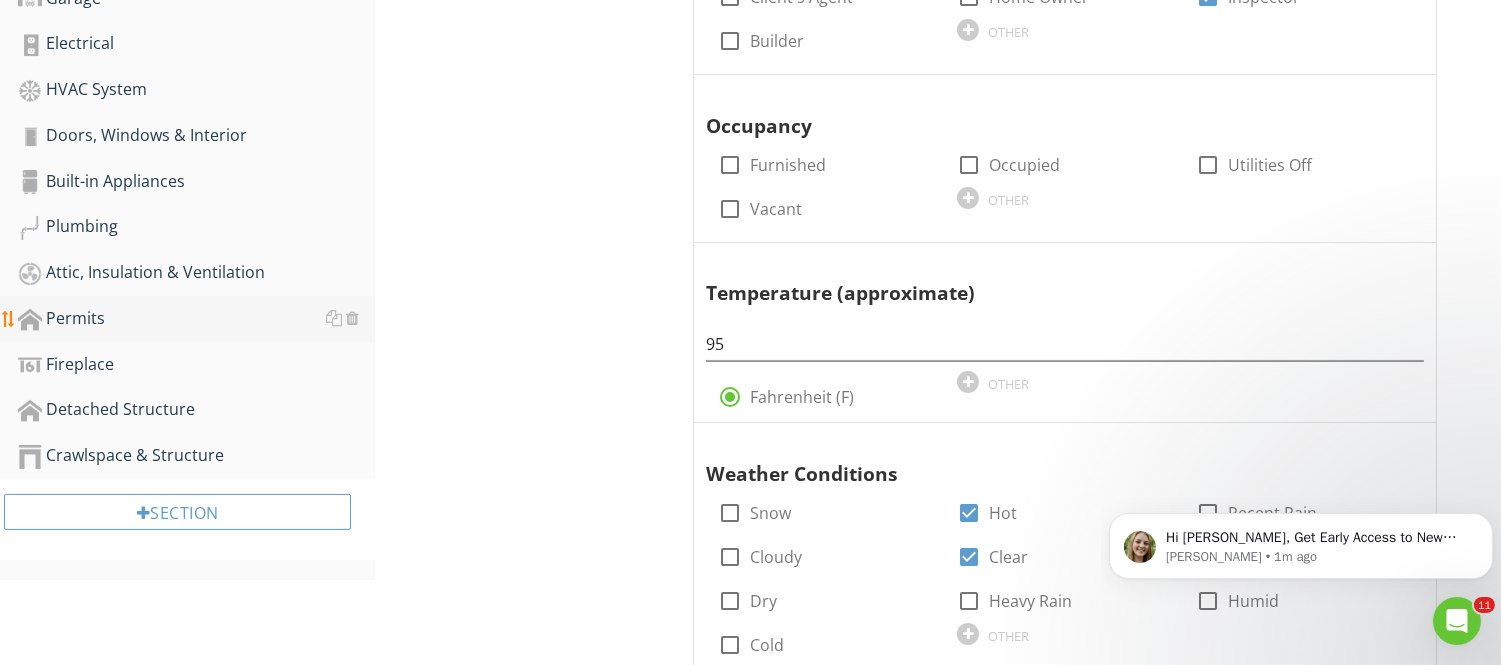 click on "Permits" at bounding box center (196, 319) 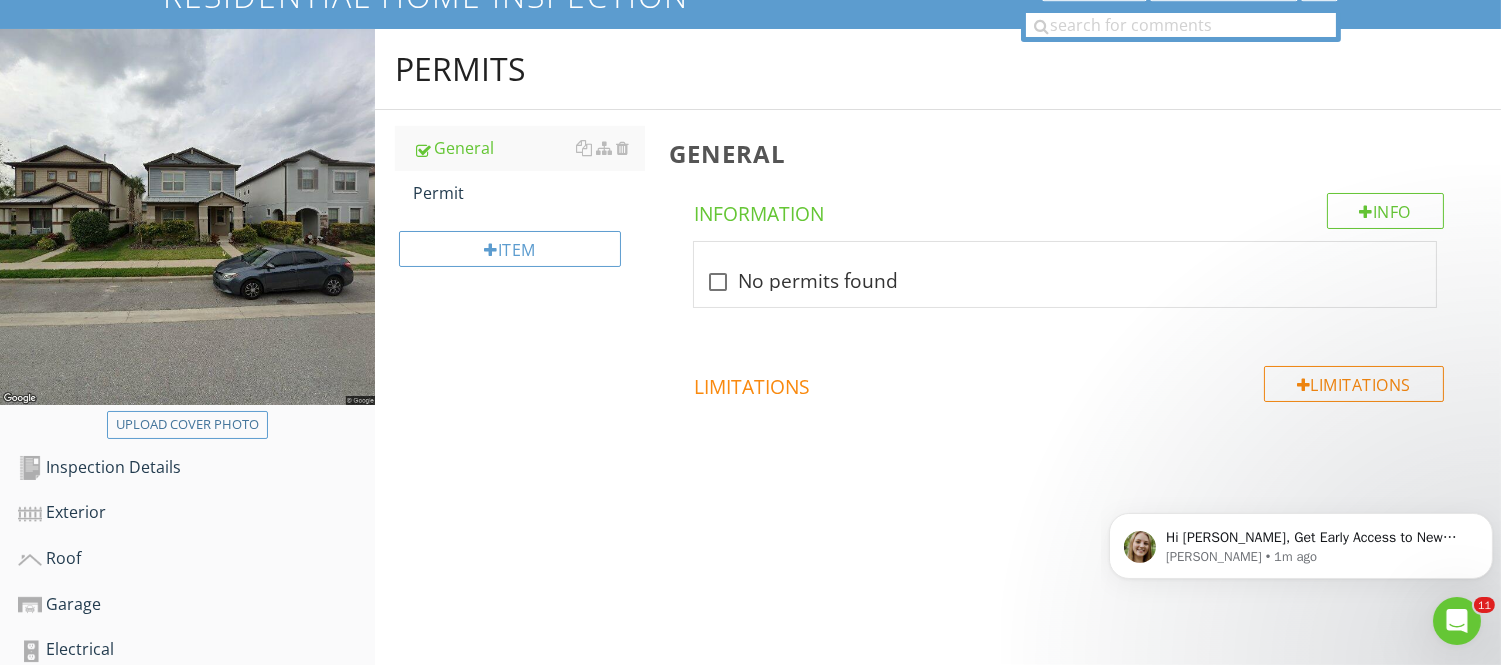 scroll, scrollTop: 132, scrollLeft: 0, axis: vertical 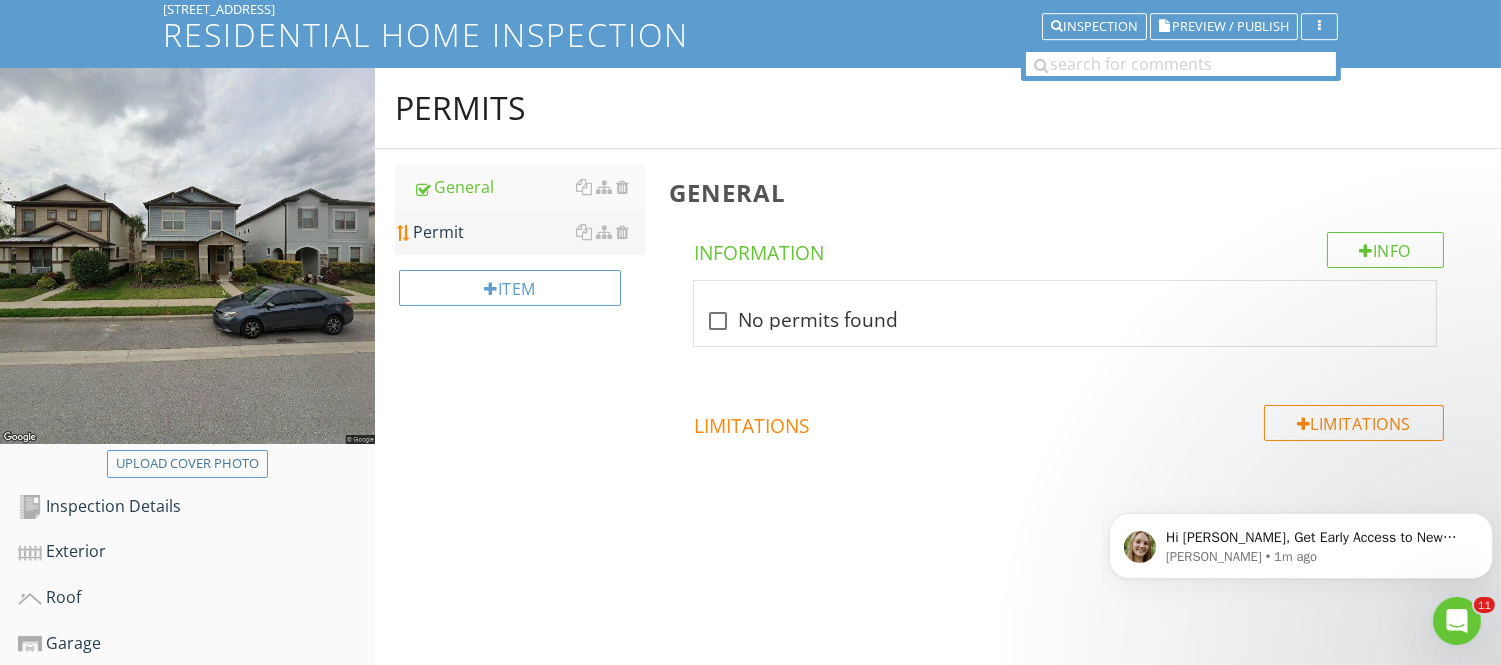 click on "Permit" at bounding box center (528, 232) 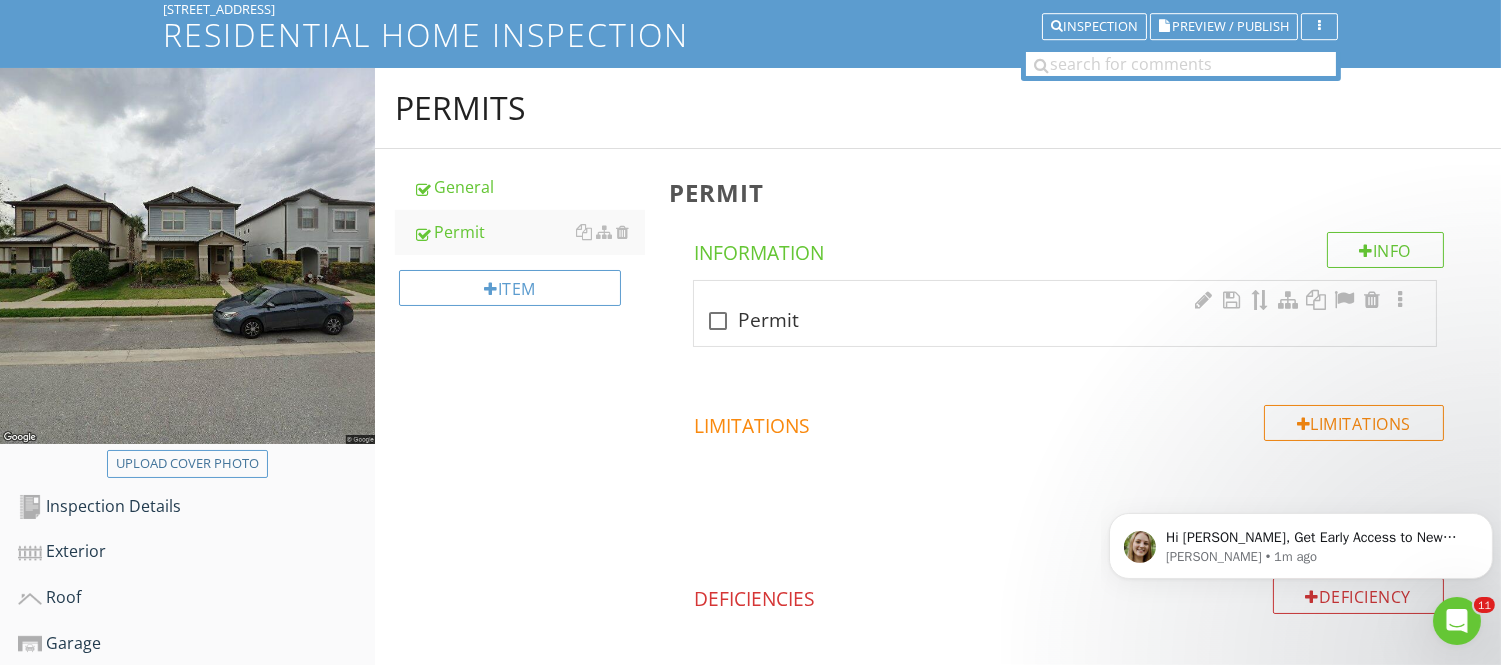 click at bounding box center (718, 321) 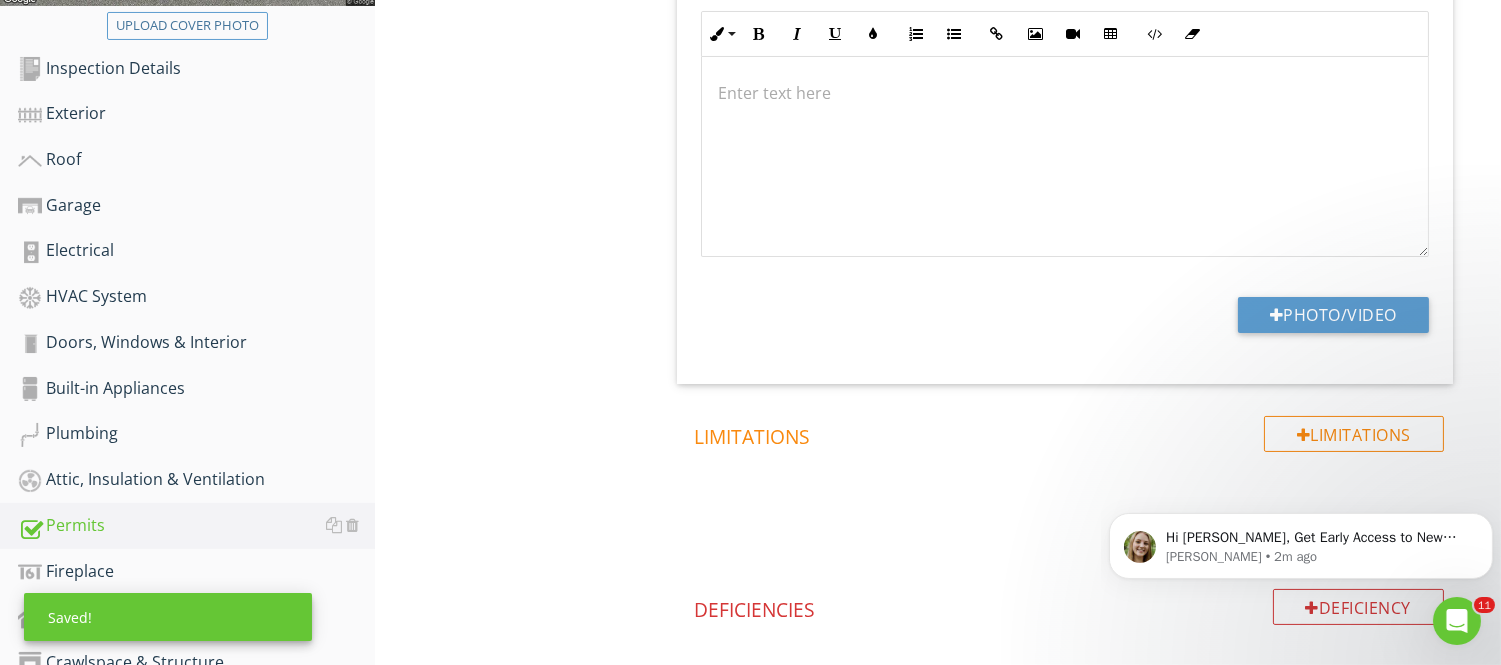 scroll, scrollTop: 576, scrollLeft: 0, axis: vertical 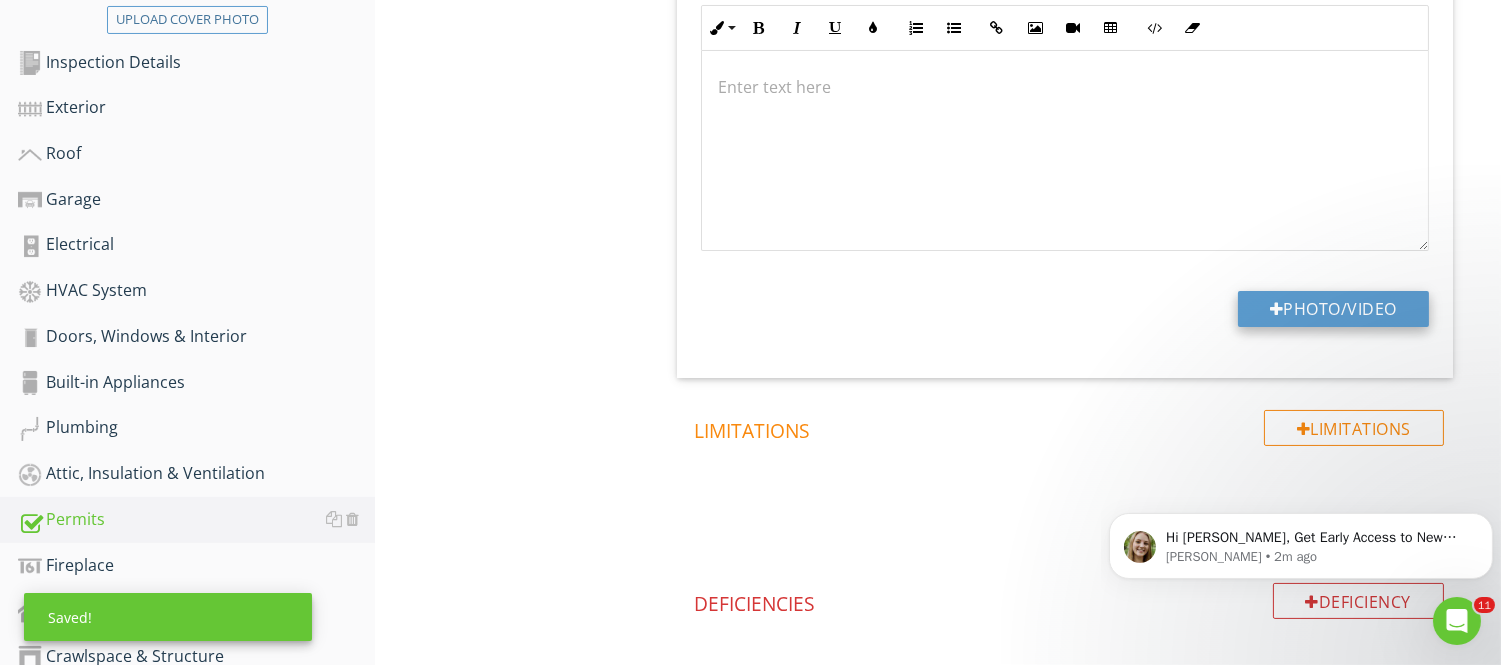 click on "Photo/Video" at bounding box center (1333, 309) 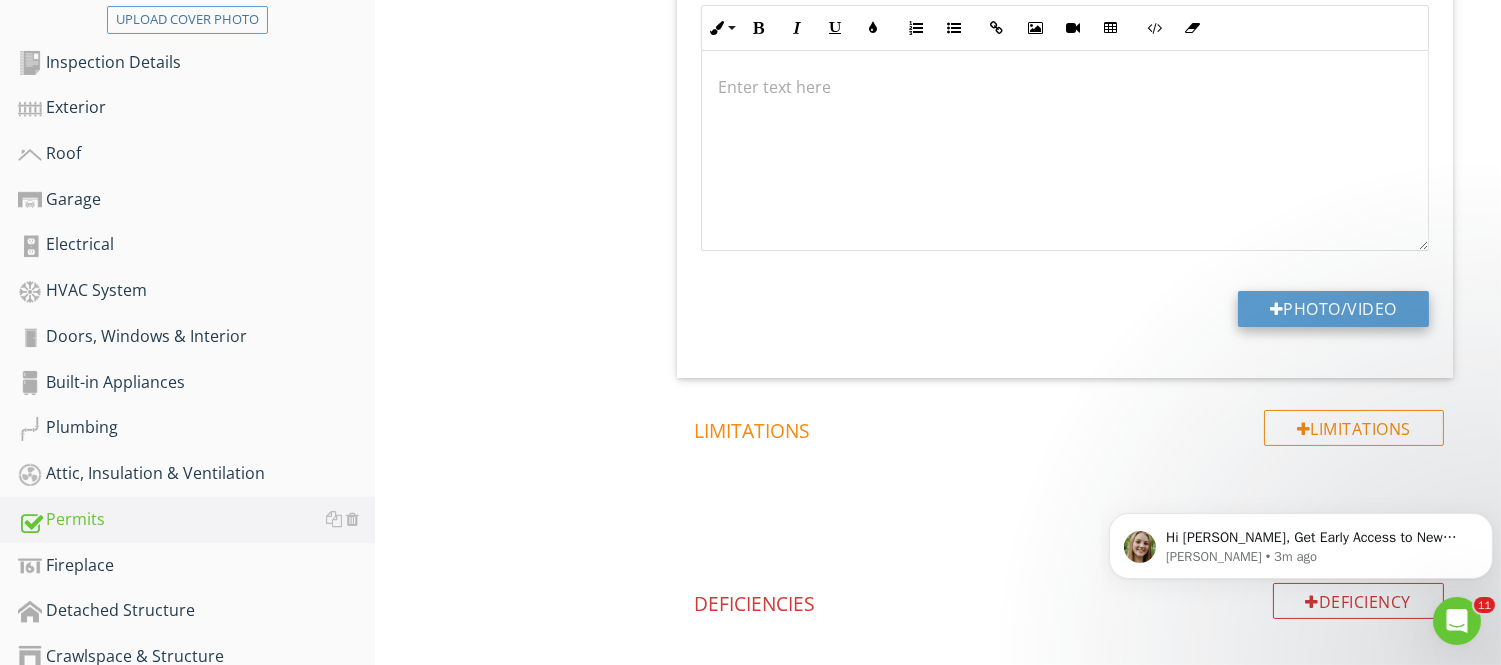 click on "Photo/Video" at bounding box center [1333, 309] 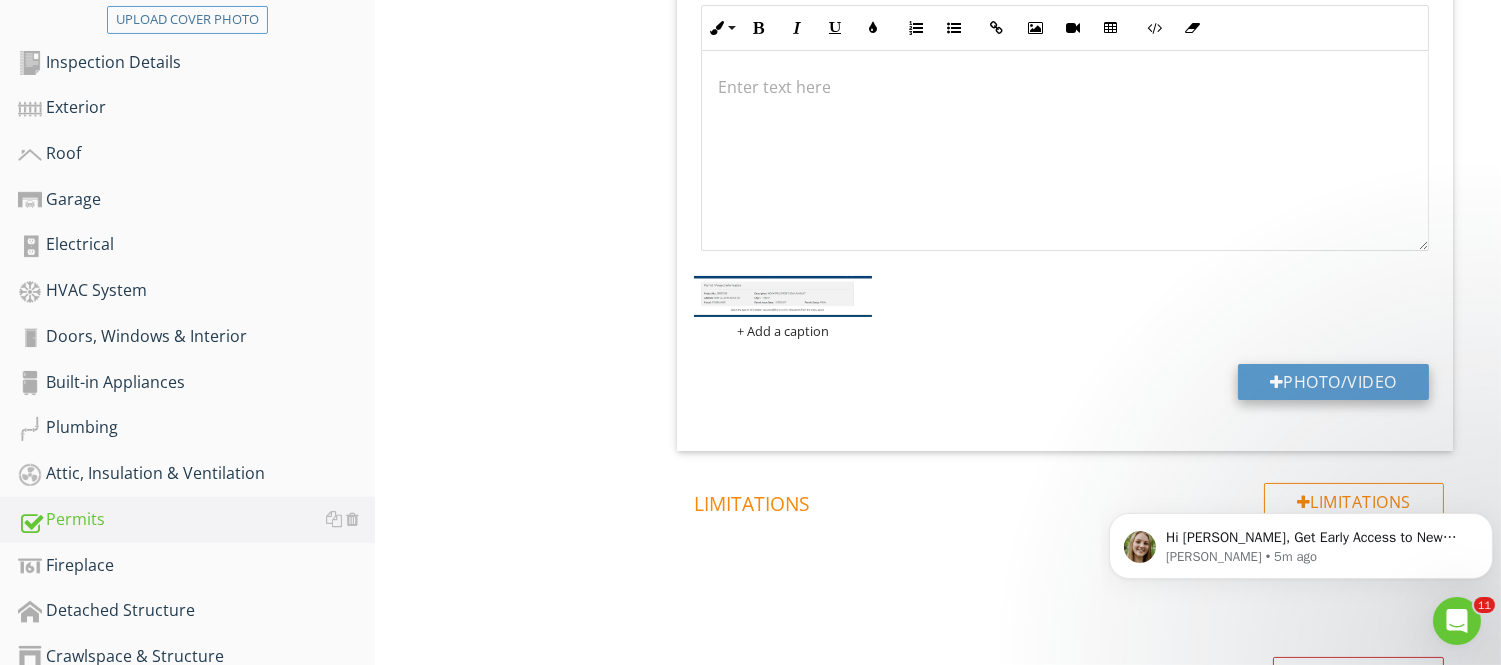 click on "Photo/Video" at bounding box center (1333, 382) 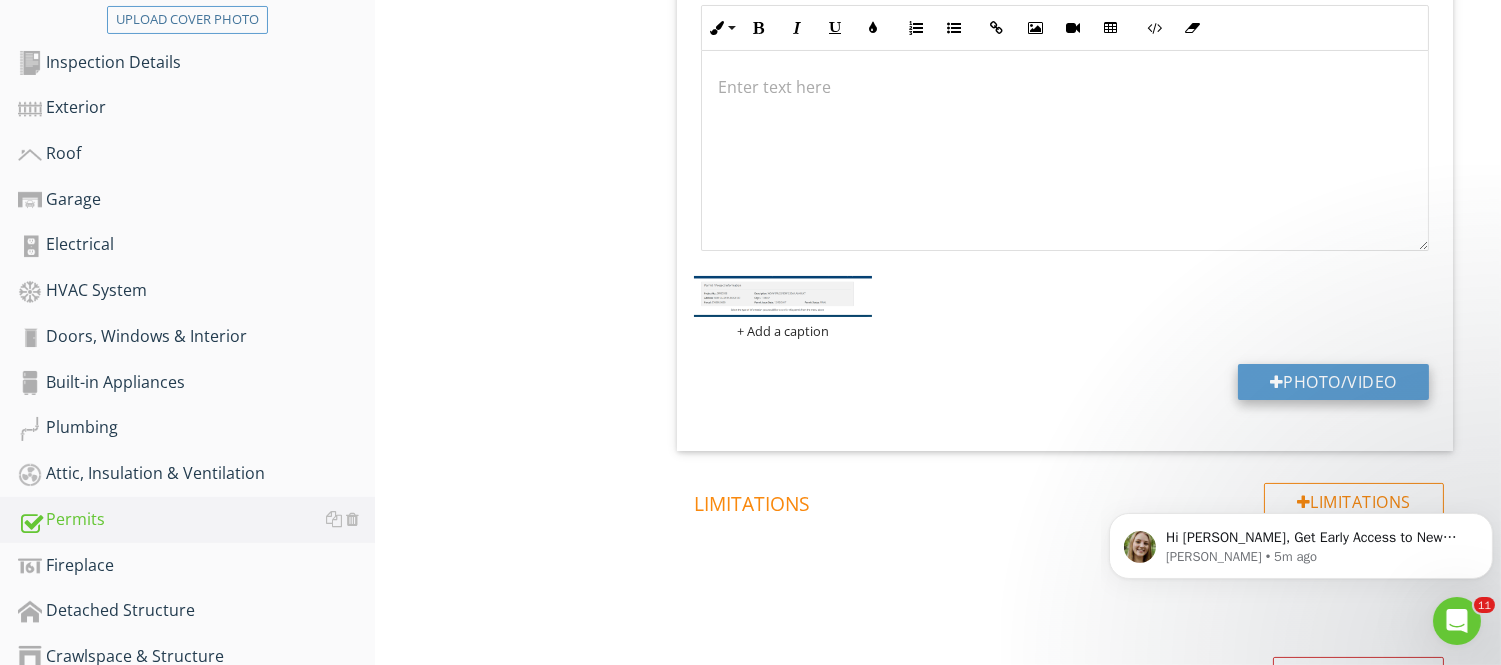 type on "C:\fakepath\caldera ridge permit.png" 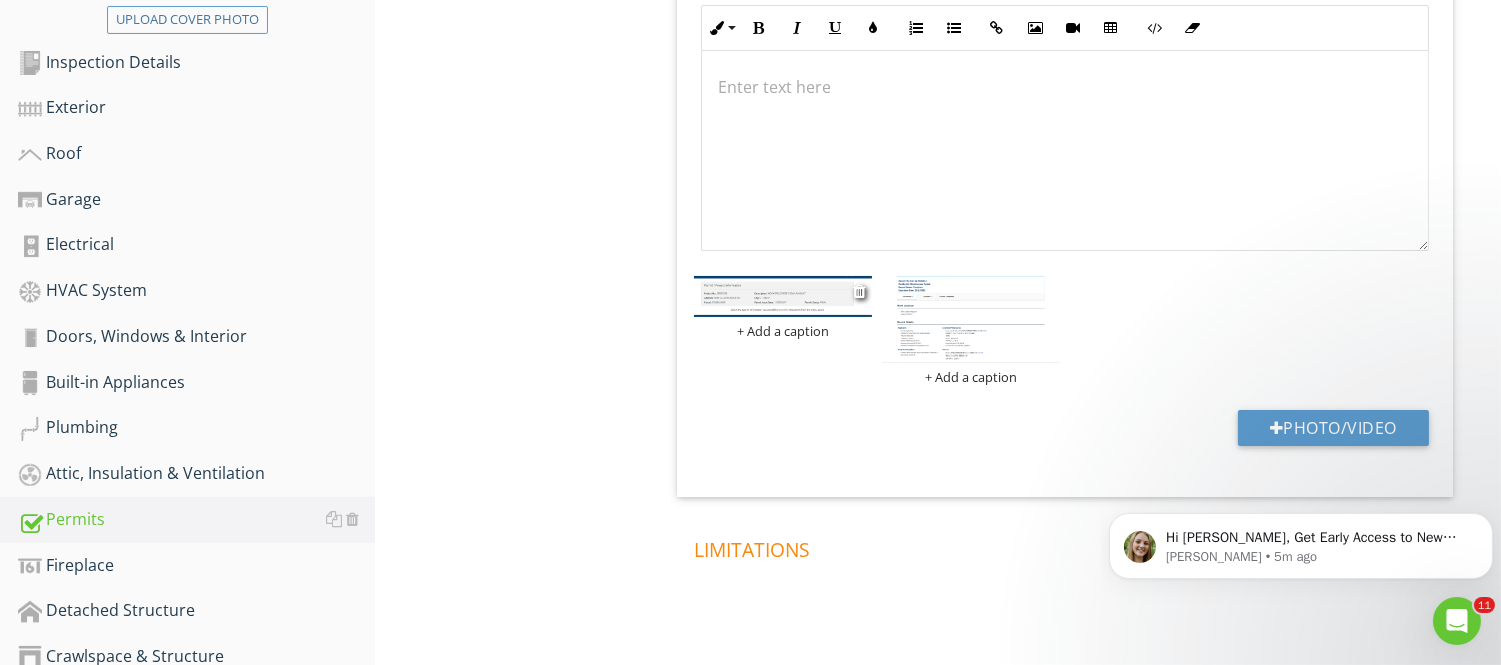 click at bounding box center (783, 296) 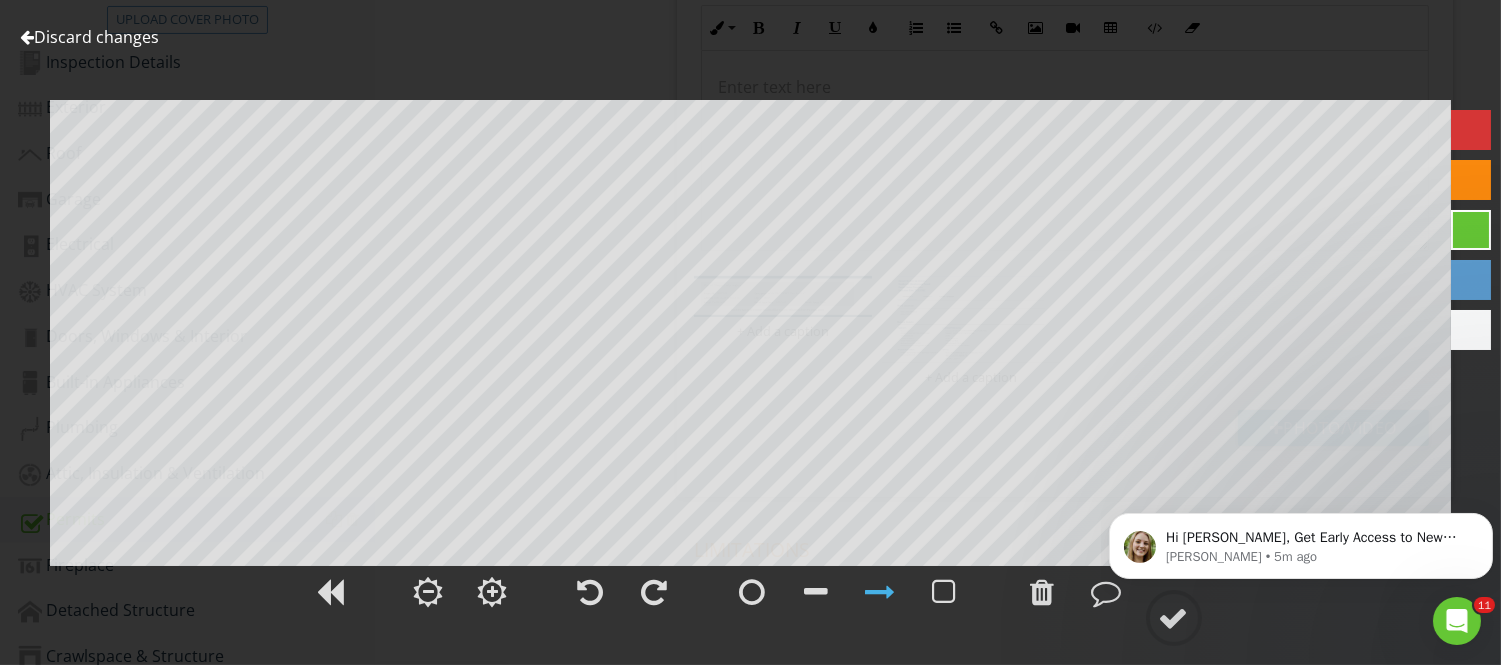 click on "Discard changes" at bounding box center [89, 37] 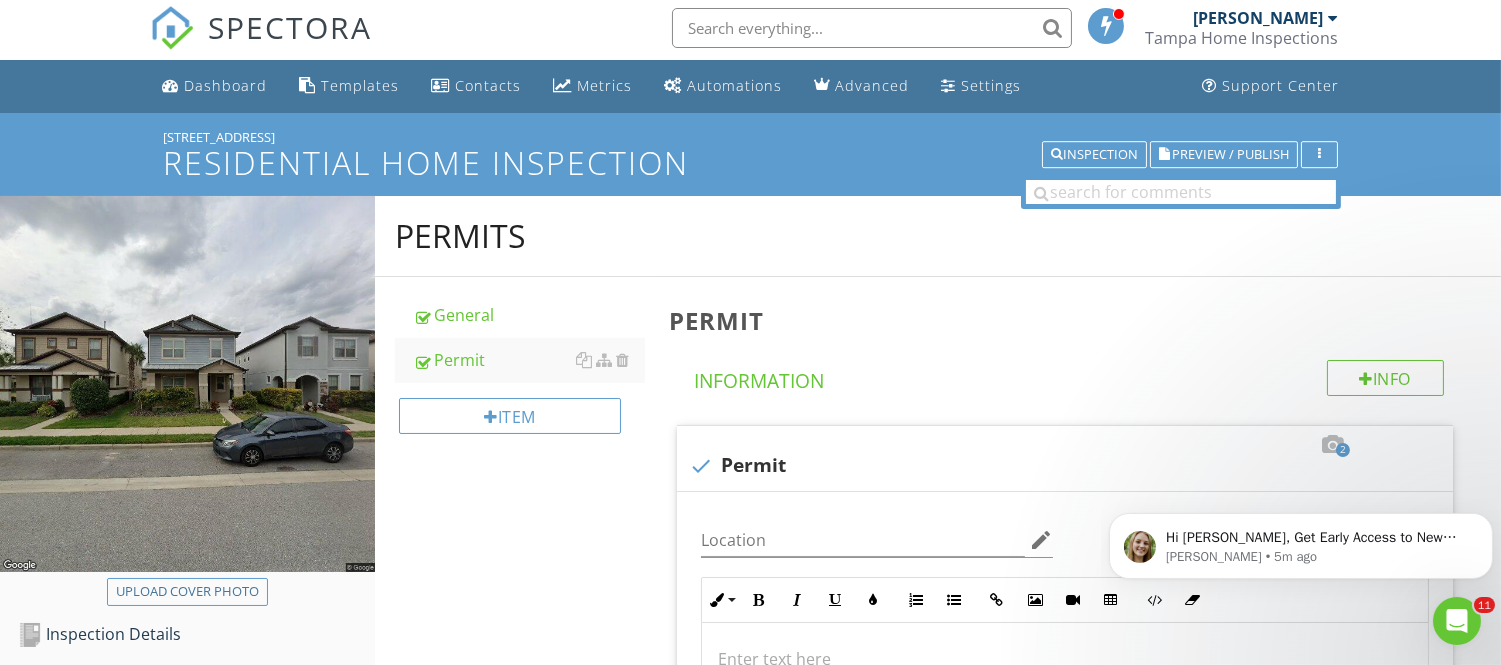 scroll, scrollTop: 0, scrollLeft: 0, axis: both 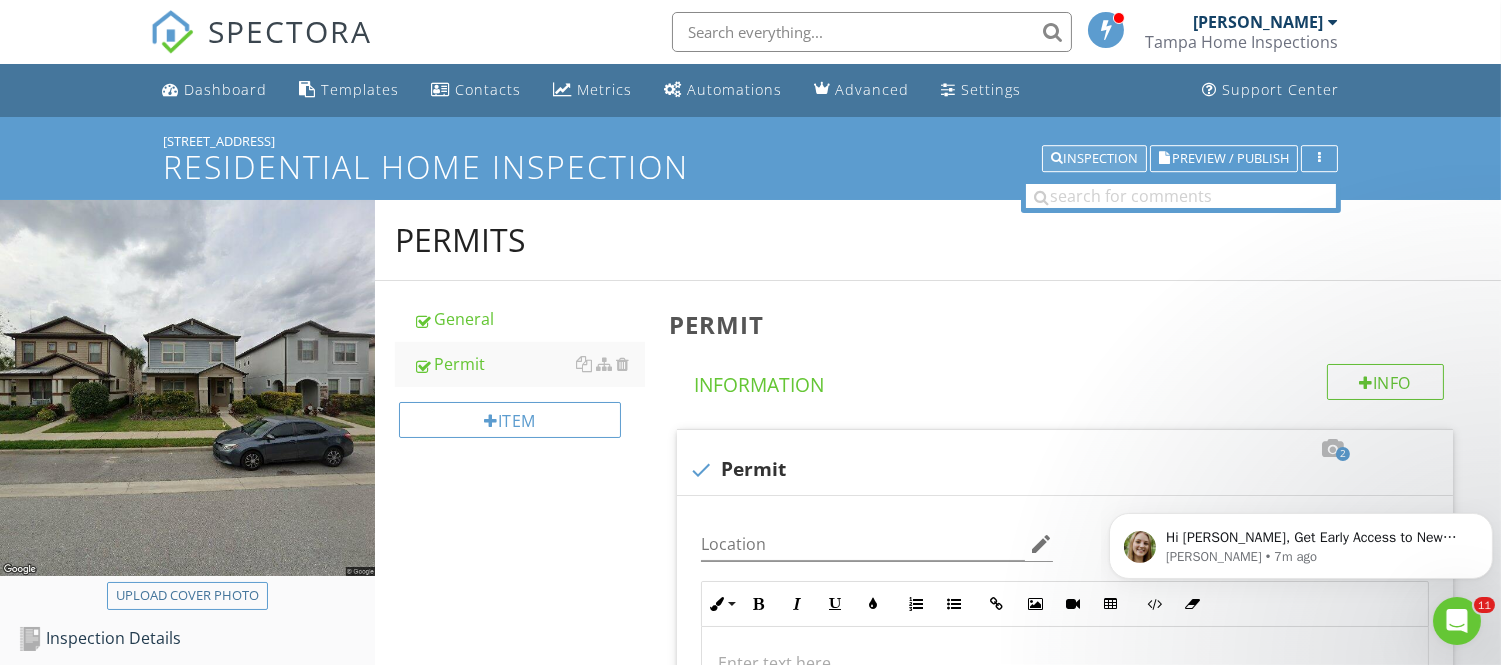 click on "Inspection" at bounding box center [1094, 159] 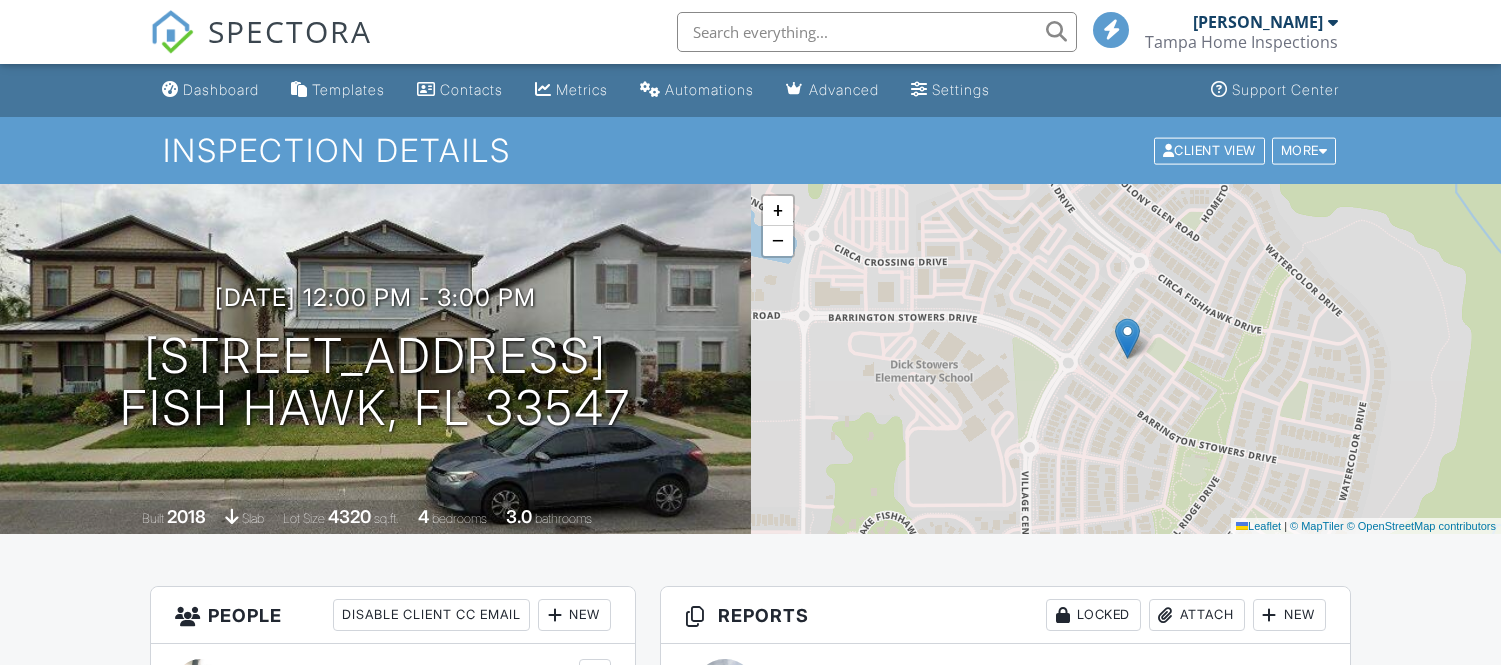 scroll, scrollTop: 0, scrollLeft: 0, axis: both 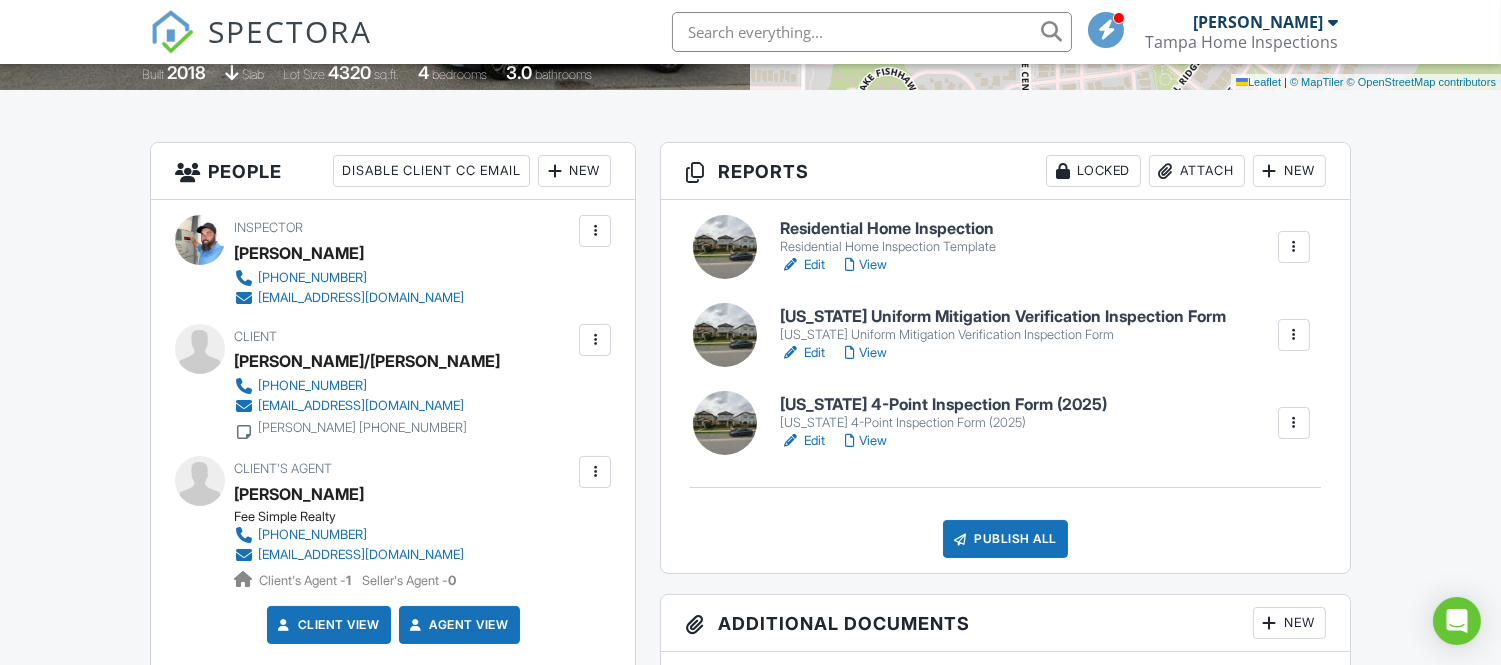 click on "Edit" at bounding box center [802, 353] 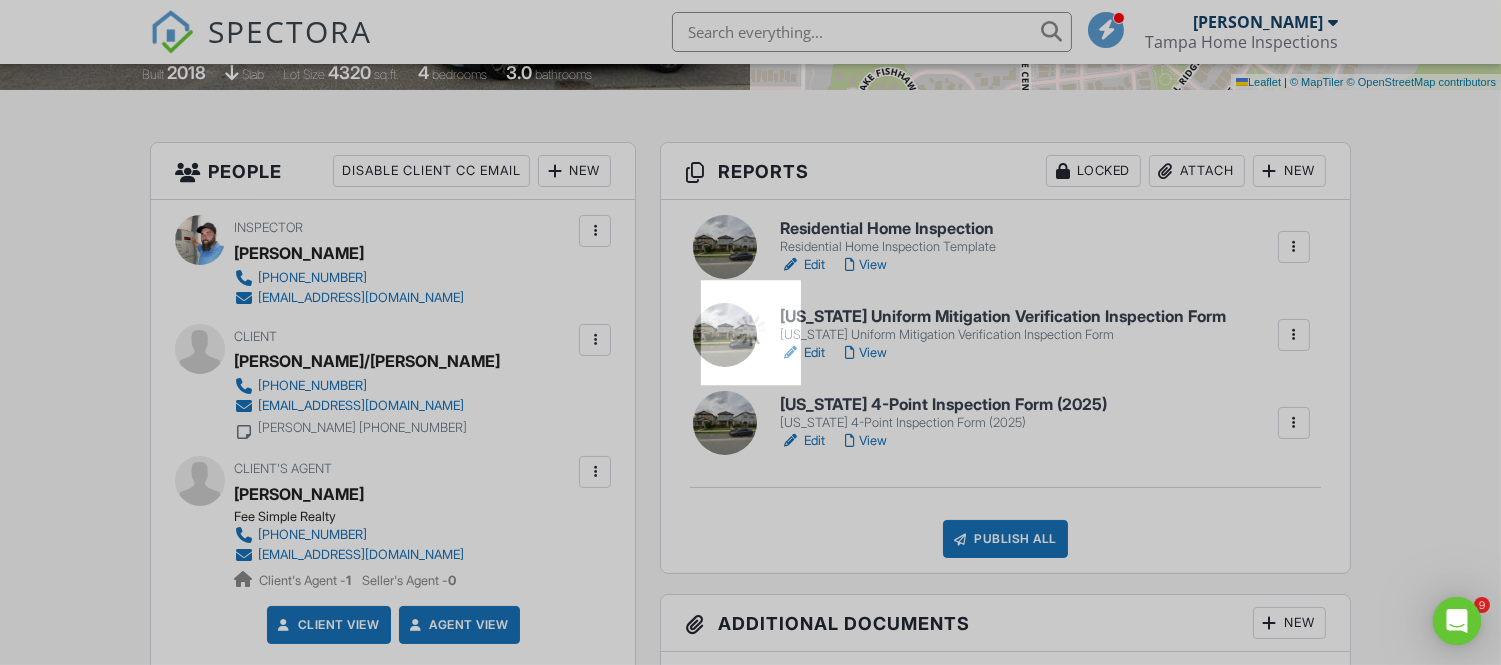 scroll, scrollTop: 0, scrollLeft: 0, axis: both 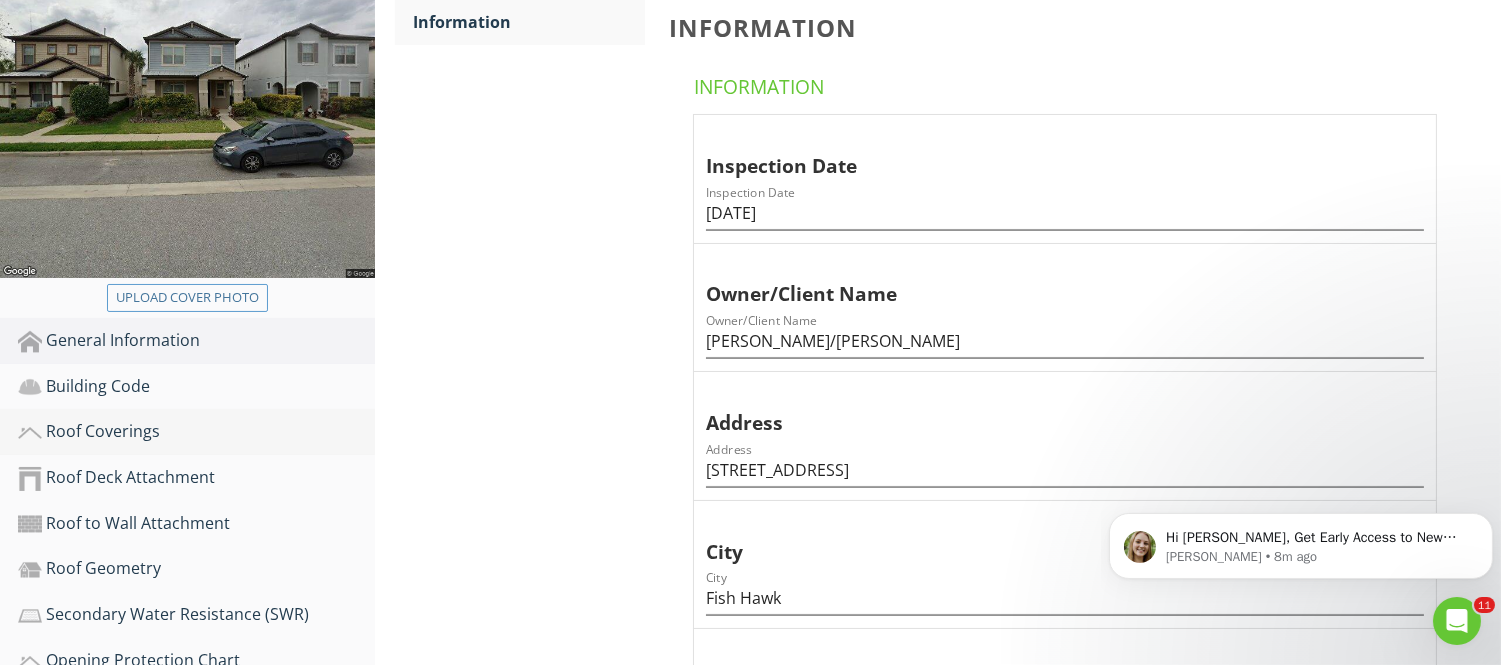 click on "Roof Coverings" at bounding box center [196, 432] 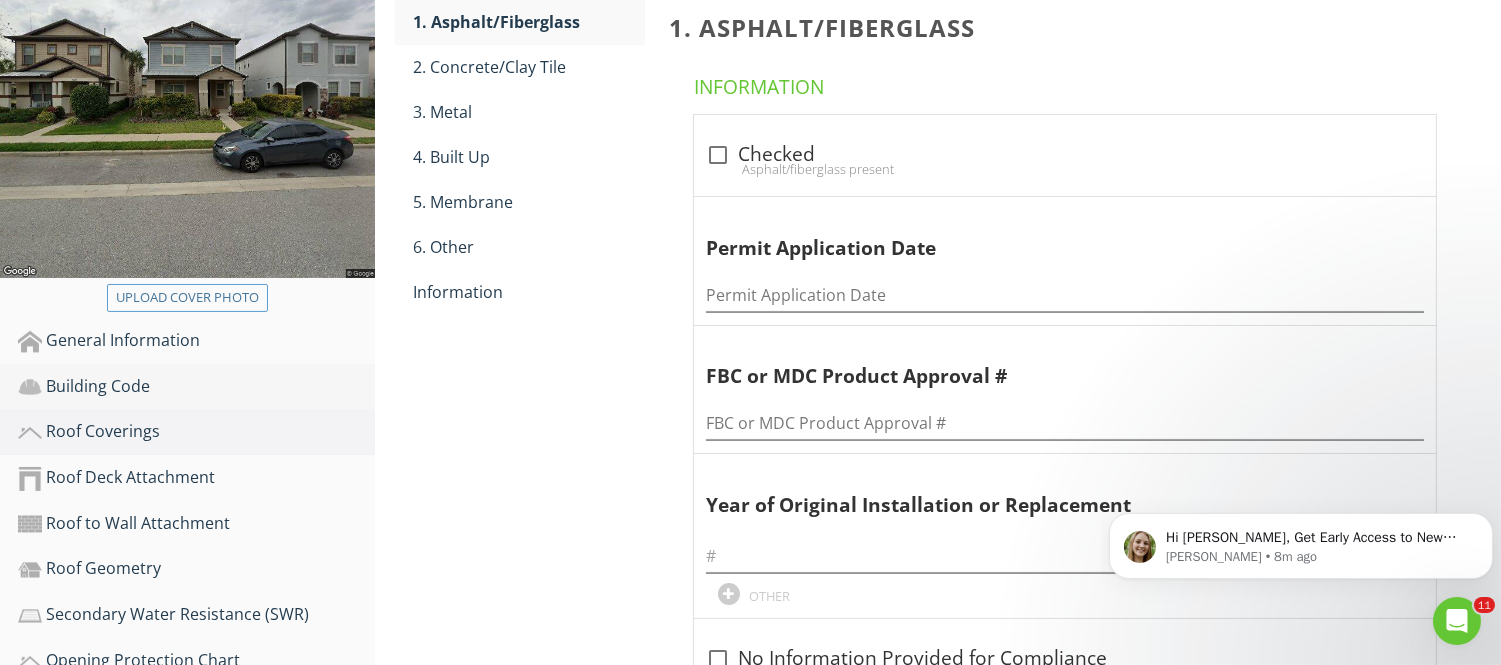 click on "Building Code" at bounding box center (196, 387) 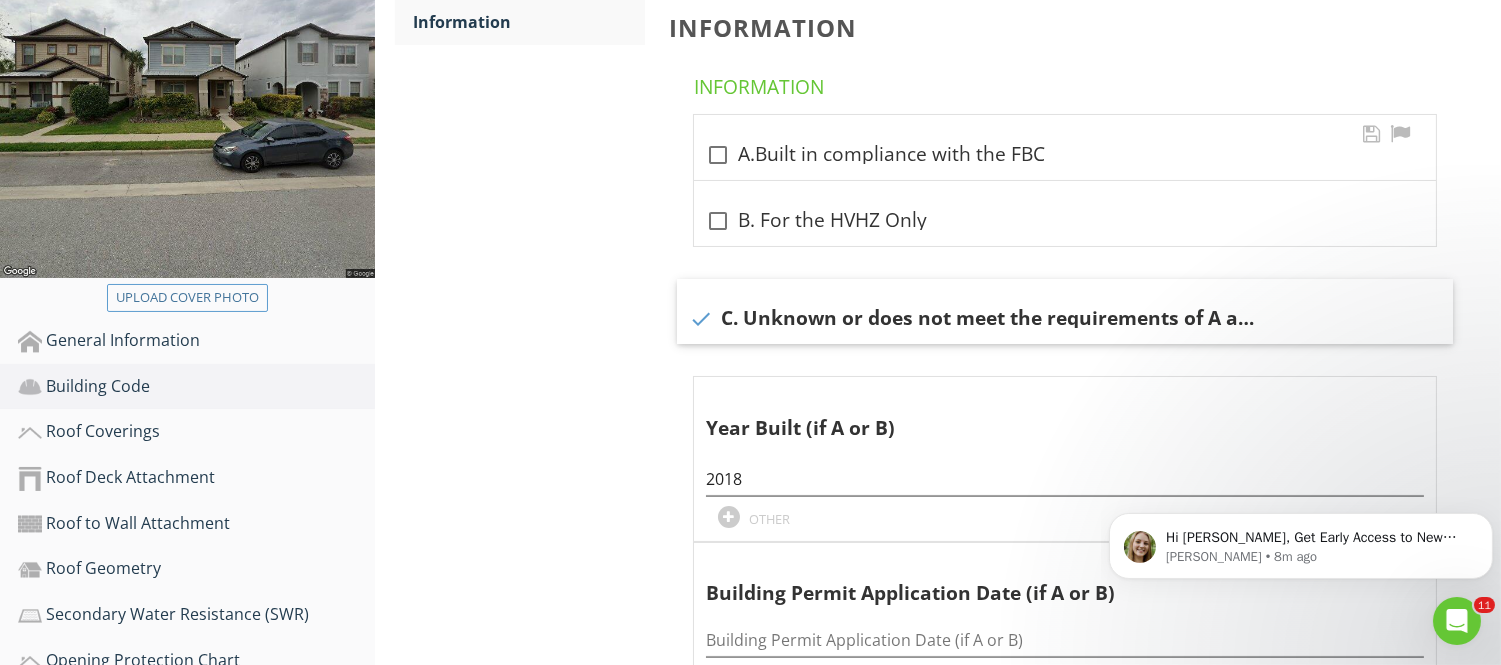 click at bounding box center [718, 155] 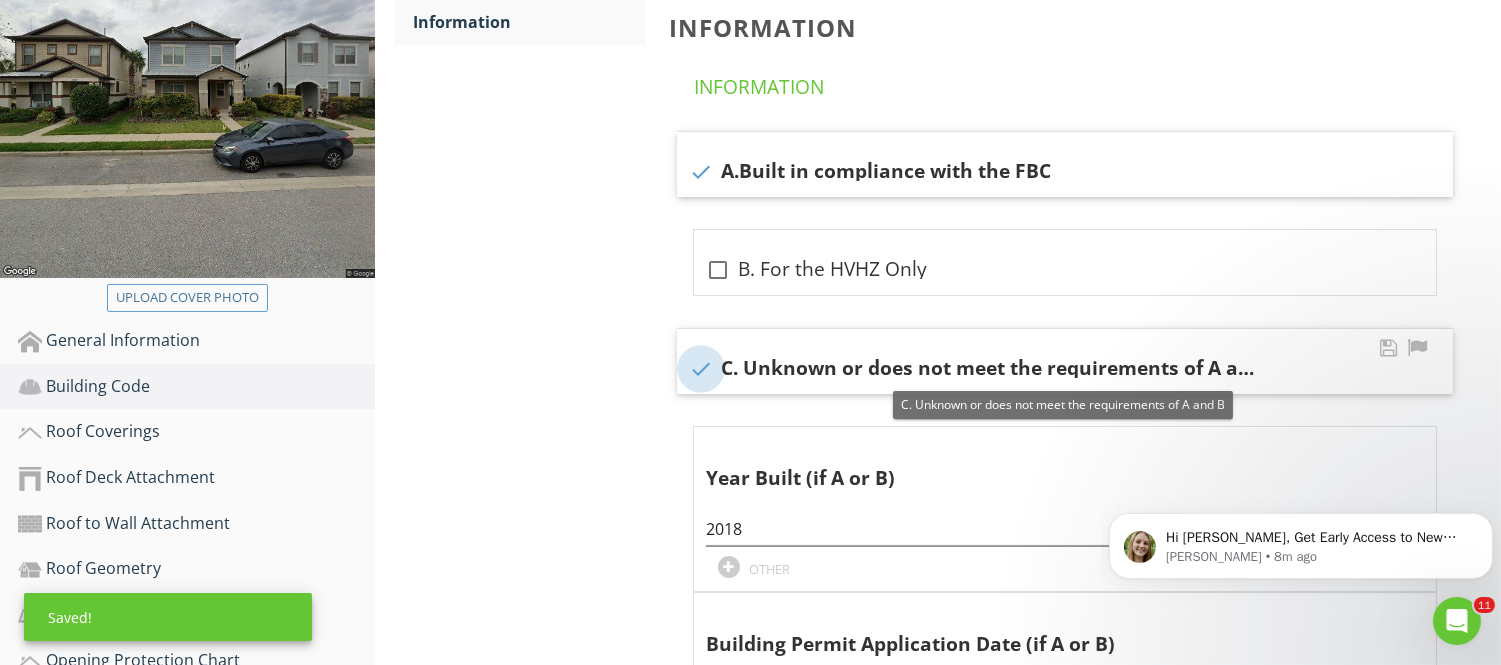 click at bounding box center [701, 369] 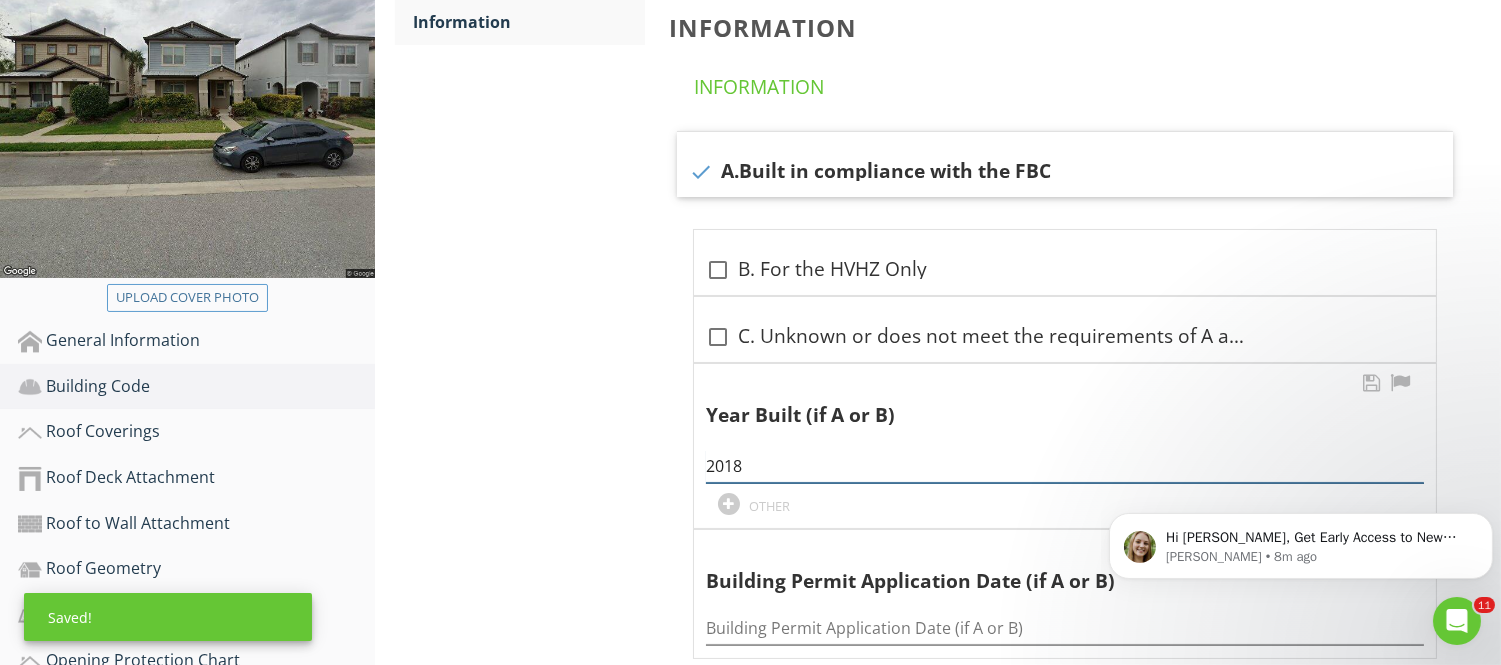 click on "2018" at bounding box center [1065, 466] 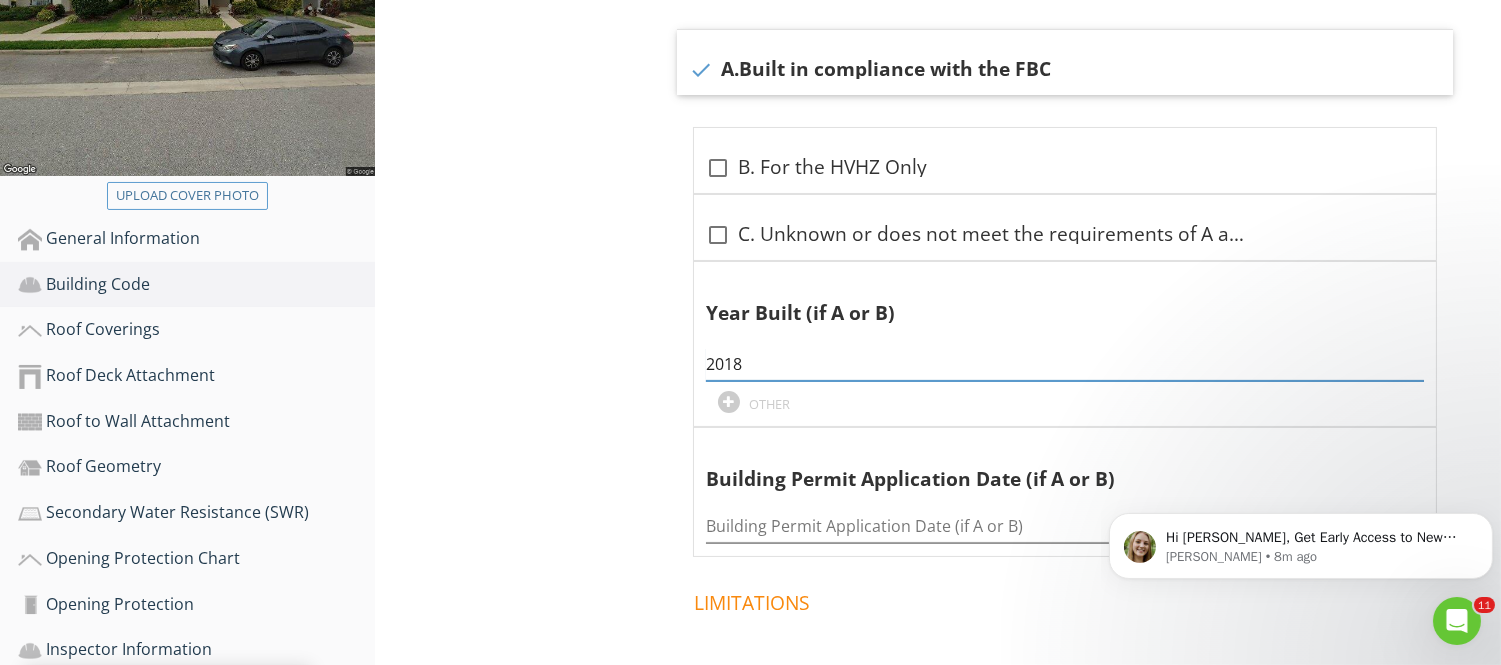 scroll, scrollTop: 555, scrollLeft: 0, axis: vertical 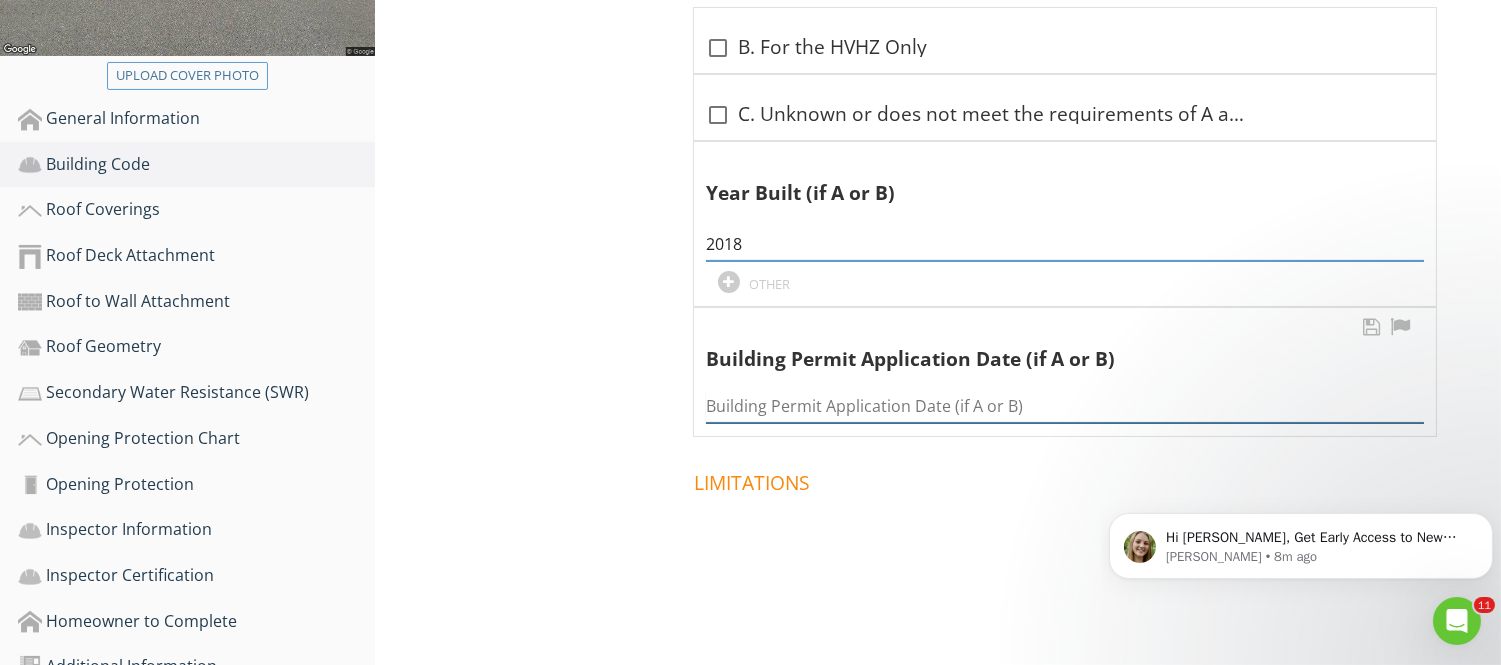 click at bounding box center (1065, 406) 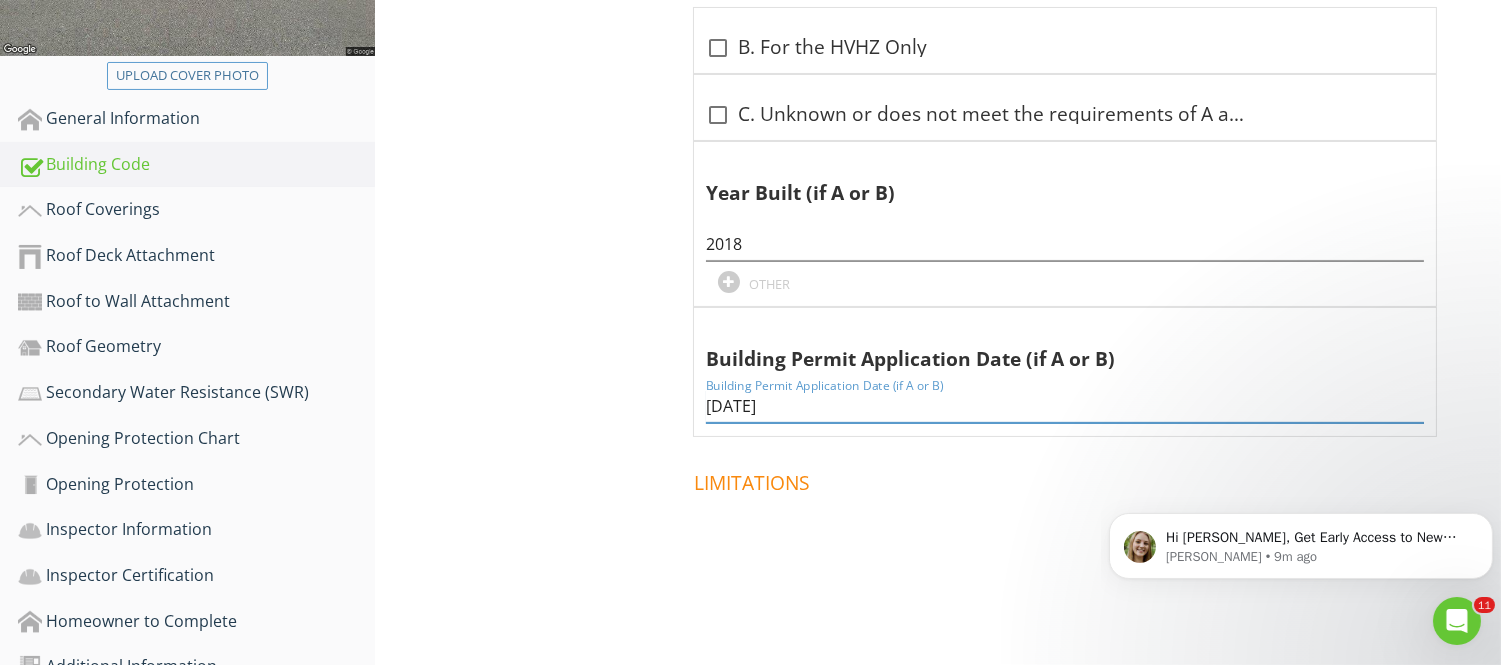 type on "12/12/2017" 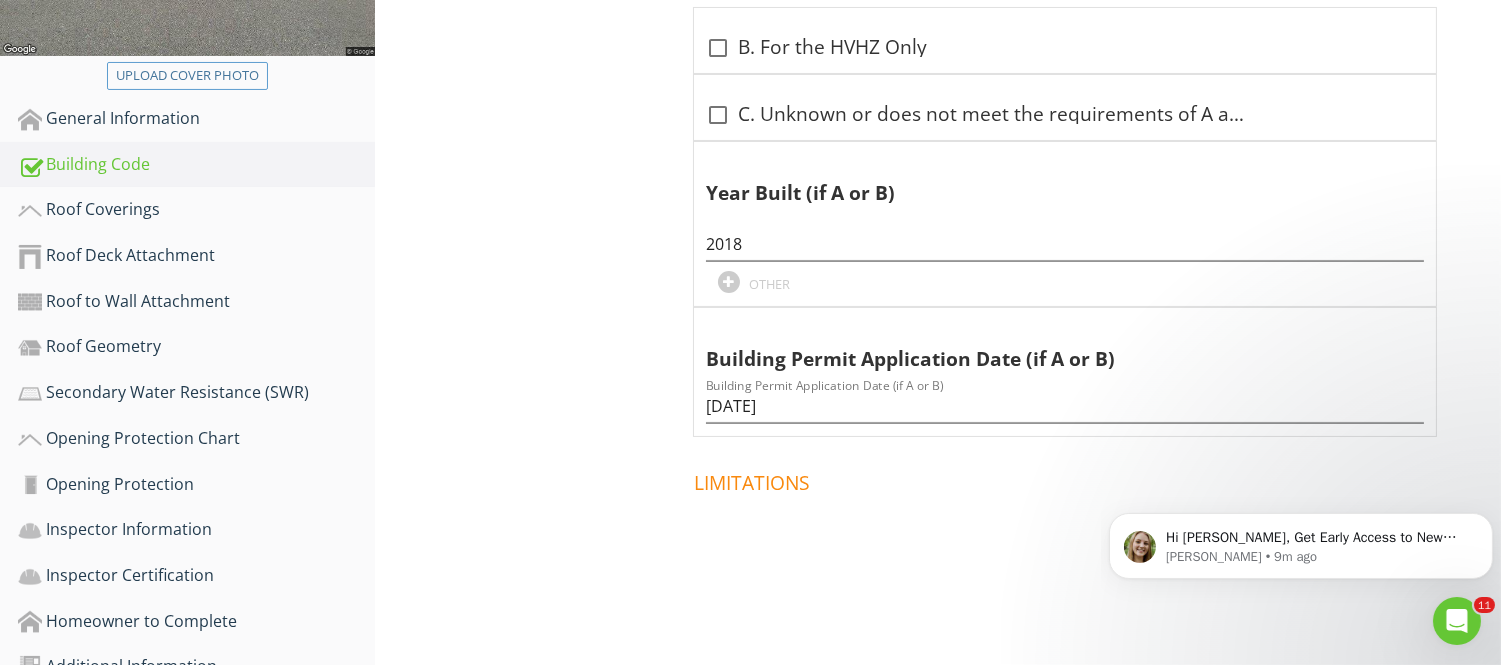 click on "Building Code
Information
Information
Information                       check
A.Built in compliance with the FBC
check_box_outline_blank
B. For the HVHZ Only
check_box_outline_blank
C. Unknown or does not meet the requirements of A and B
Year Built (if A or B)
2018         OTHER
Building Permit Application Date (if A or B)
Building Permit Application Date (if A or B) 12/12/2017               Limitations" at bounding box center [938, 170] 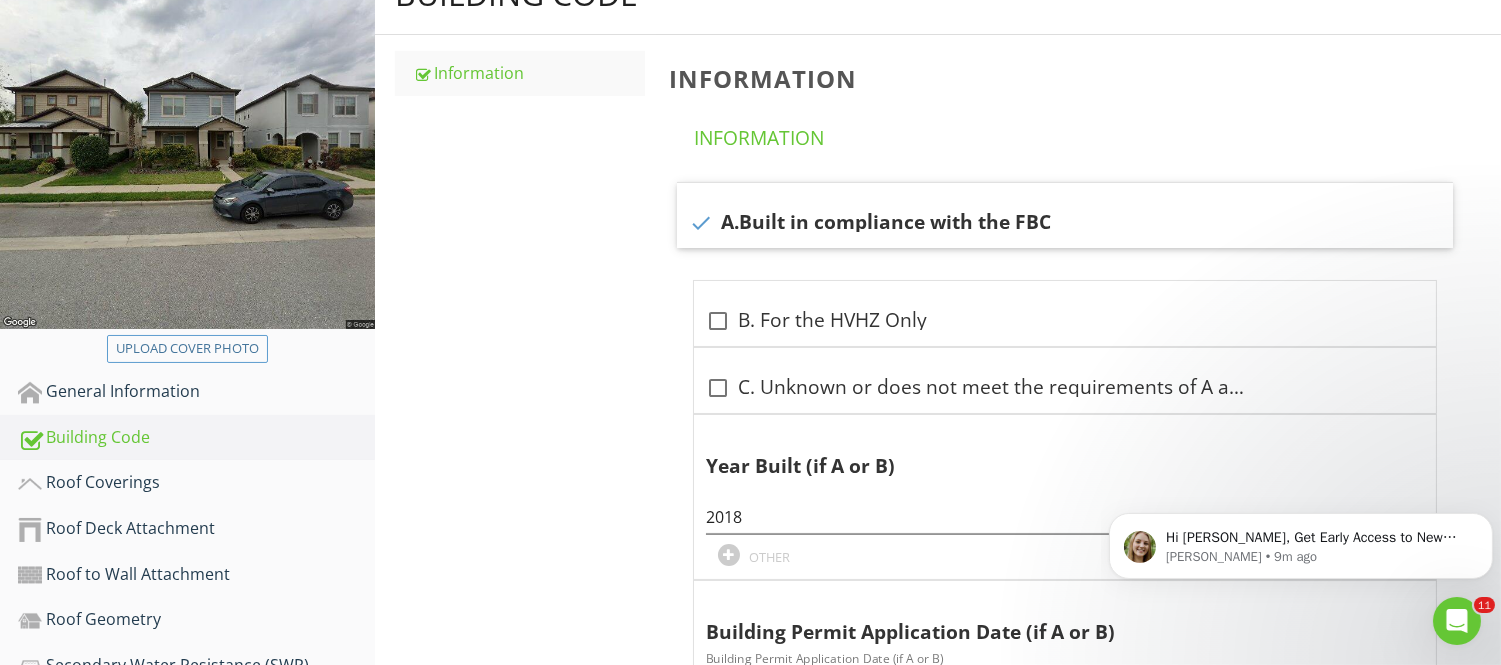 scroll, scrollTop: 333, scrollLeft: 0, axis: vertical 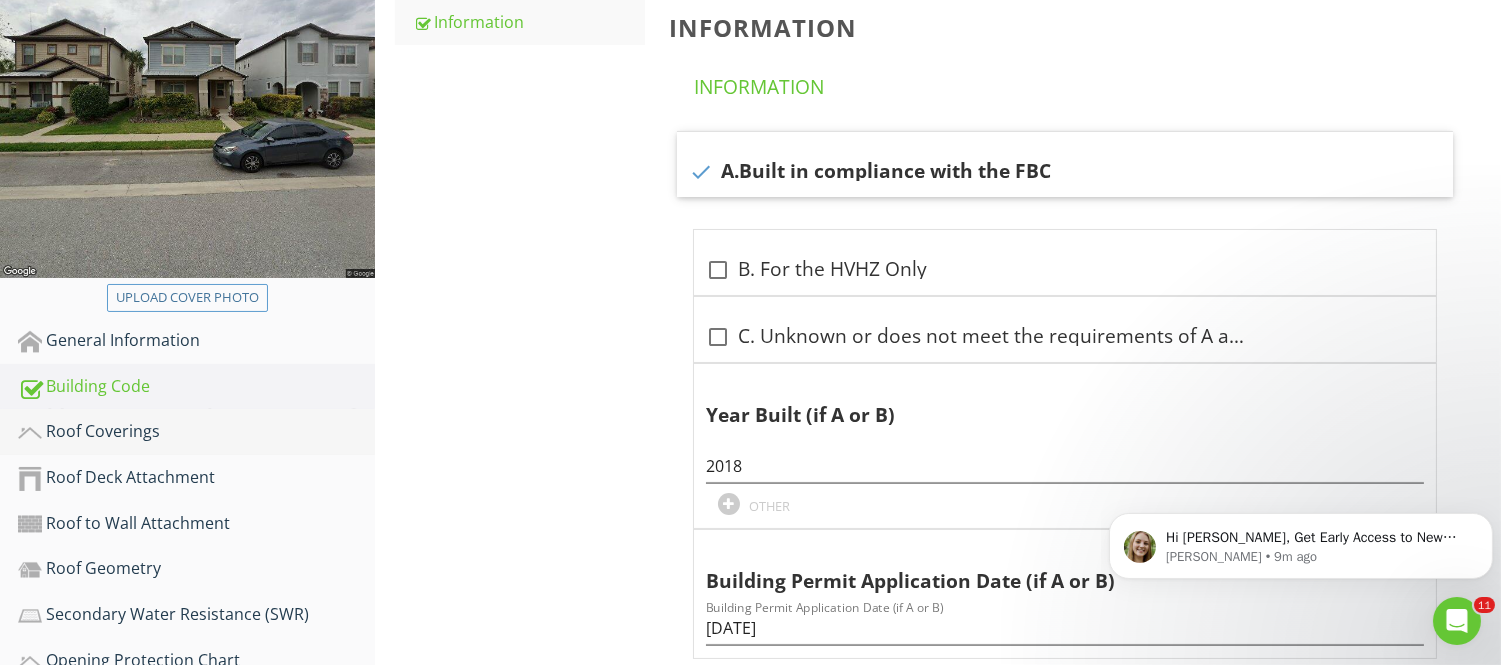click on "Roof Coverings" at bounding box center (196, 432) 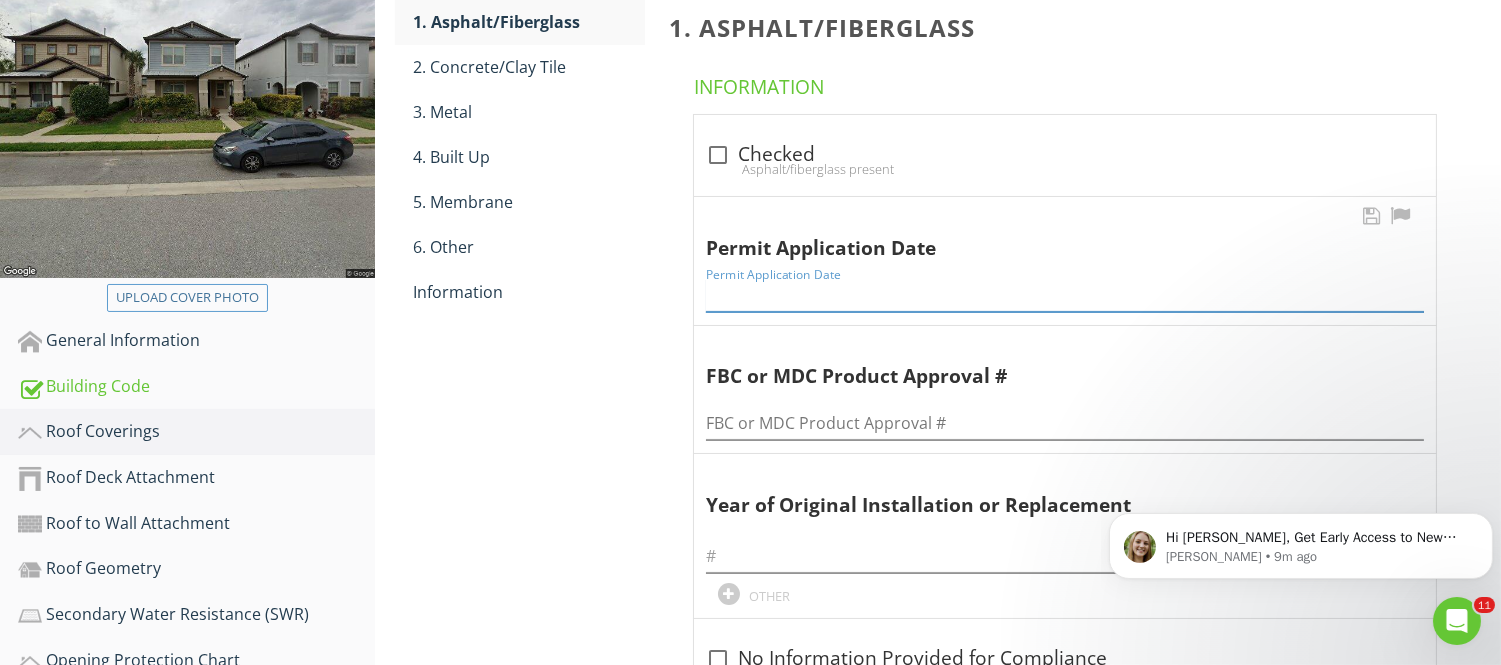 click at bounding box center (1065, 295) 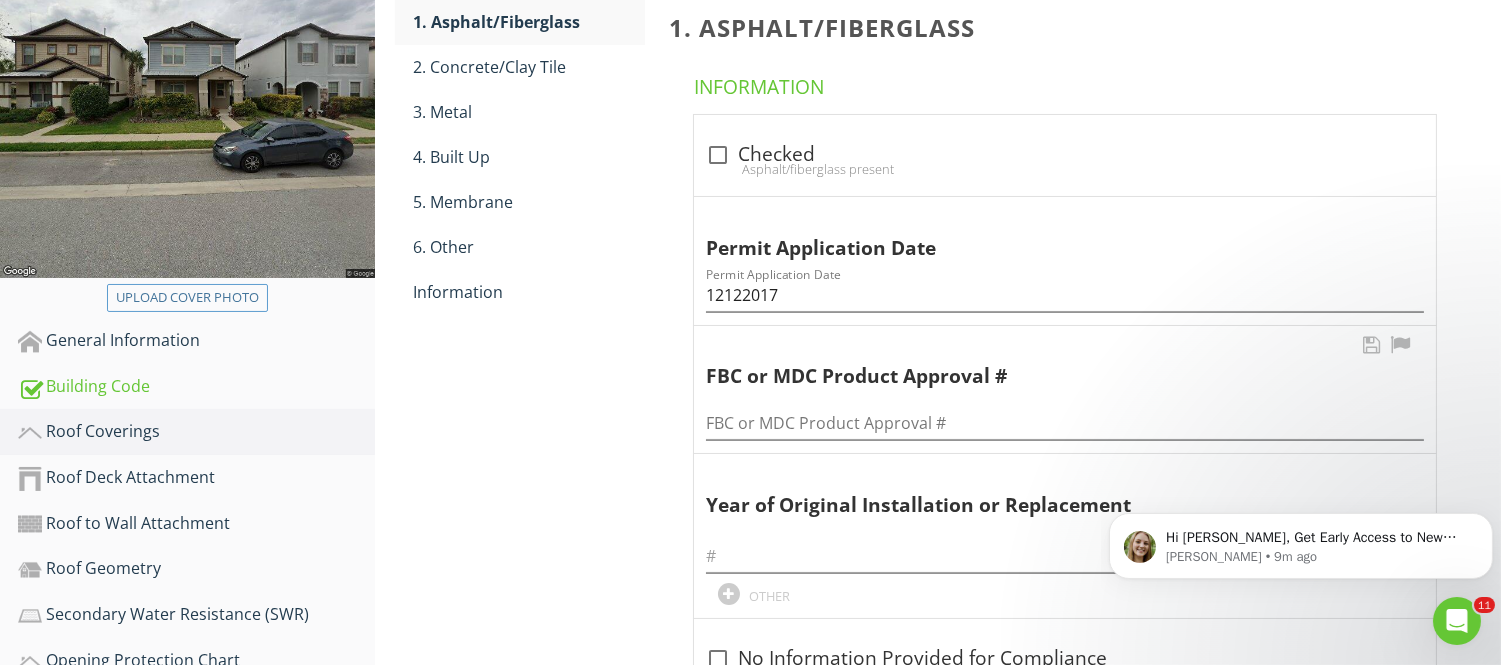 click on "FBC or MDC Product Approval #" at bounding box center (1065, 417) 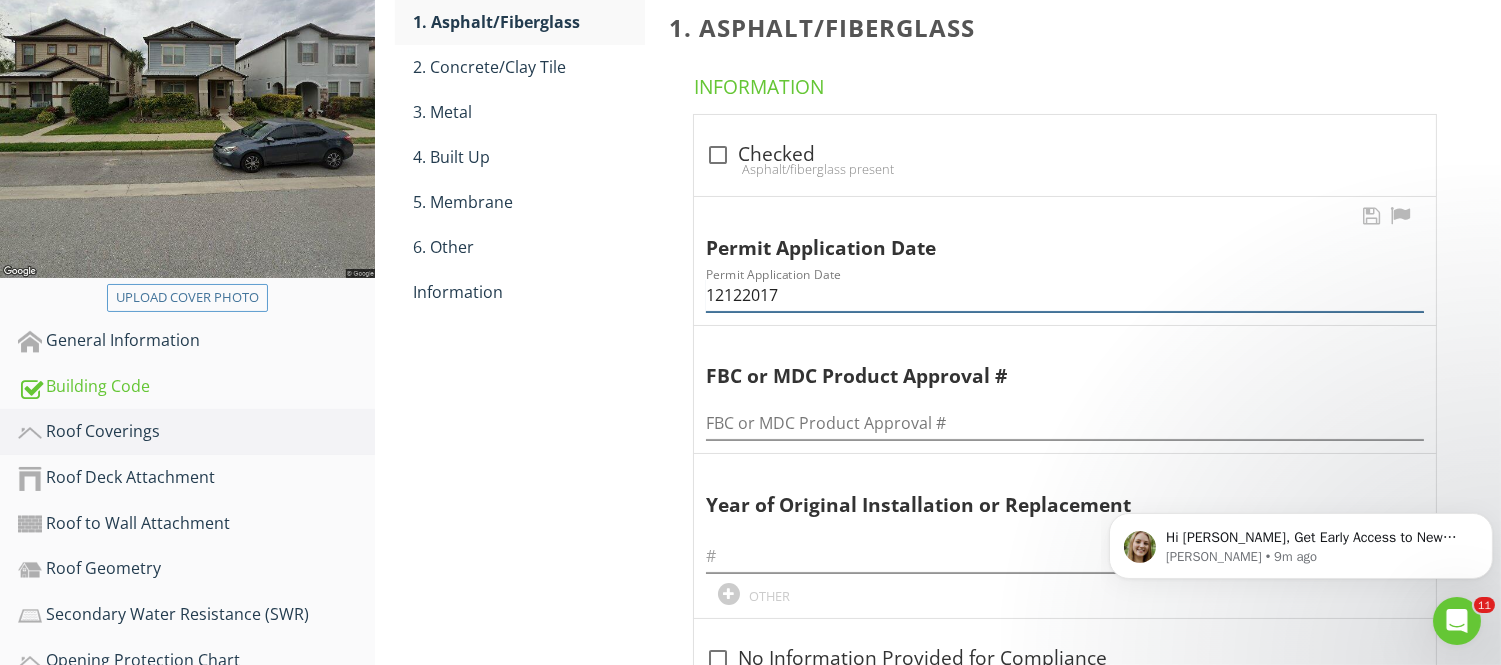 click on "12122017" at bounding box center [1065, 295] 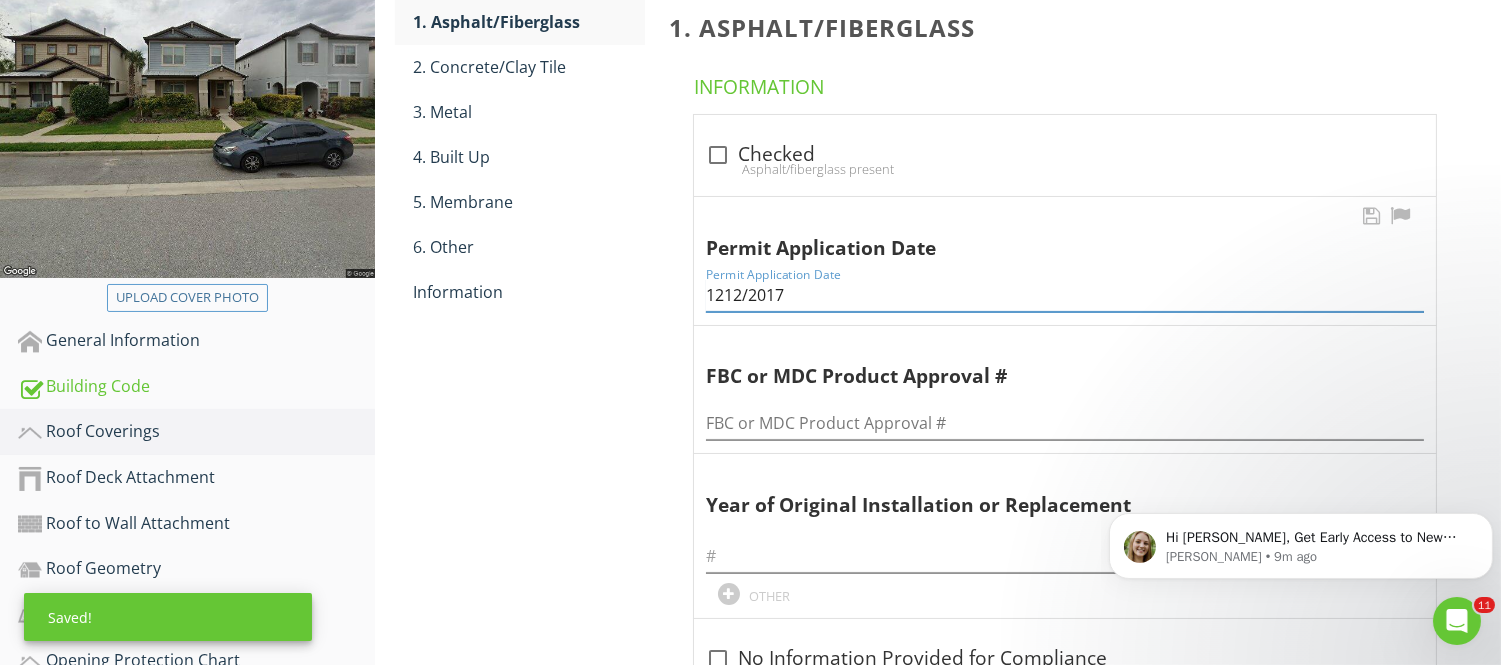 click on "1212/2017" at bounding box center [1065, 295] 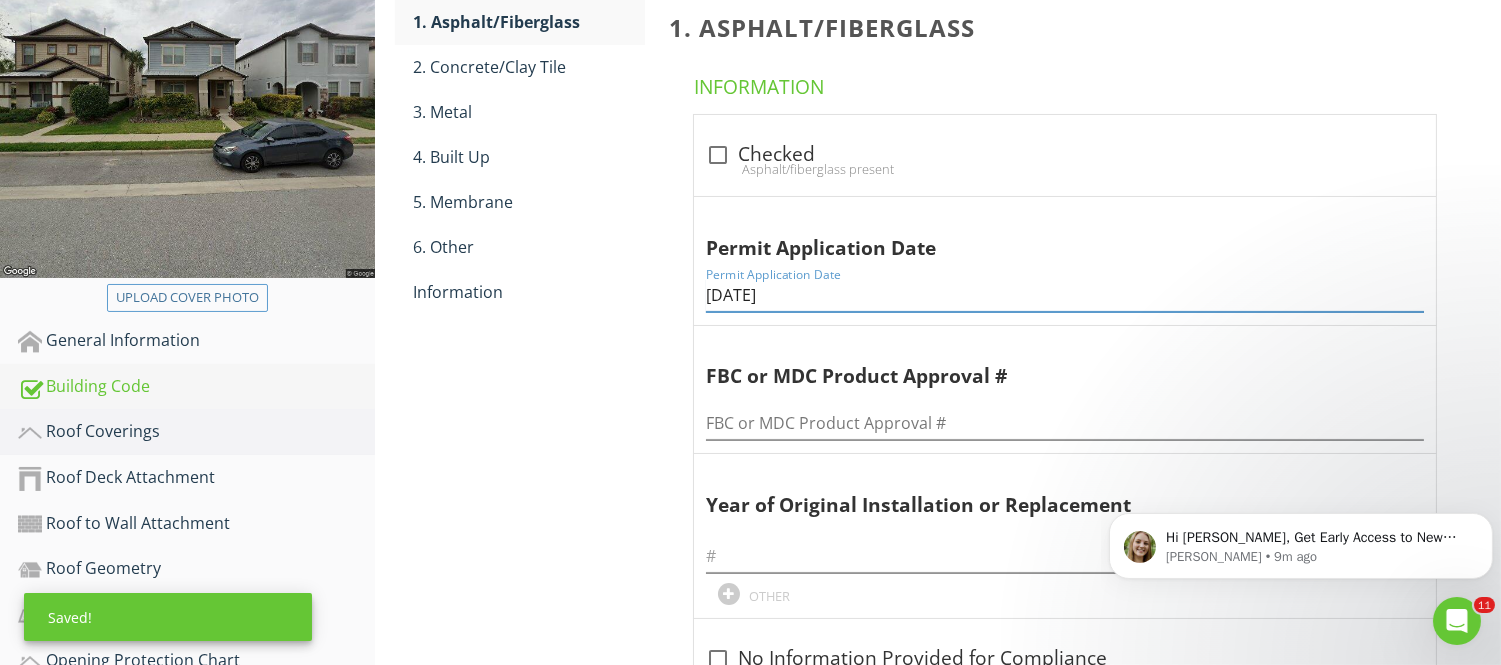 type on "12/12/2017" 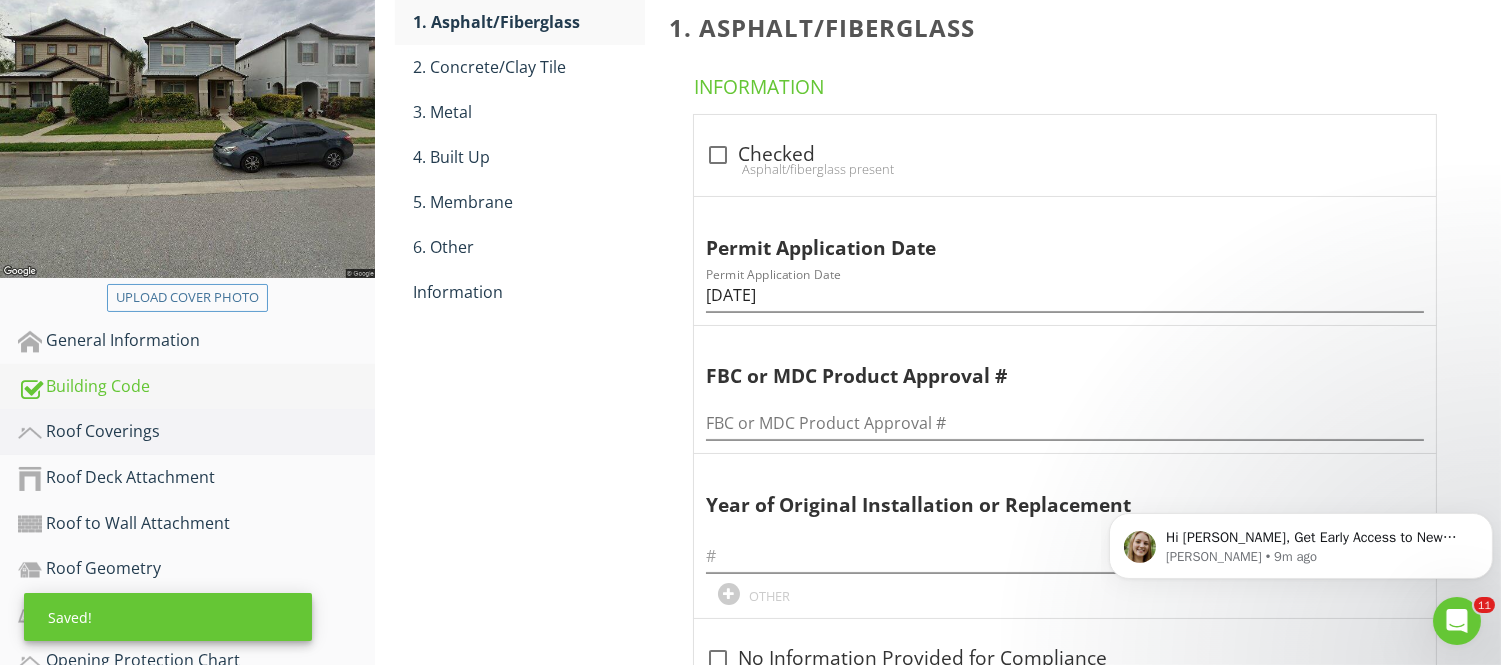 click on "Building Code" at bounding box center (196, 387) 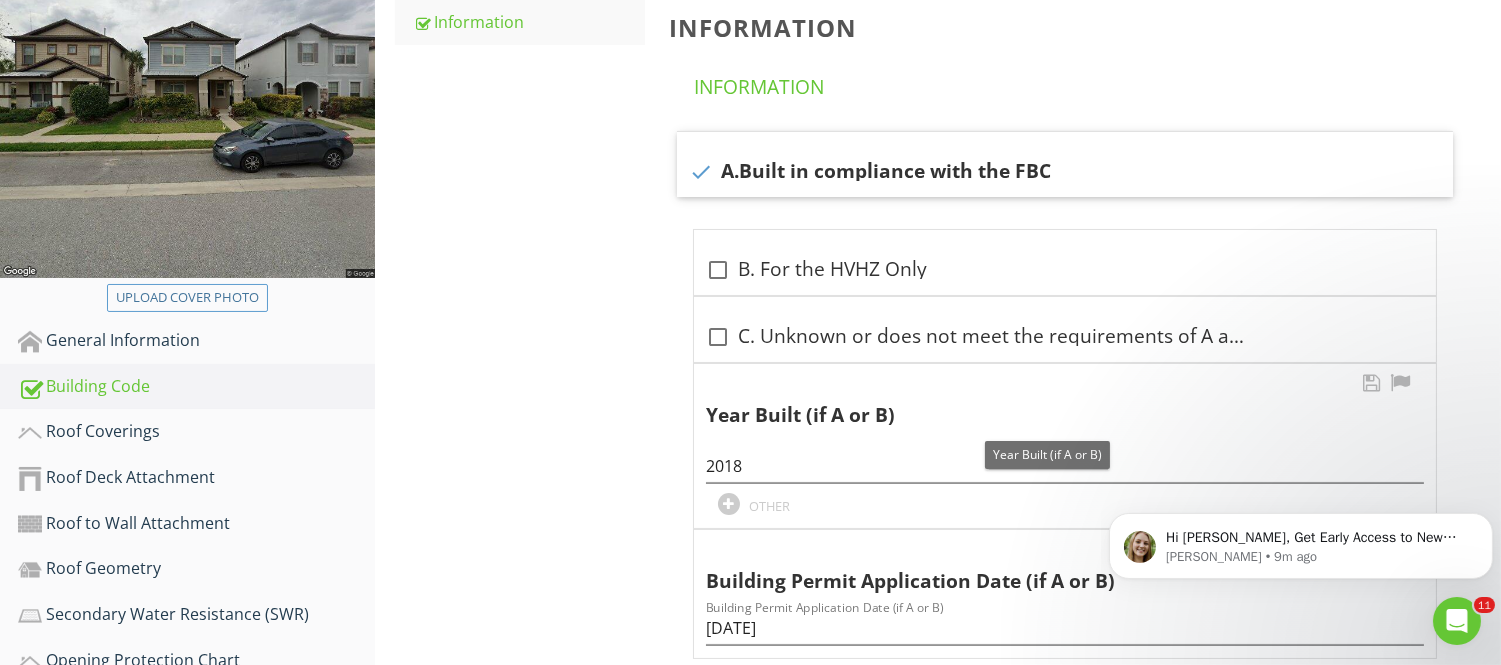 scroll, scrollTop: 444, scrollLeft: 0, axis: vertical 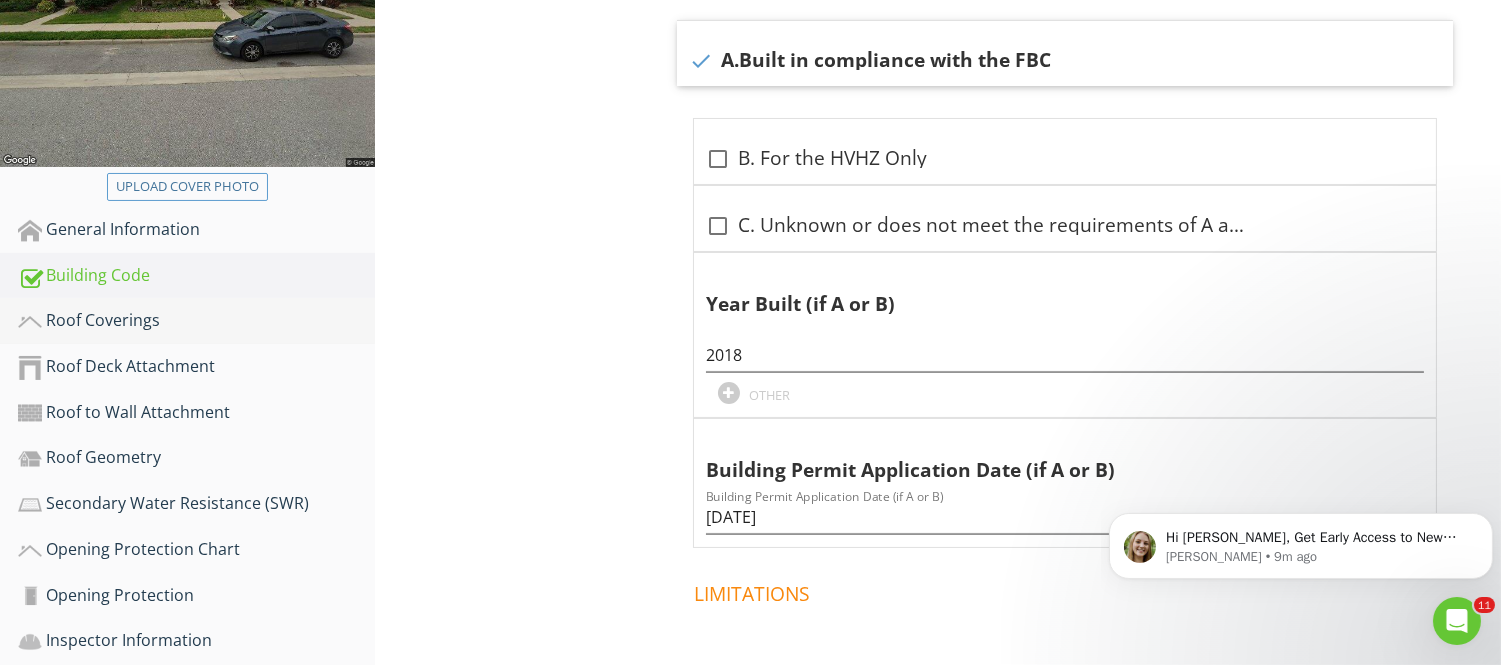 click on "Roof Coverings" at bounding box center (196, 321) 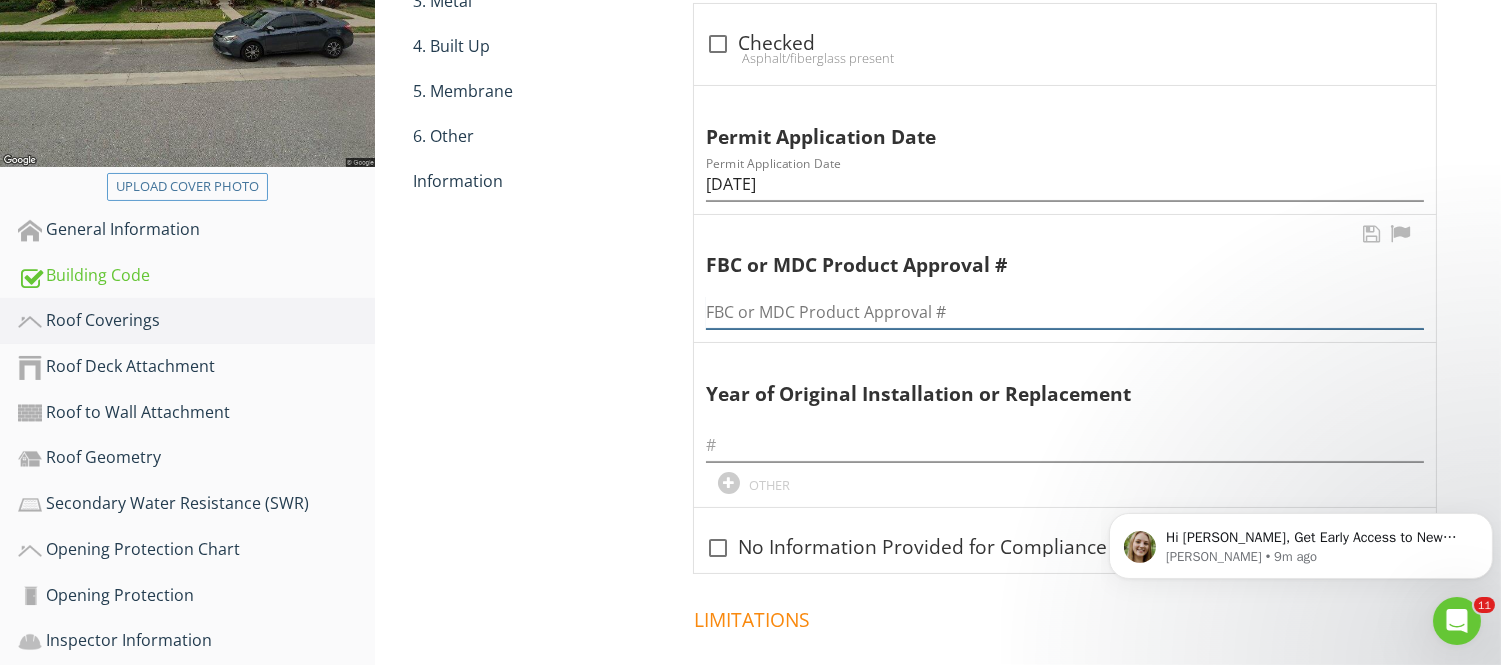 click at bounding box center [1065, 312] 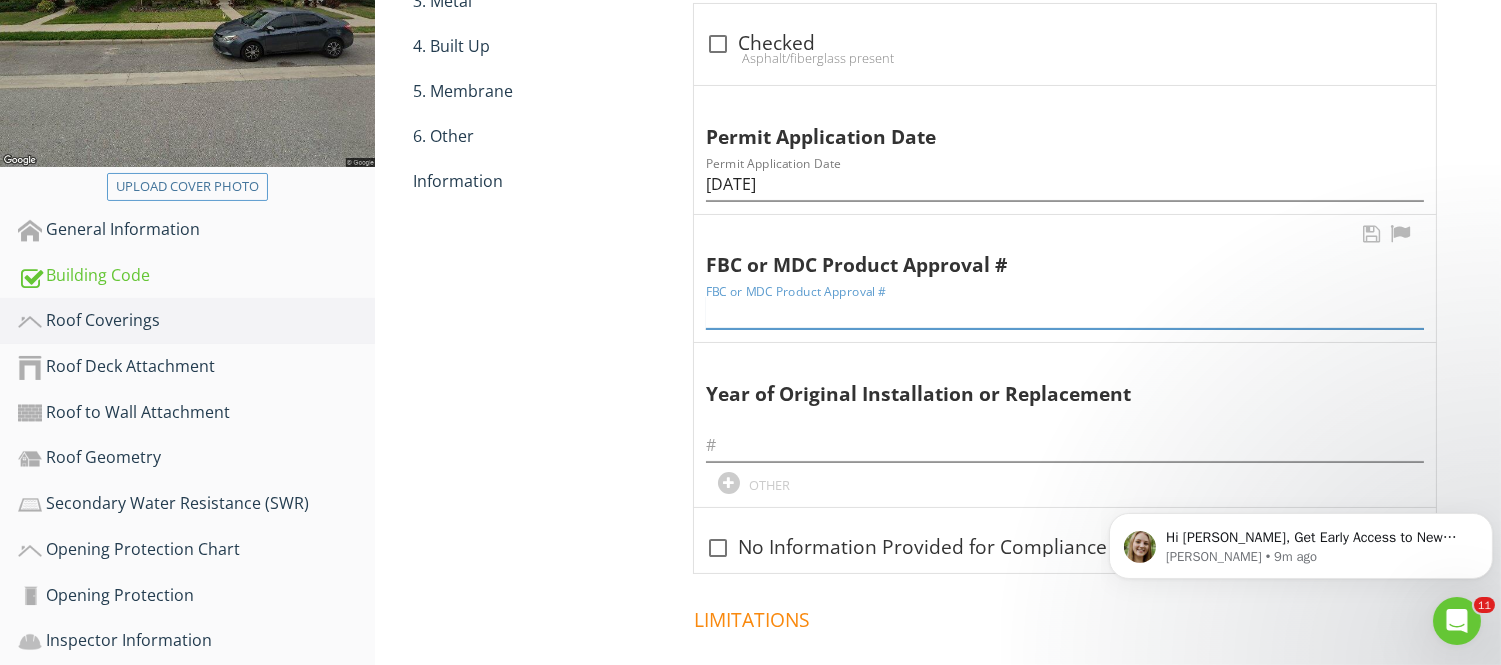 paste on "SFR85998" 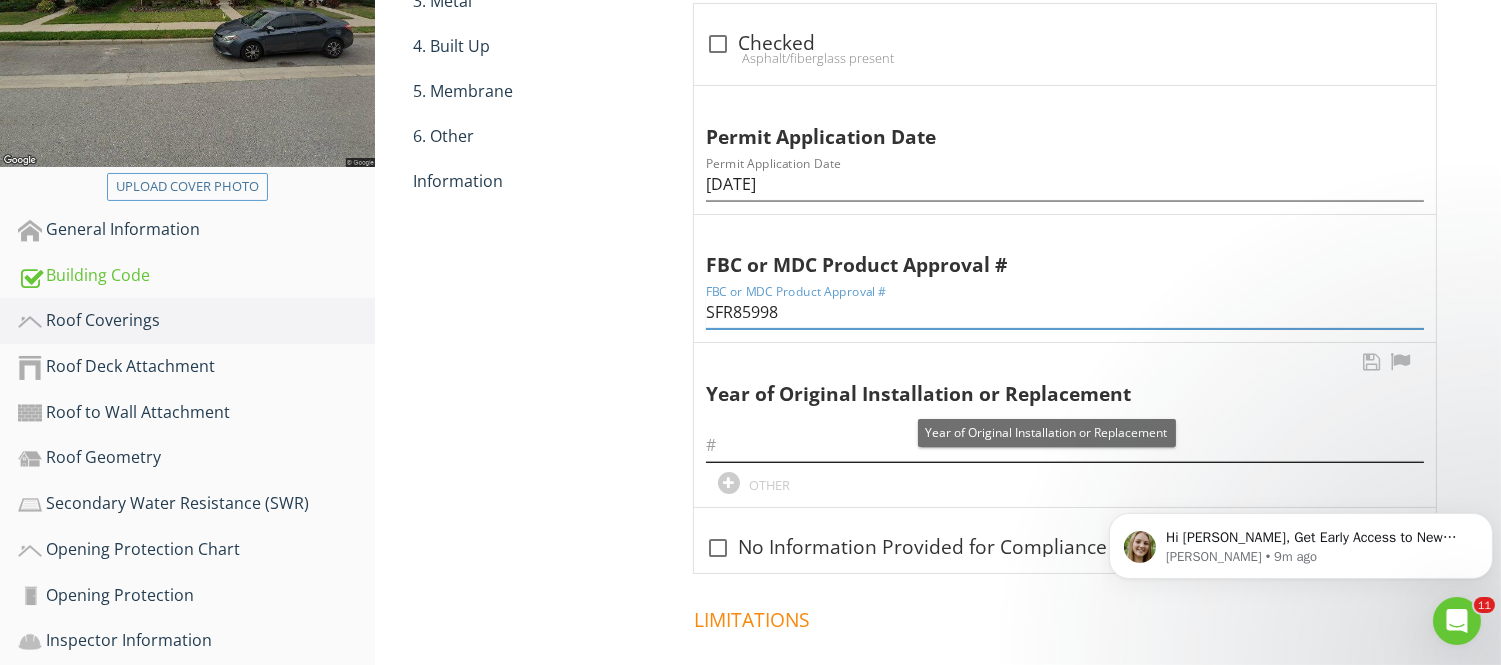type on "SFR85998" 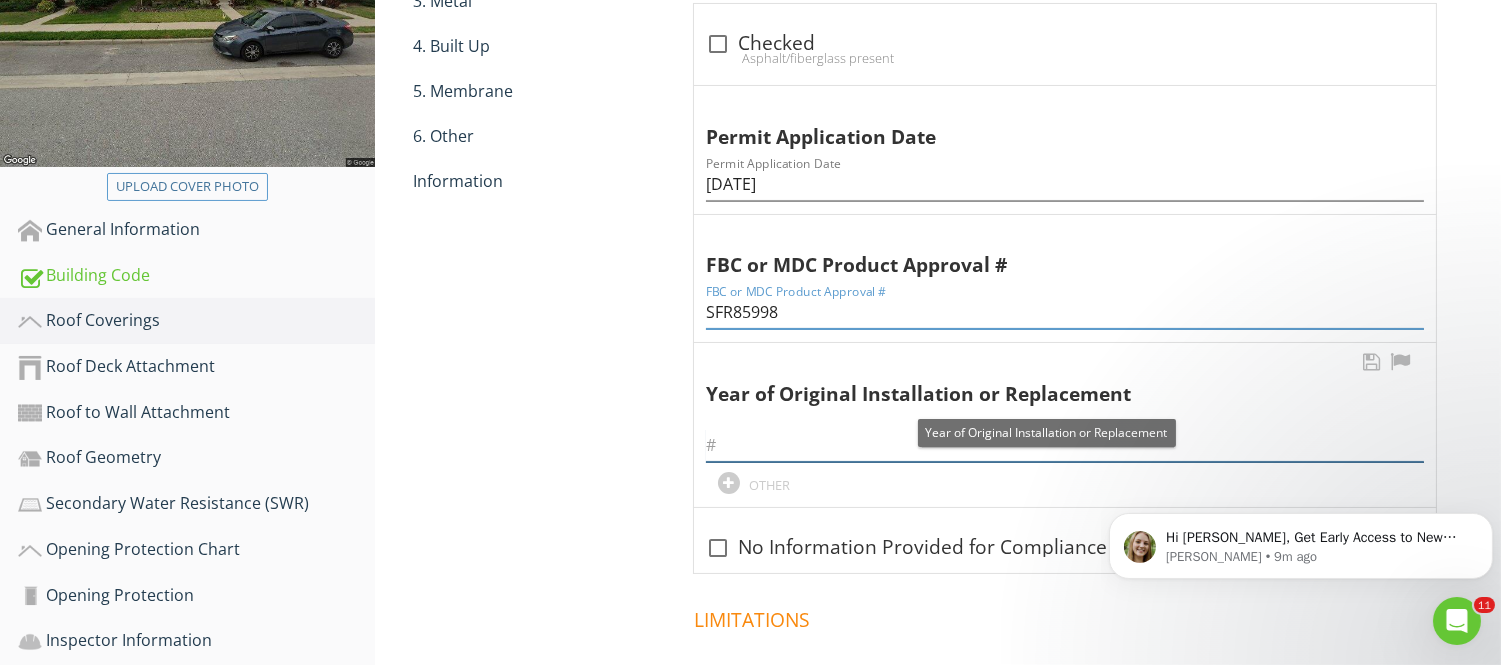 click at bounding box center [1065, 445] 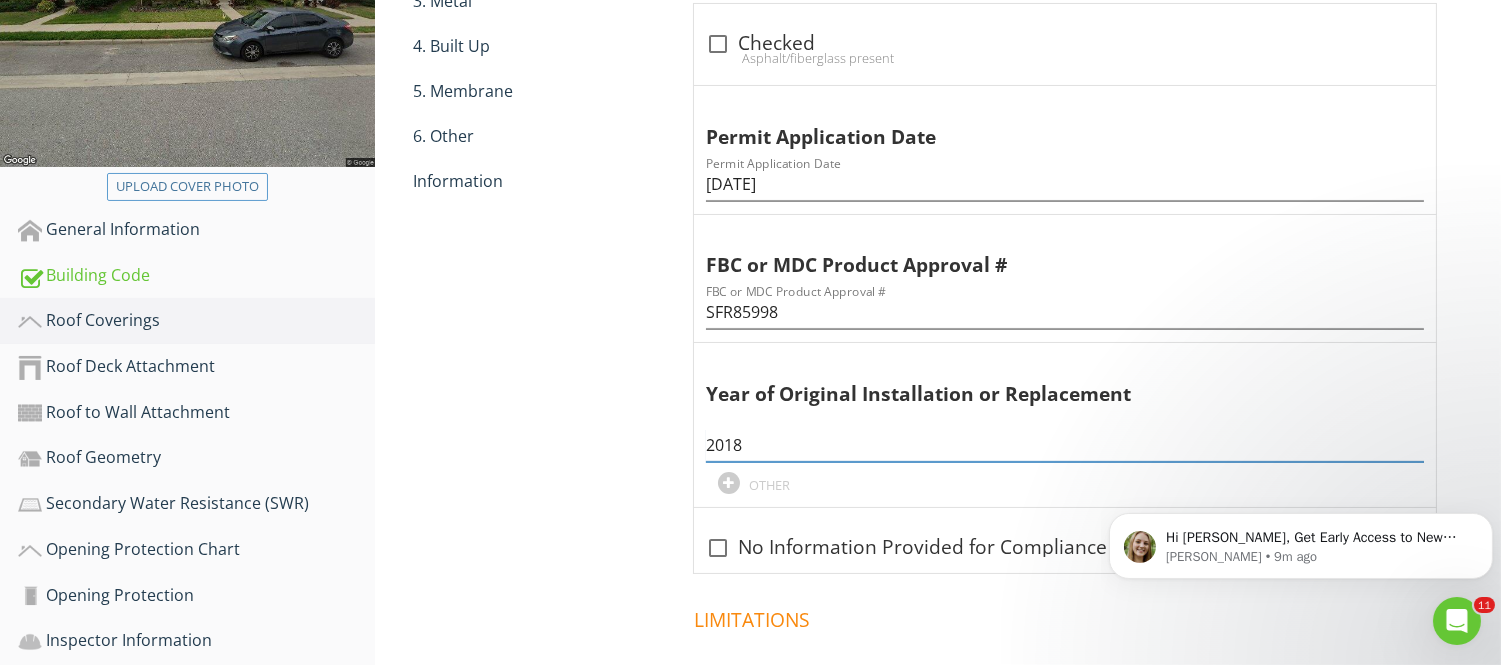 type on "2018" 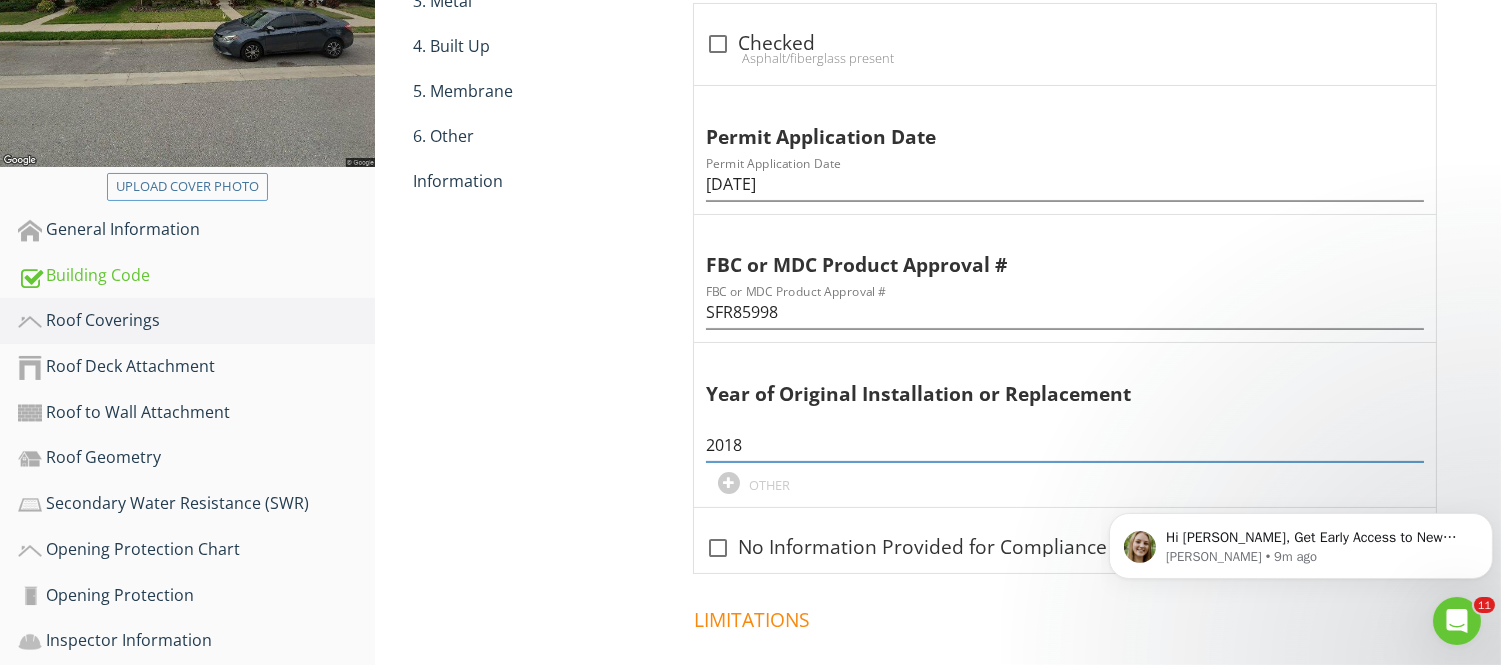 click on "Roof Coverings
1. Asphalt/Fiberglass
2. Concrete/Clay Tile
3. Metal
4. Built Up
5. Membrane
6. Other
Information
1. Asphalt/Fiberglass
Information                       check_box_outline_blank
Checked
Asphalt/fiberglass present
Permit Application Date
Permit Application Date 12/12/2017
FBC or MDC Product Approval #
FBC or MDC Product Approval # SFR85998
Year of Original Installation or Replacement
2018         OTHER                         check_box_outline_blank
No Information Provided for Compliance" at bounding box center (938, 294) 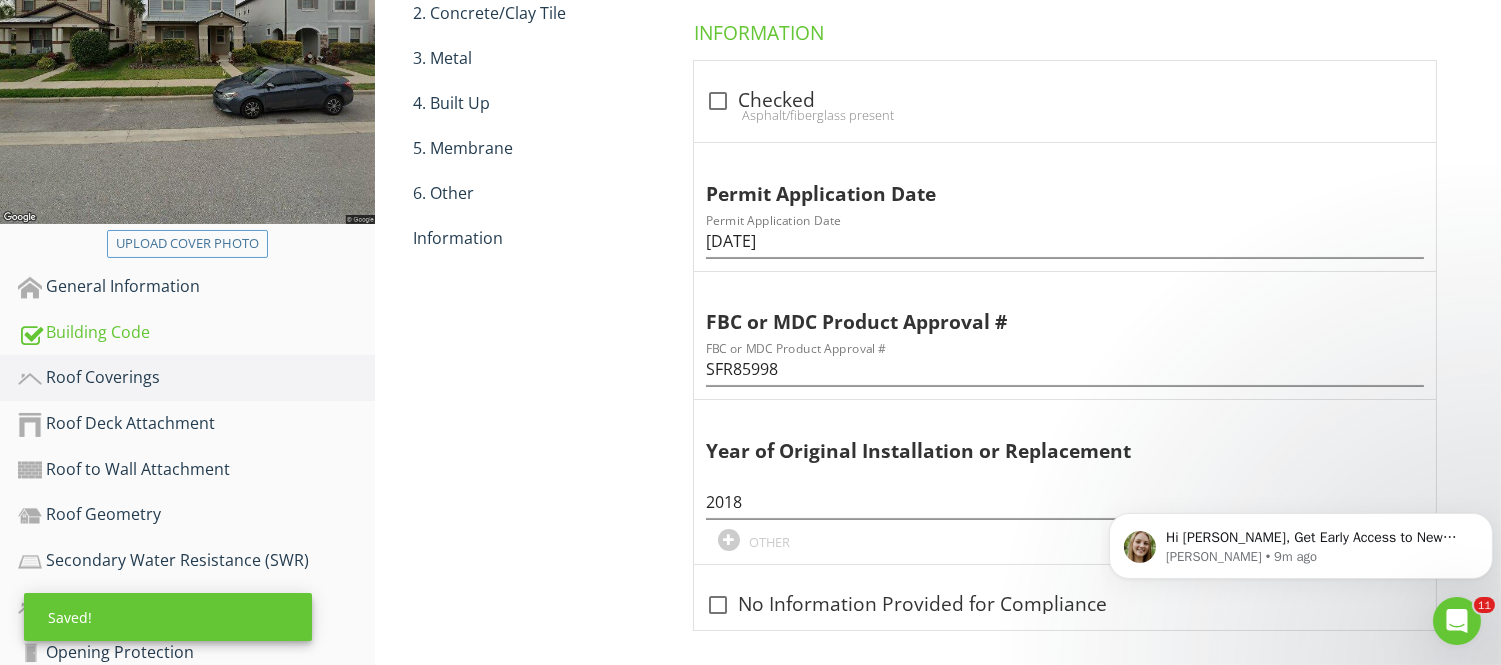 scroll, scrollTop: 333, scrollLeft: 0, axis: vertical 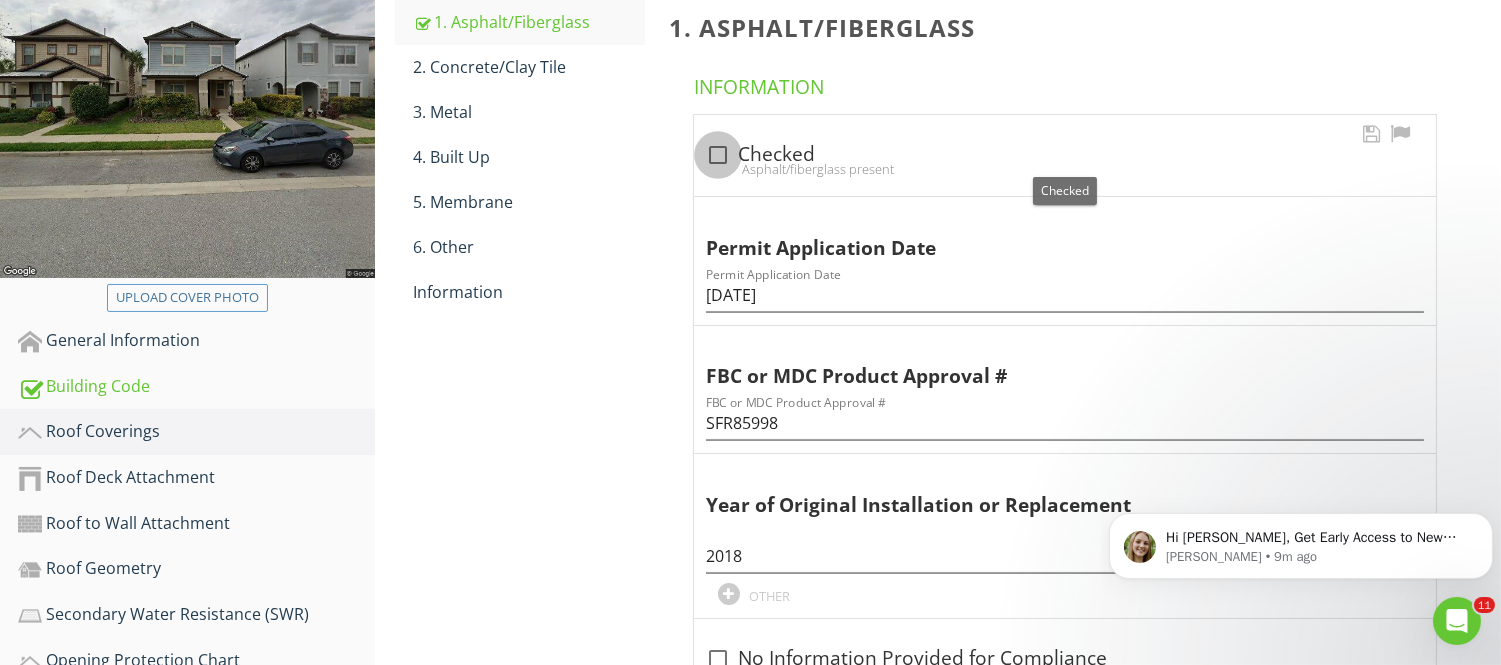 click at bounding box center (718, 155) 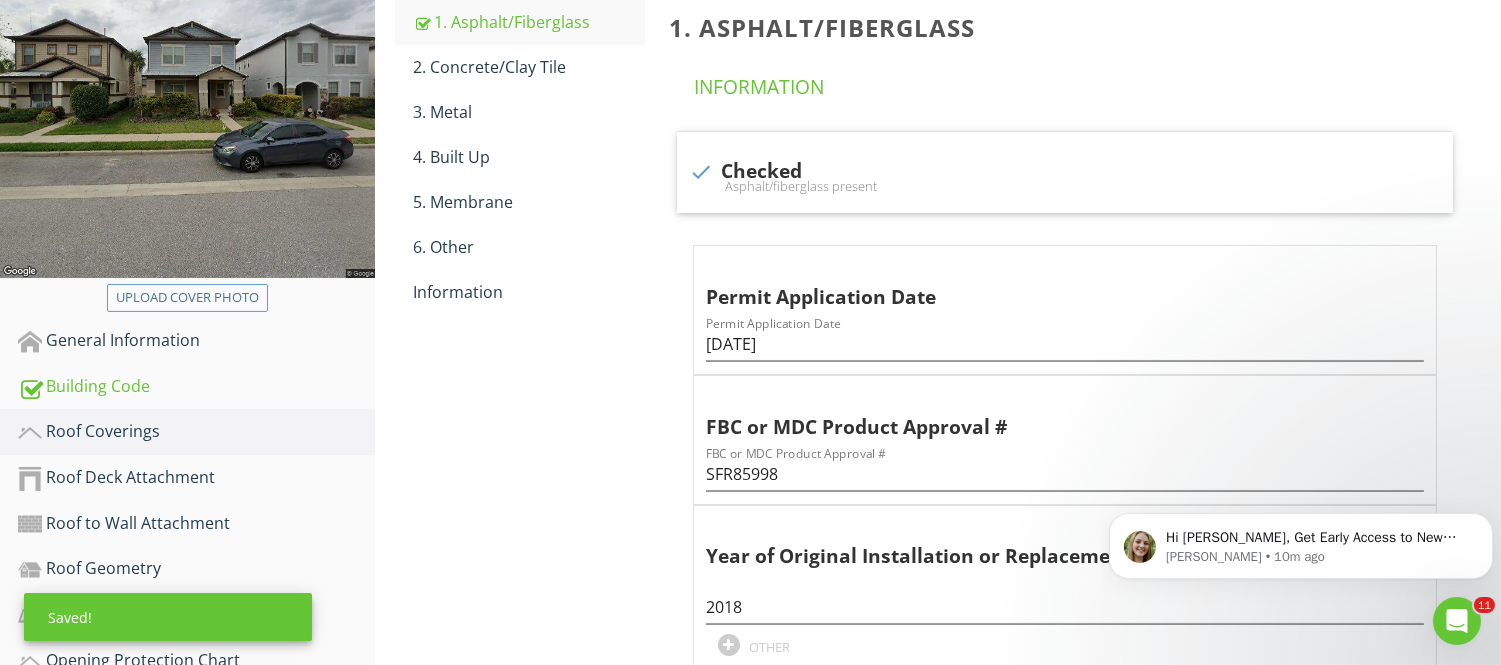 scroll, scrollTop: 444, scrollLeft: 0, axis: vertical 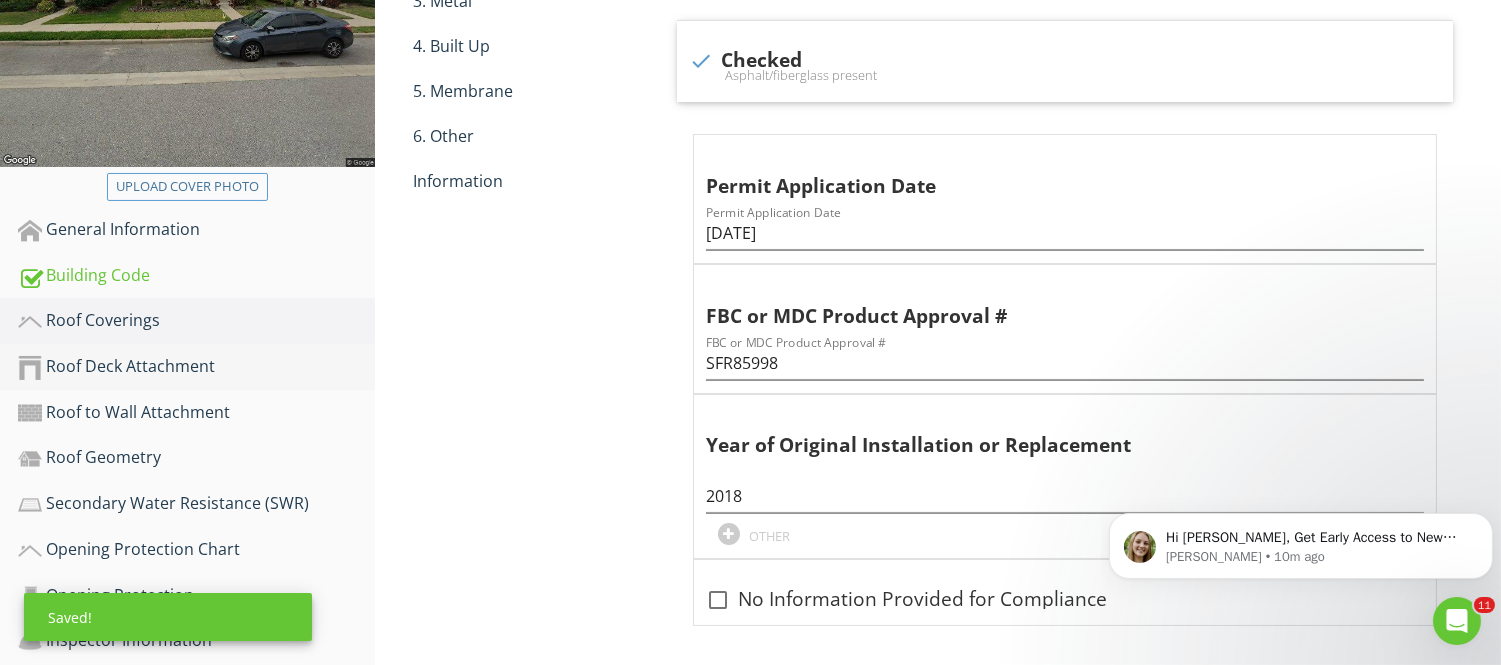 click on "Roof Deck Attachment" at bounding box center [196, 367] 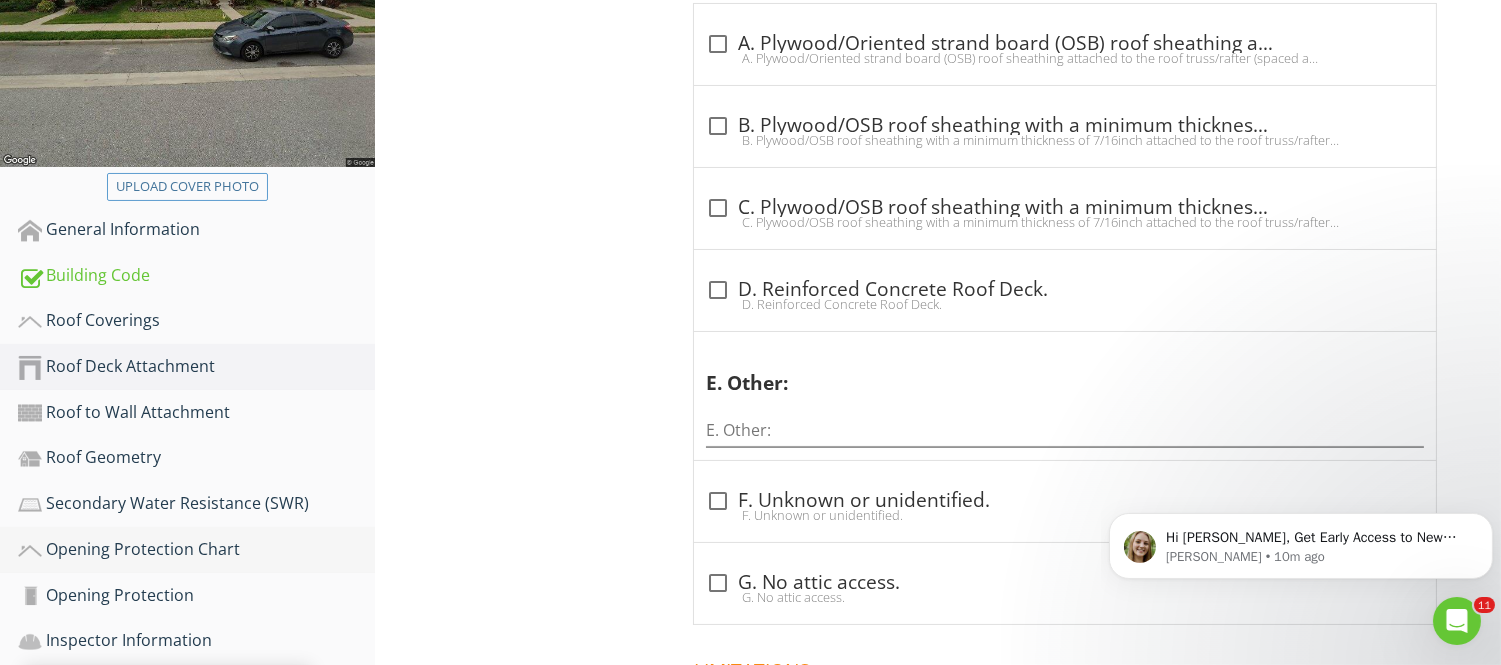 click on "Opening Protection Chart" at bounding box center (196, 550) 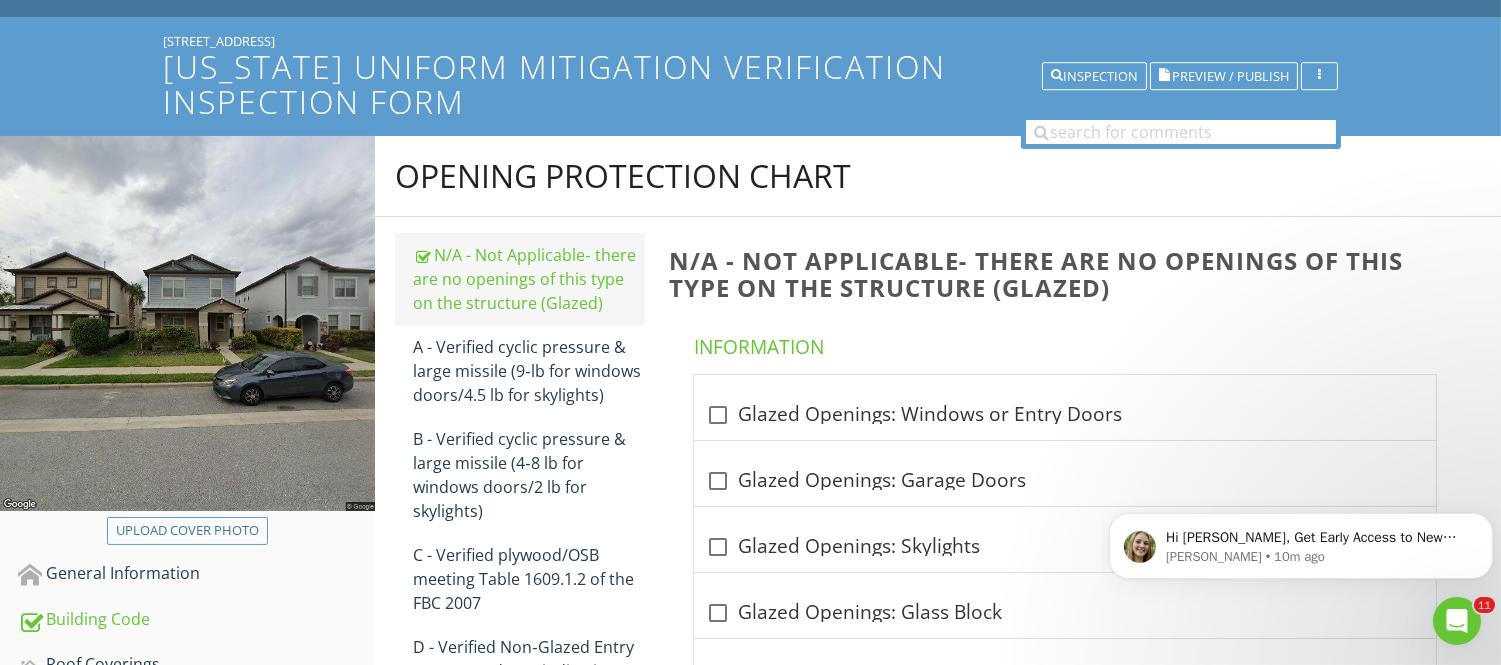 scroll, scrollTop: 0, scrollLeft: 0, axis: both 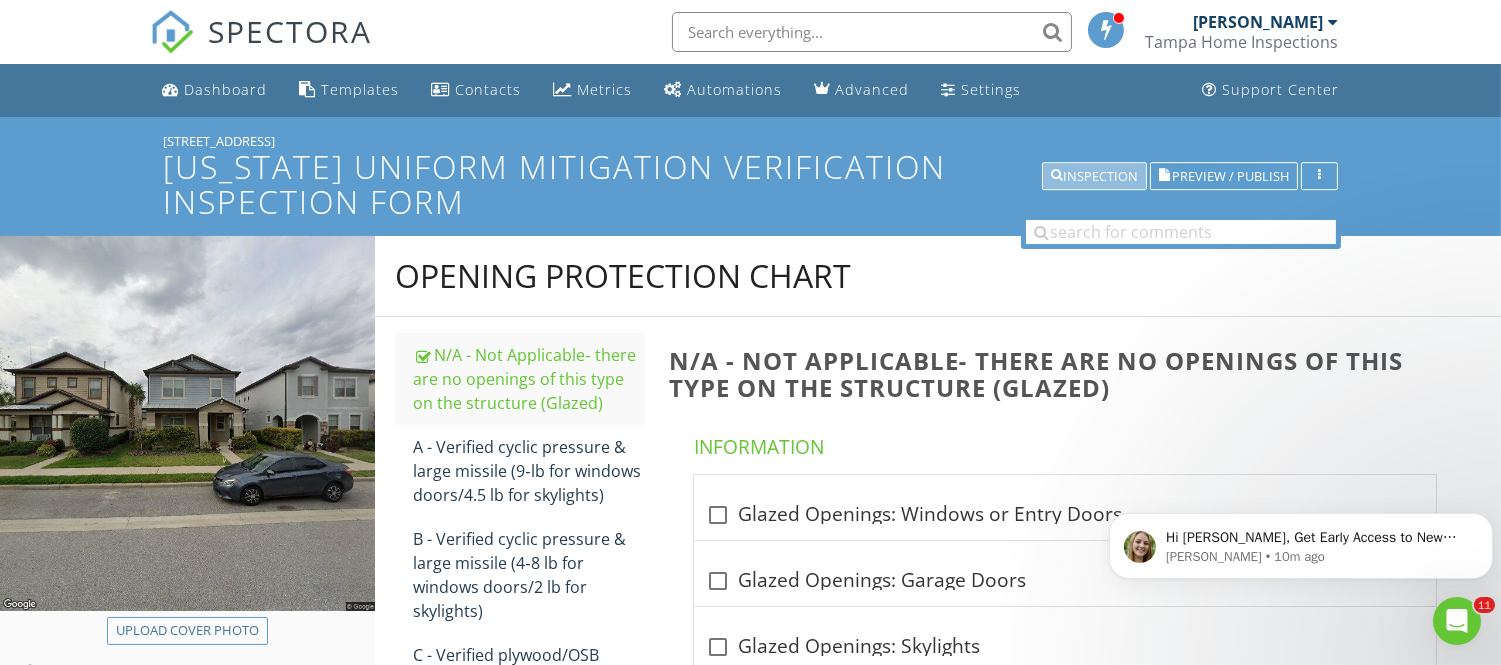 click at bounding box center (1057, 177) 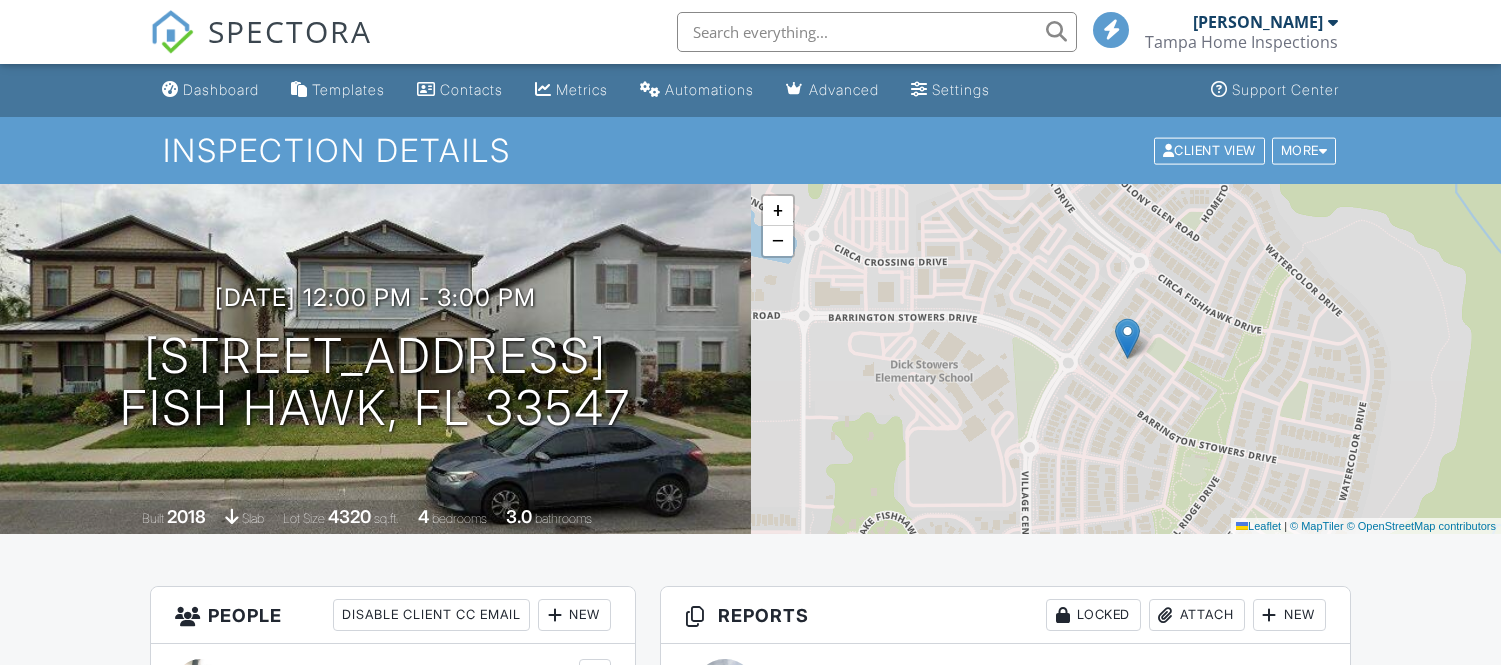 scroll, scrollTop: 0, scrollLeft: 0, axis: both 